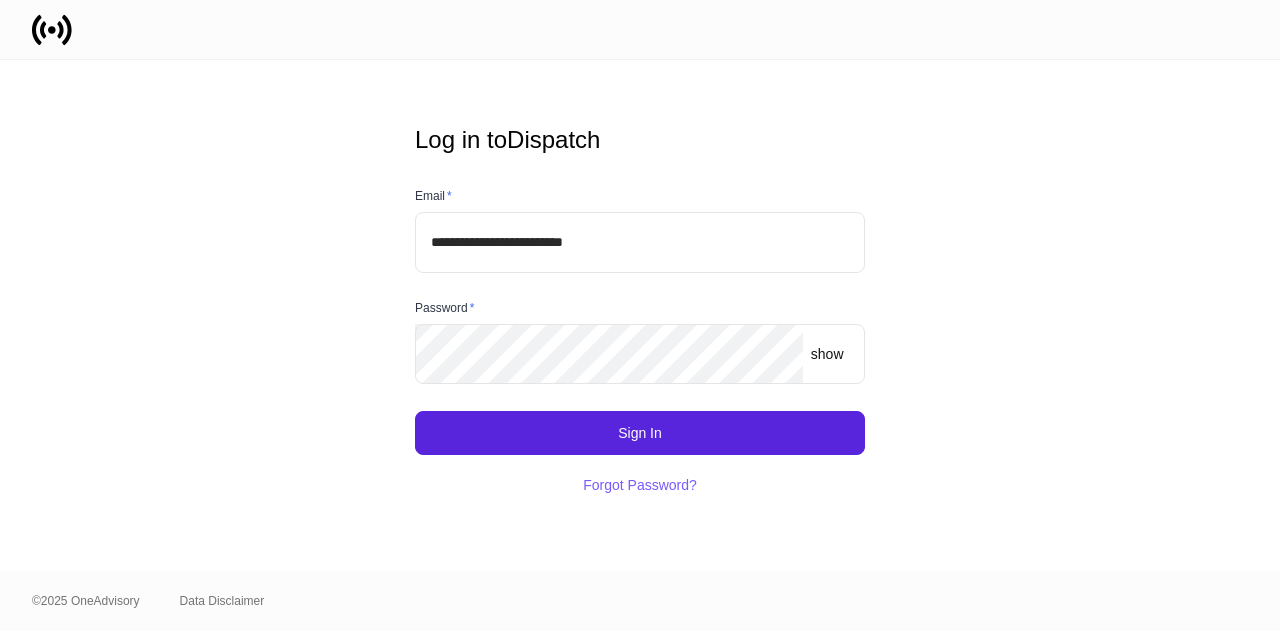 scroll, scrollTop: 0, scrollLeft: 0, axis: both 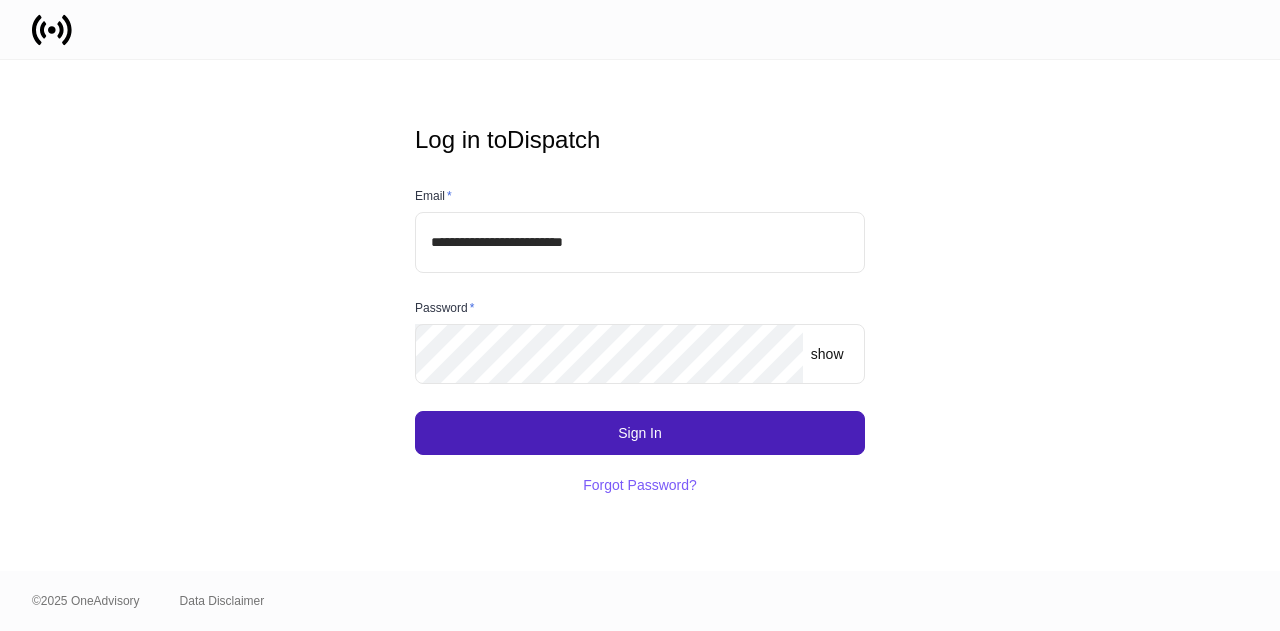 click on "Sign In" at bounding box center [640, 433] 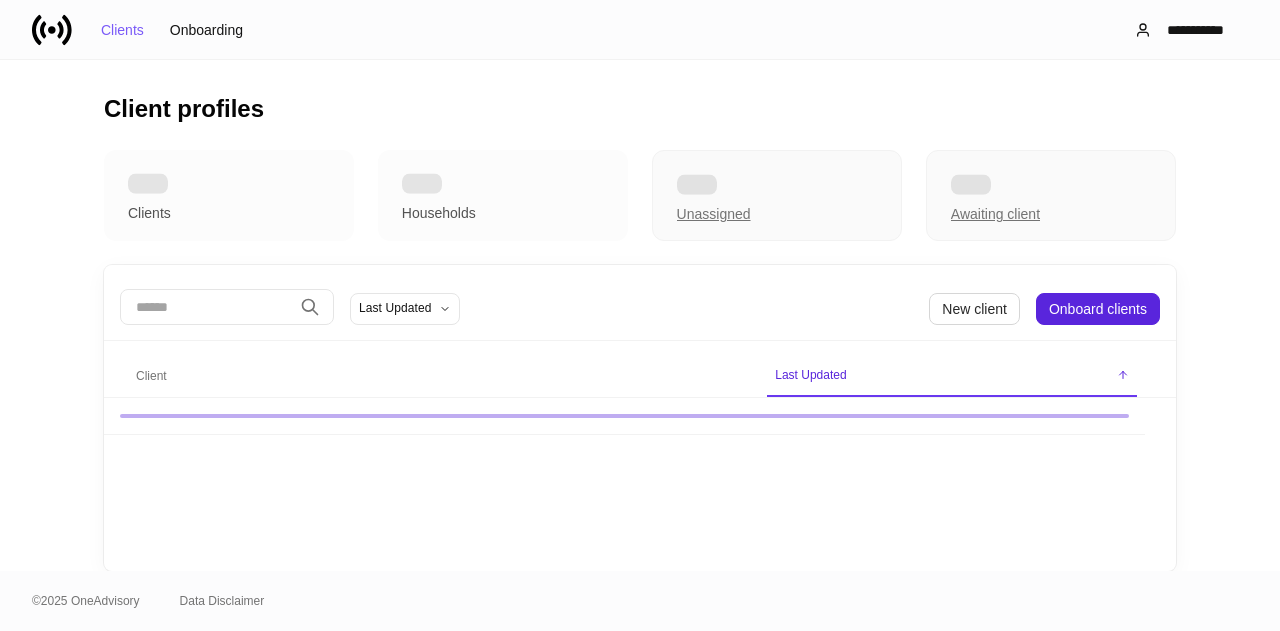 scroll, scrollTop: 0, scrollLeft: 0, axis: both 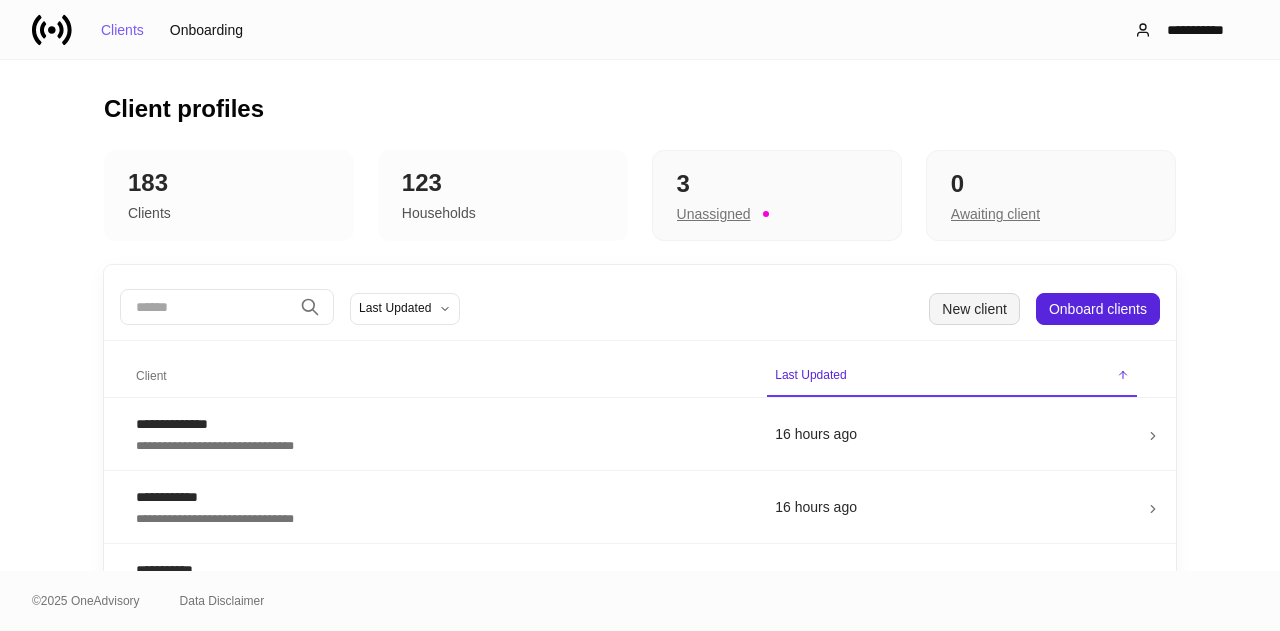click on "New client" at bounding box center (974, 309) 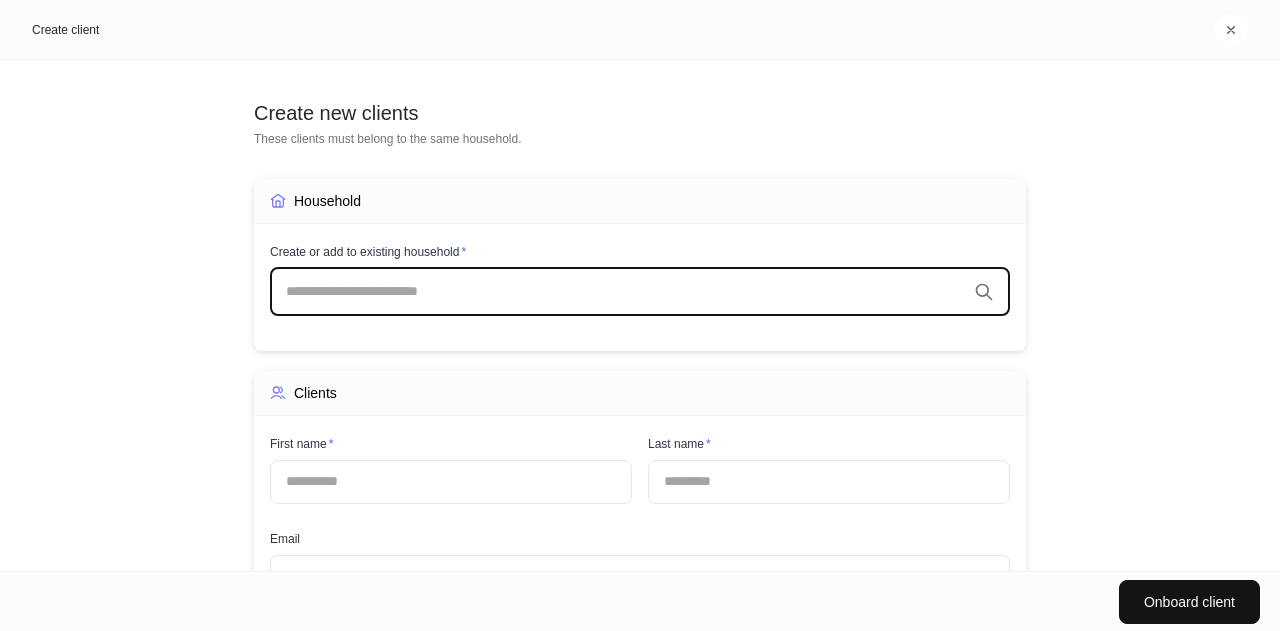 click at bounding box center [626, 292] 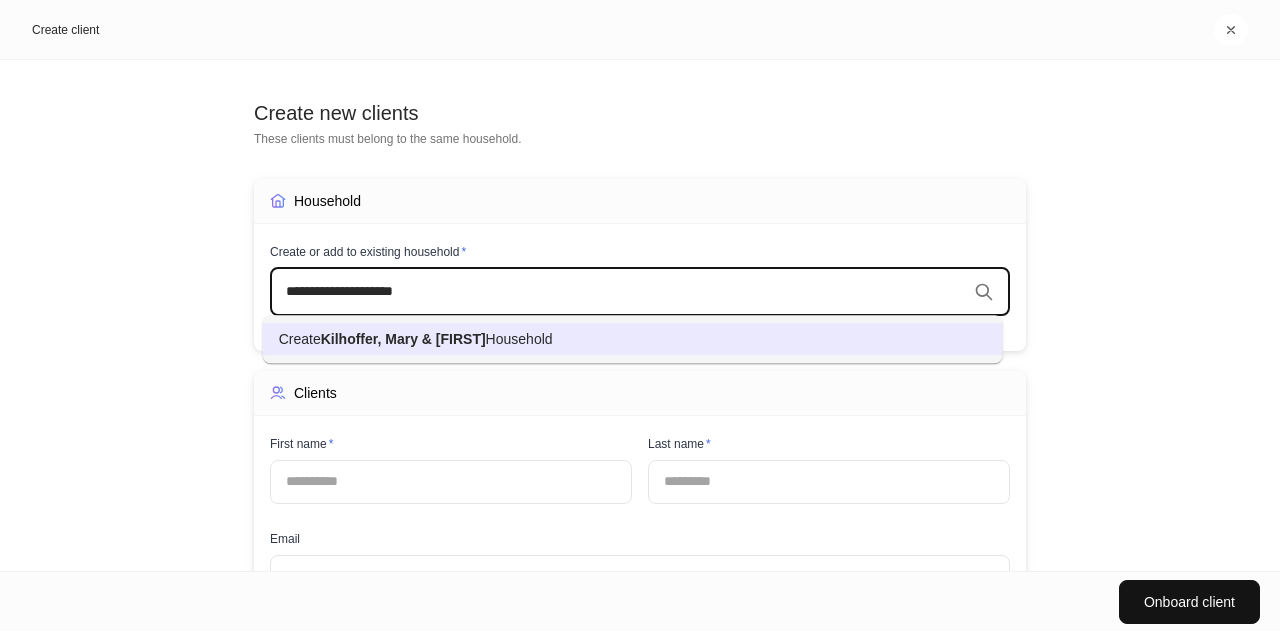 type on "**********" 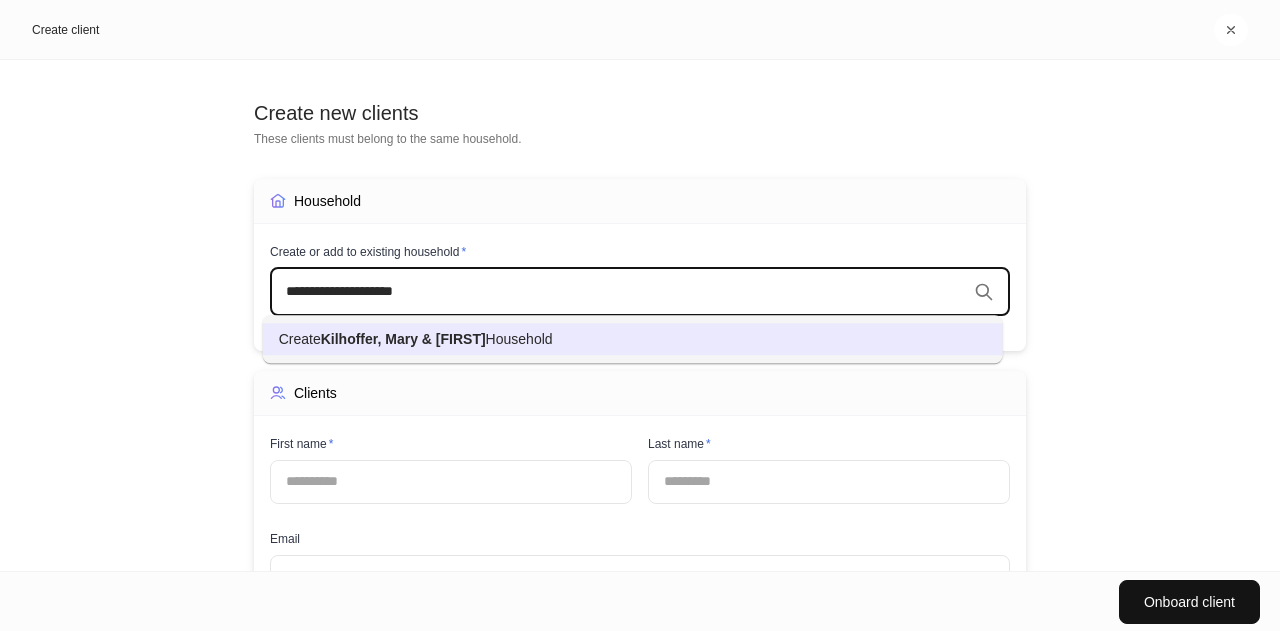 type 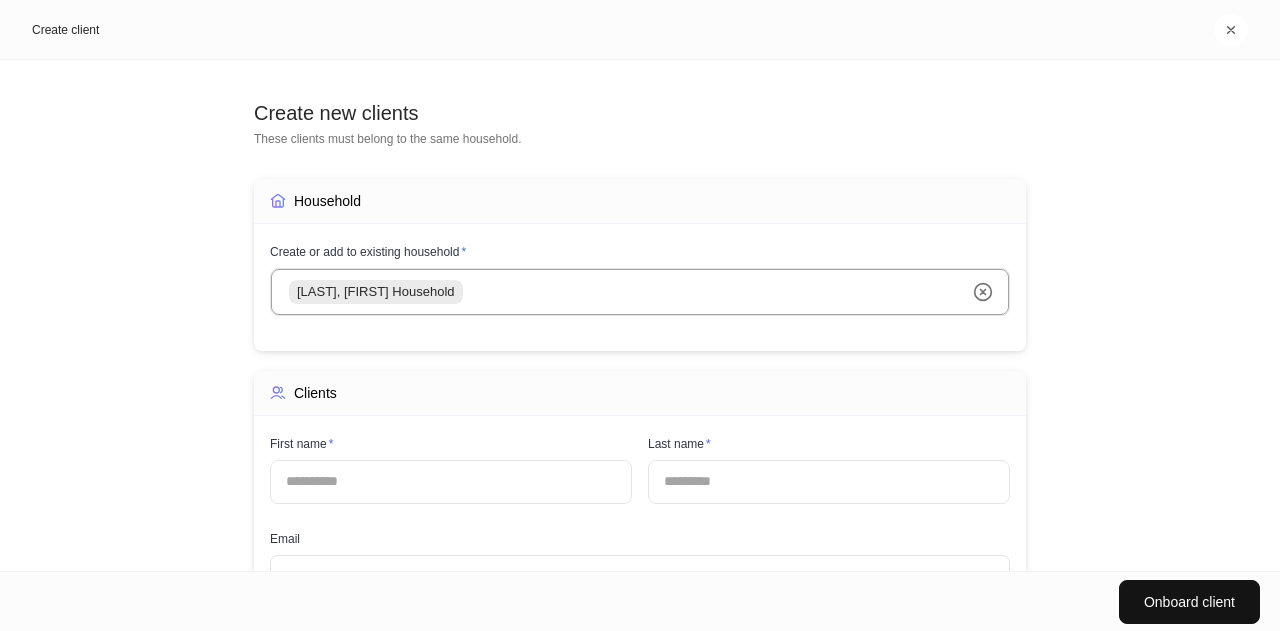 click at bounding box center (451, 482) 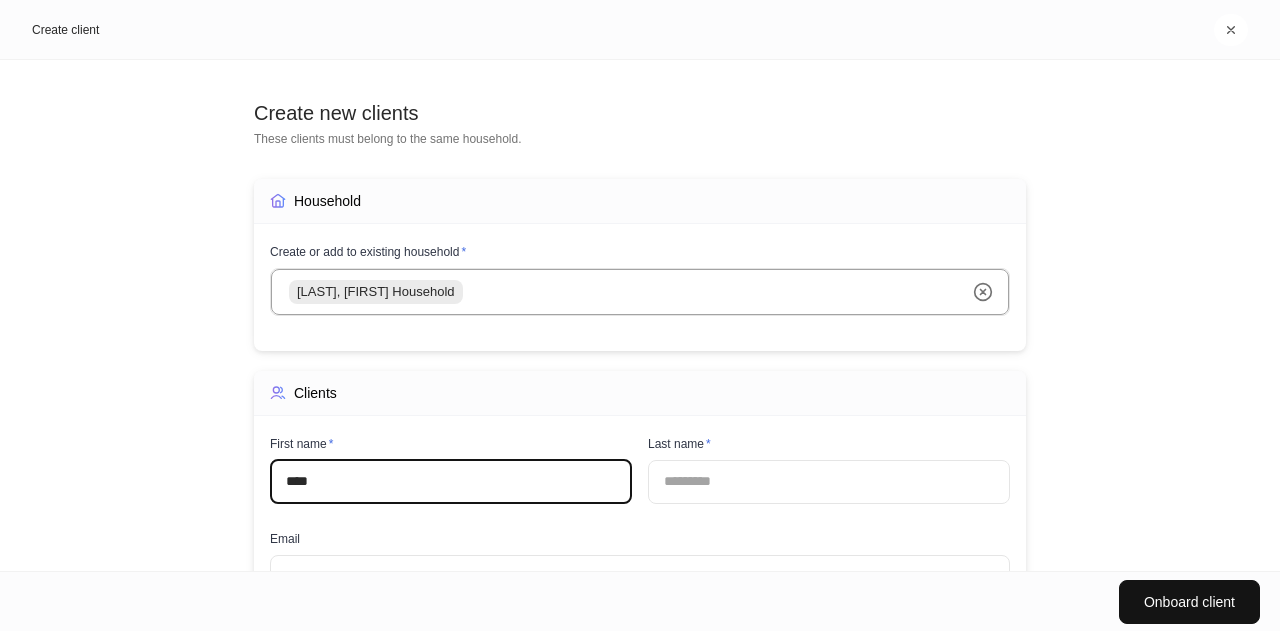 type on "****" 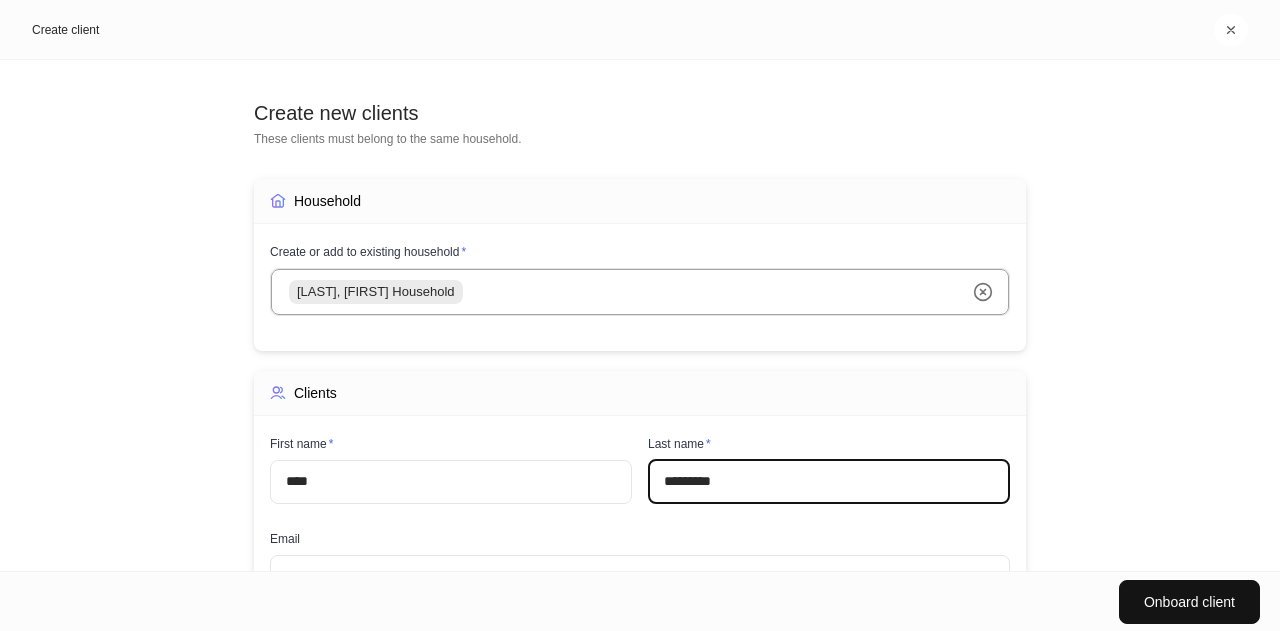 type on "*********" 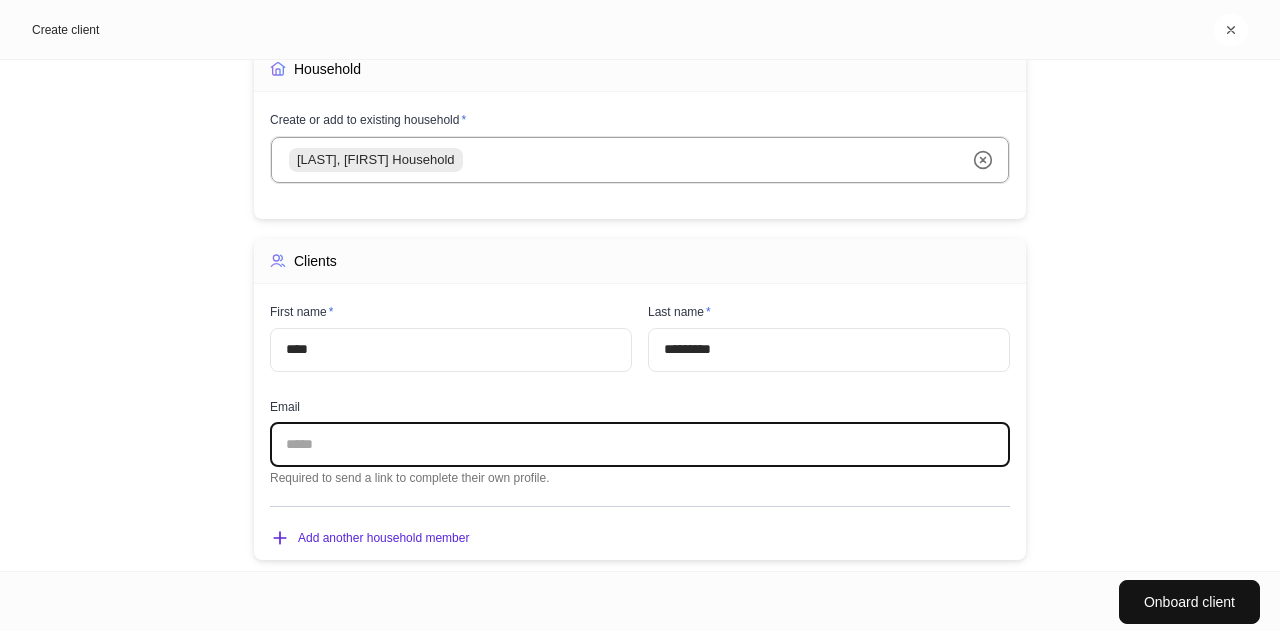 scroll, scrollTop: 132, scrollLeft: 0, axis: vertical 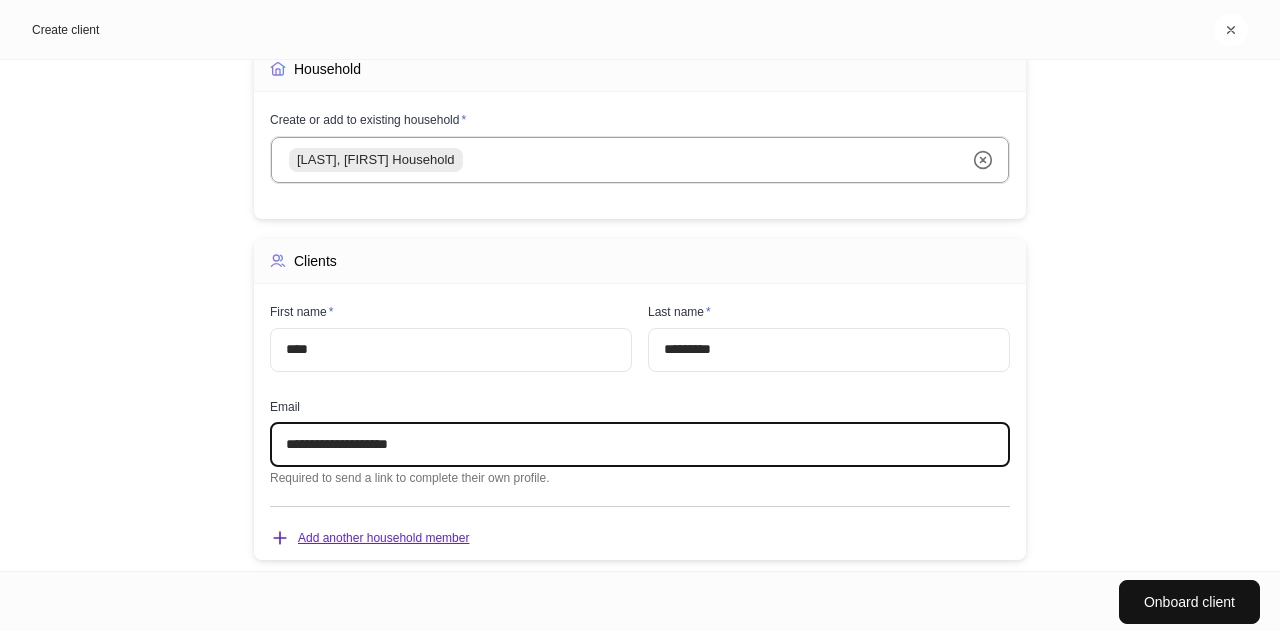 type on "**********" 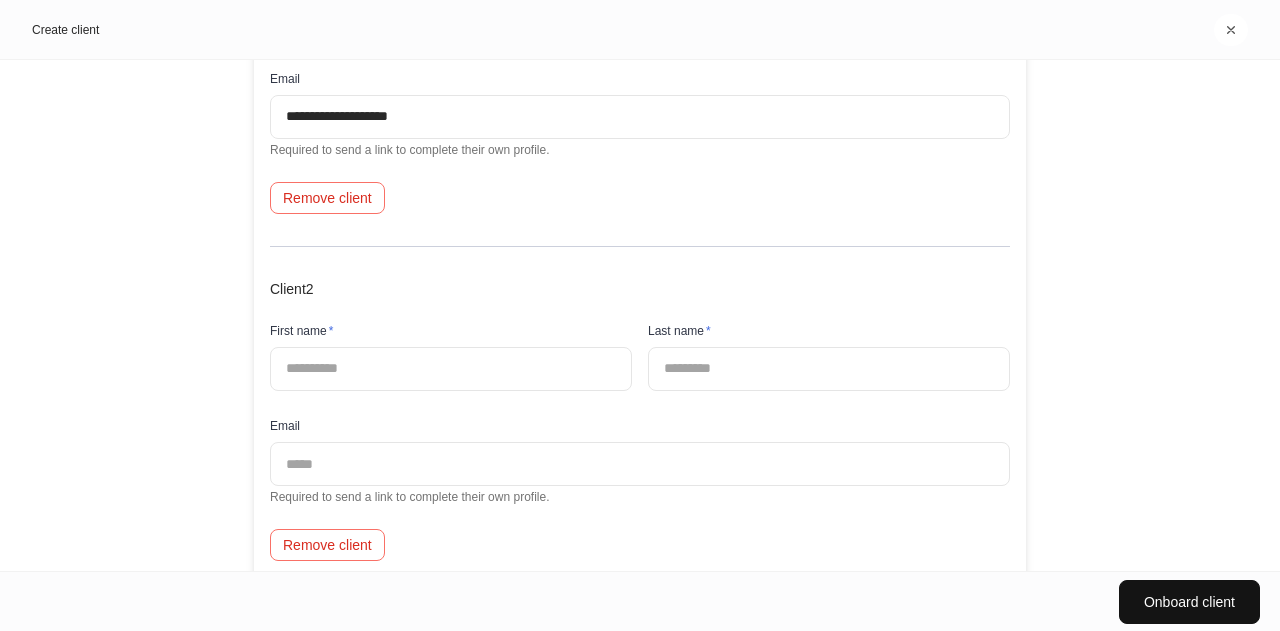scroll, scrollTop: 504, scrollLeft: 0, axis: vertical 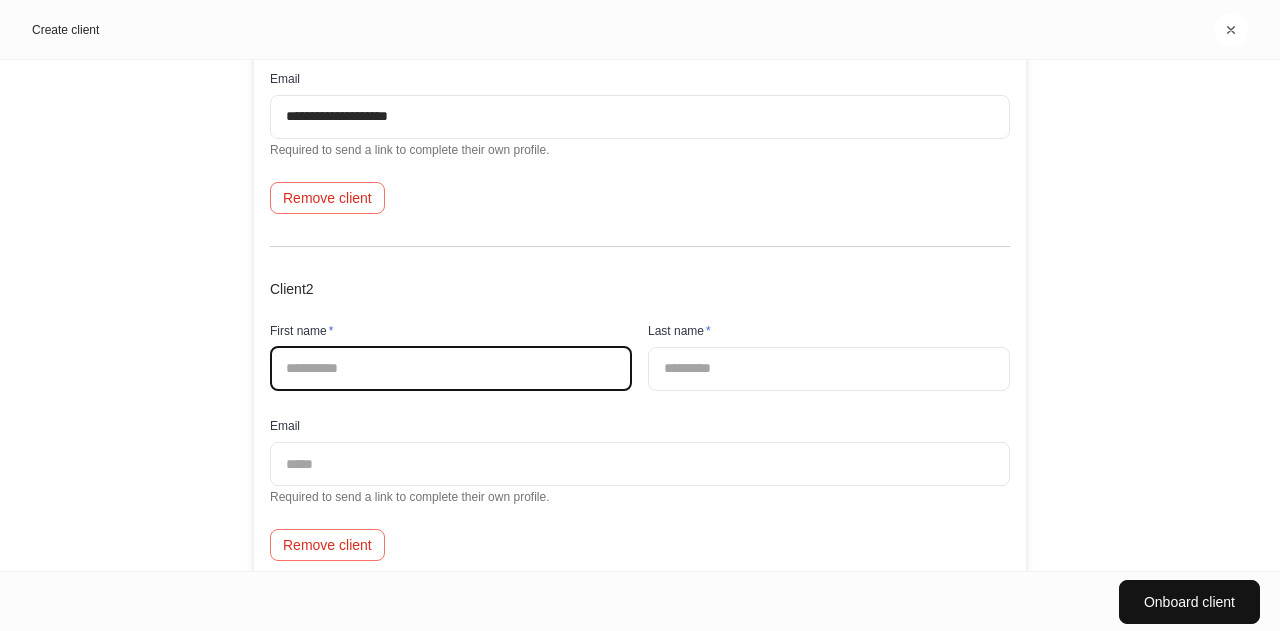 click at bounding box center (451, 369) 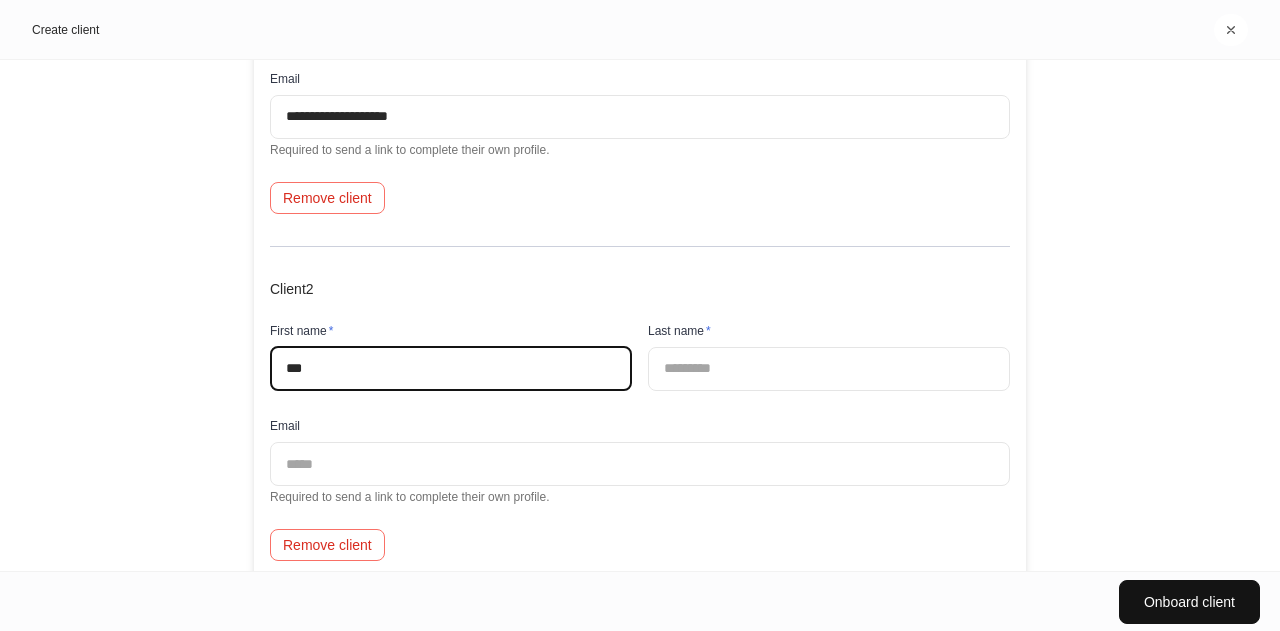 type on "***" 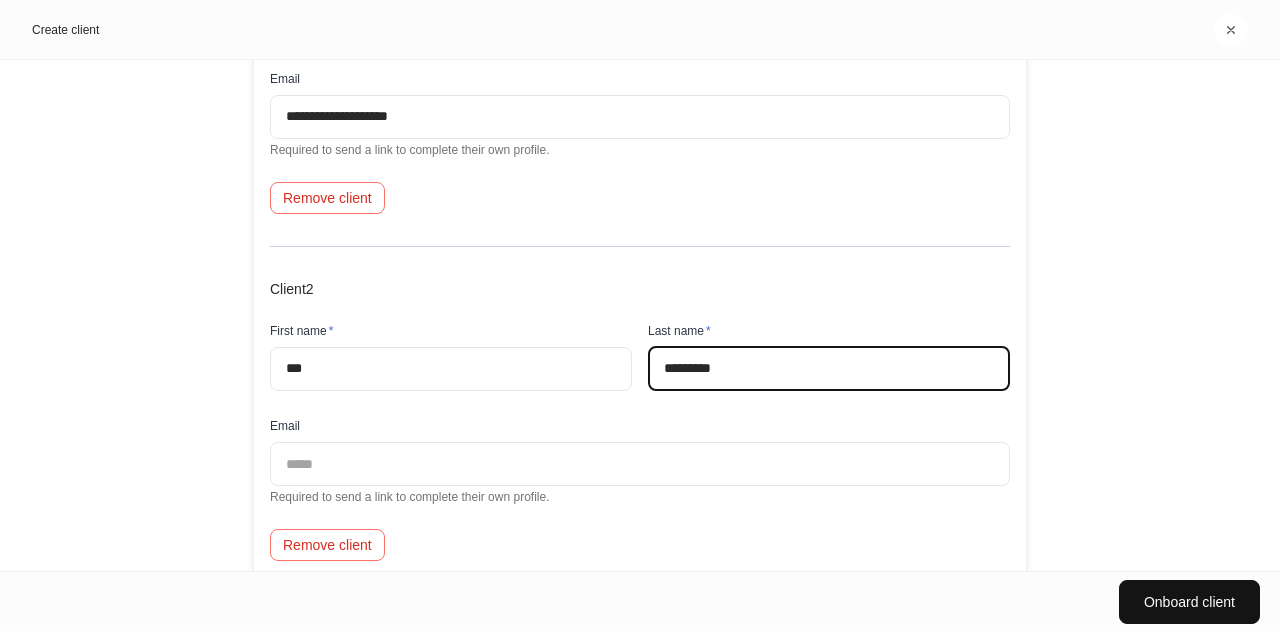 type on "*********" 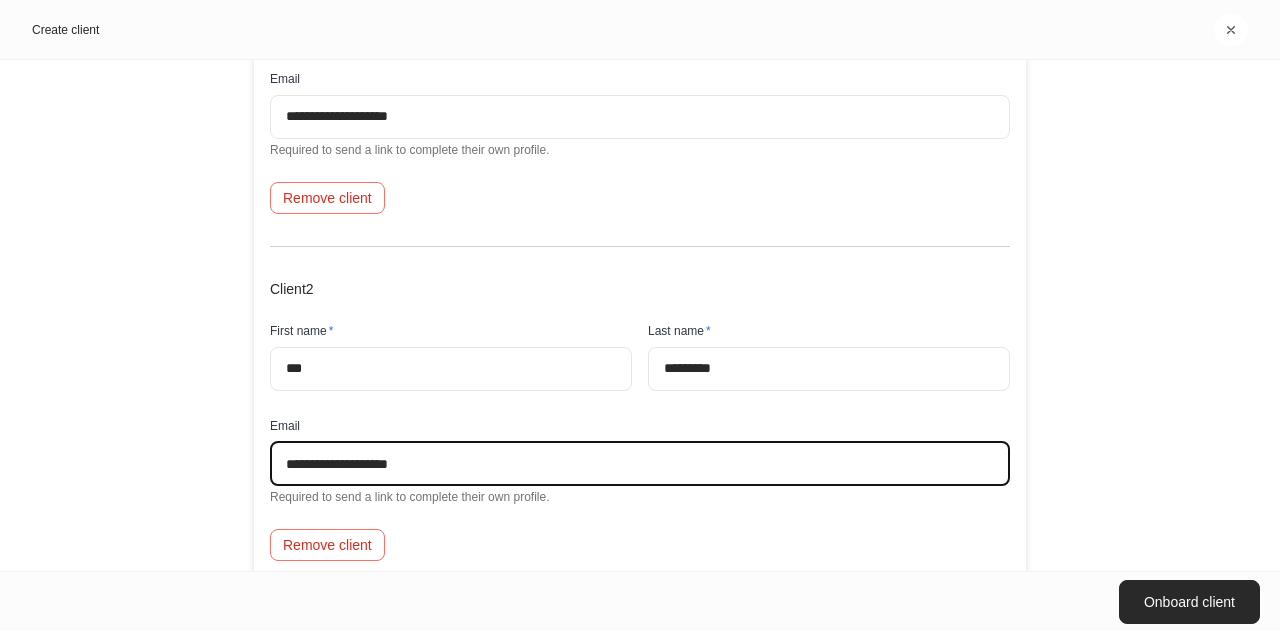 type on "**********" 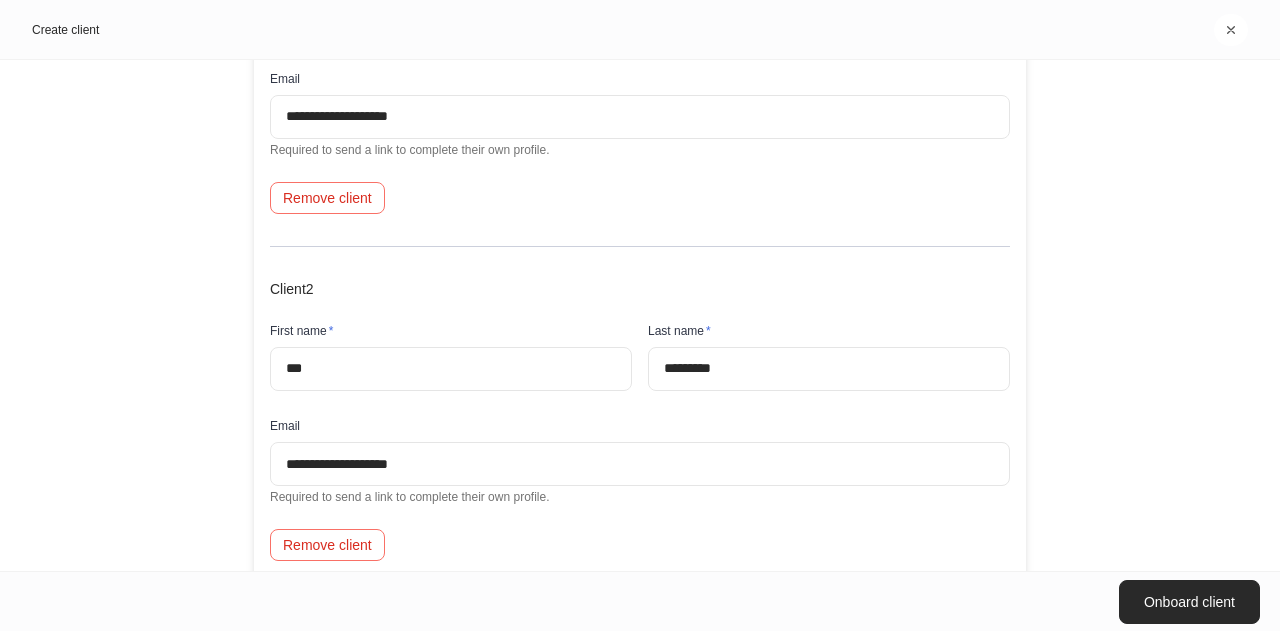 click on "Onboard client" at bounding box center [1189, 602] 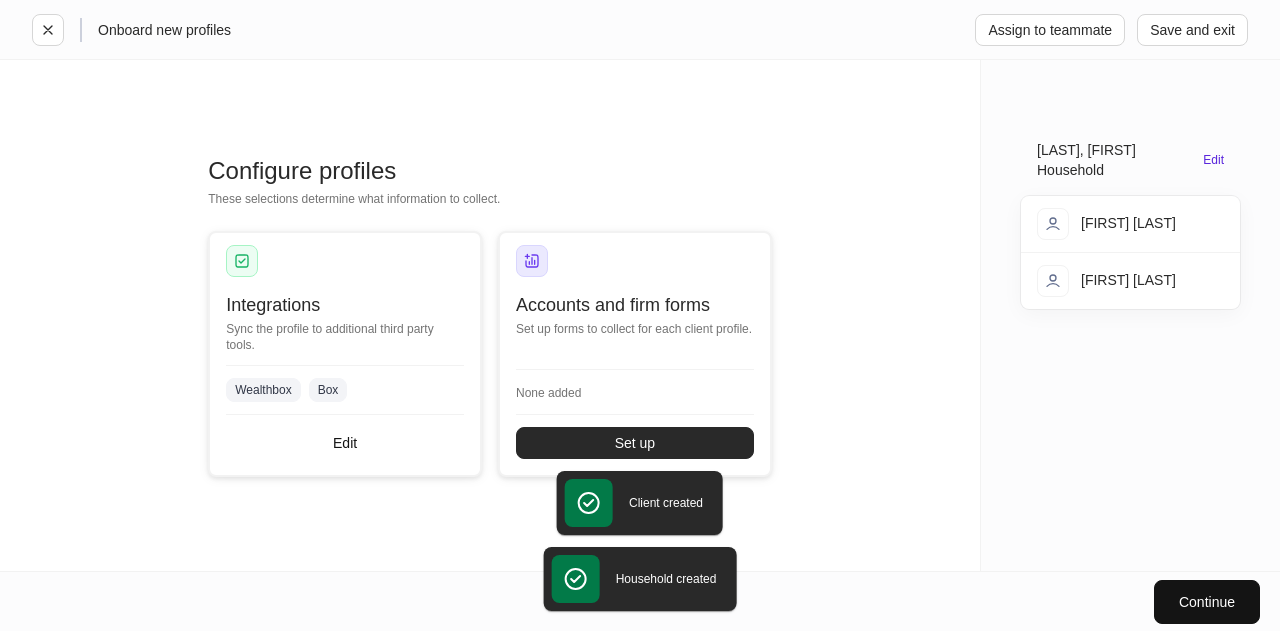 click on "Set up" at bounding box center [635, 443] 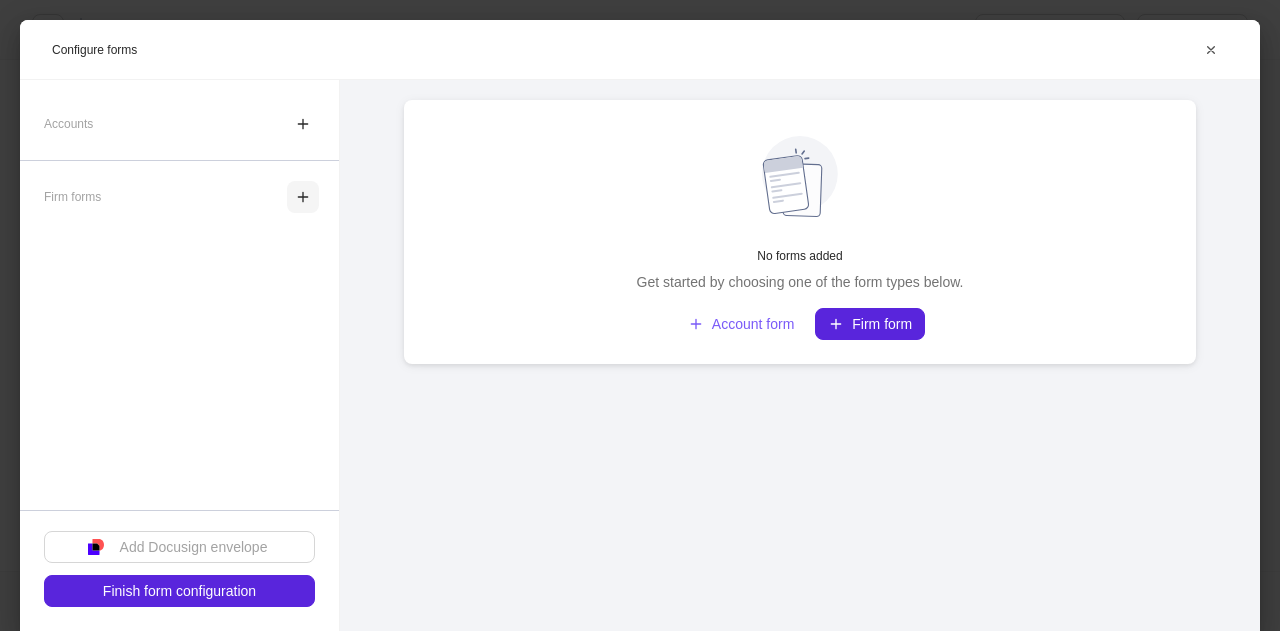 click 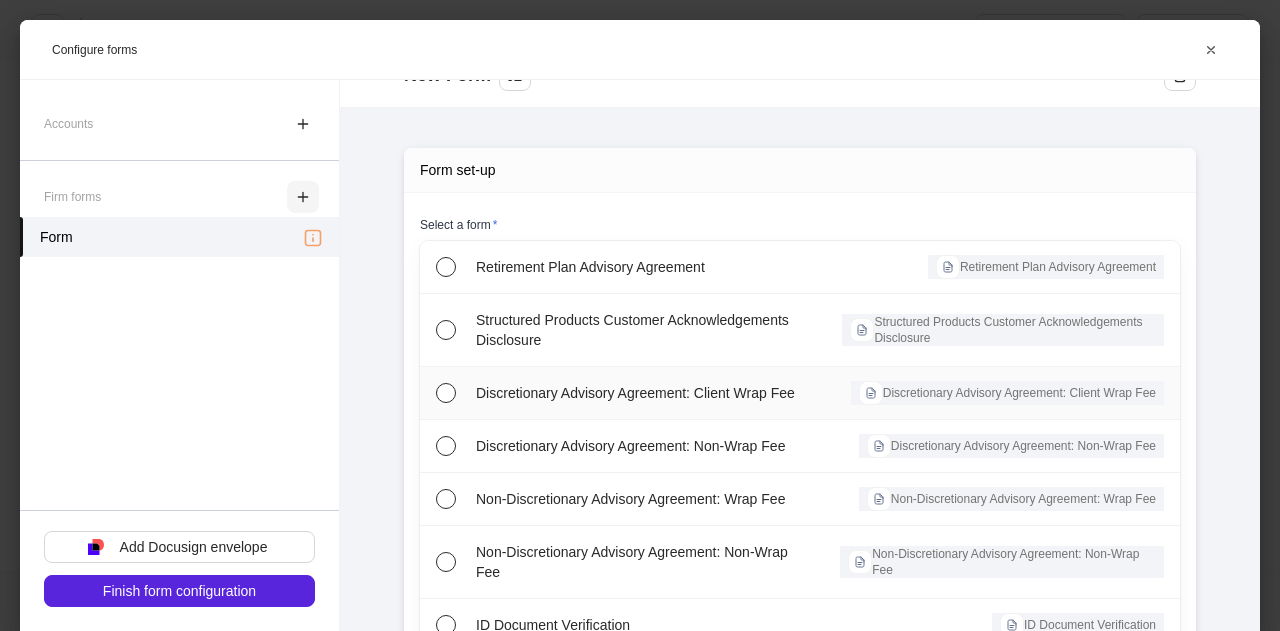 scroll, scrollTop: 62, scrollLeft: 0, axis: vertical 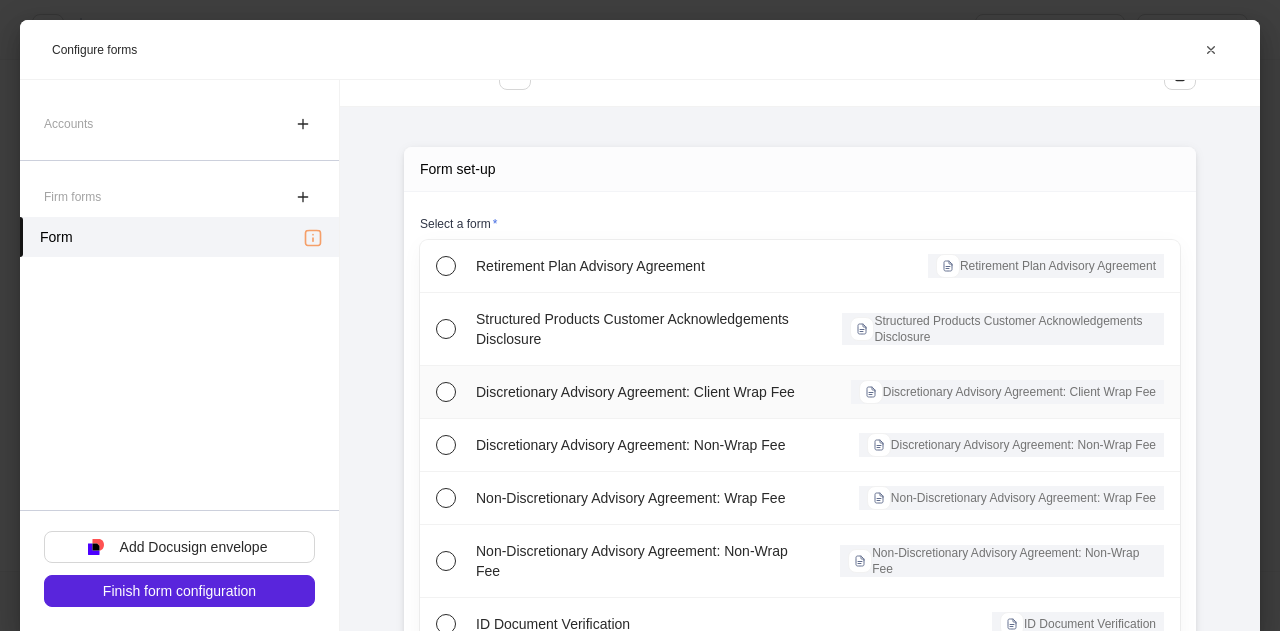 click on "Discretionary Advisory Agreement: Client Wrap Fee" at bounding box center [641, 392] 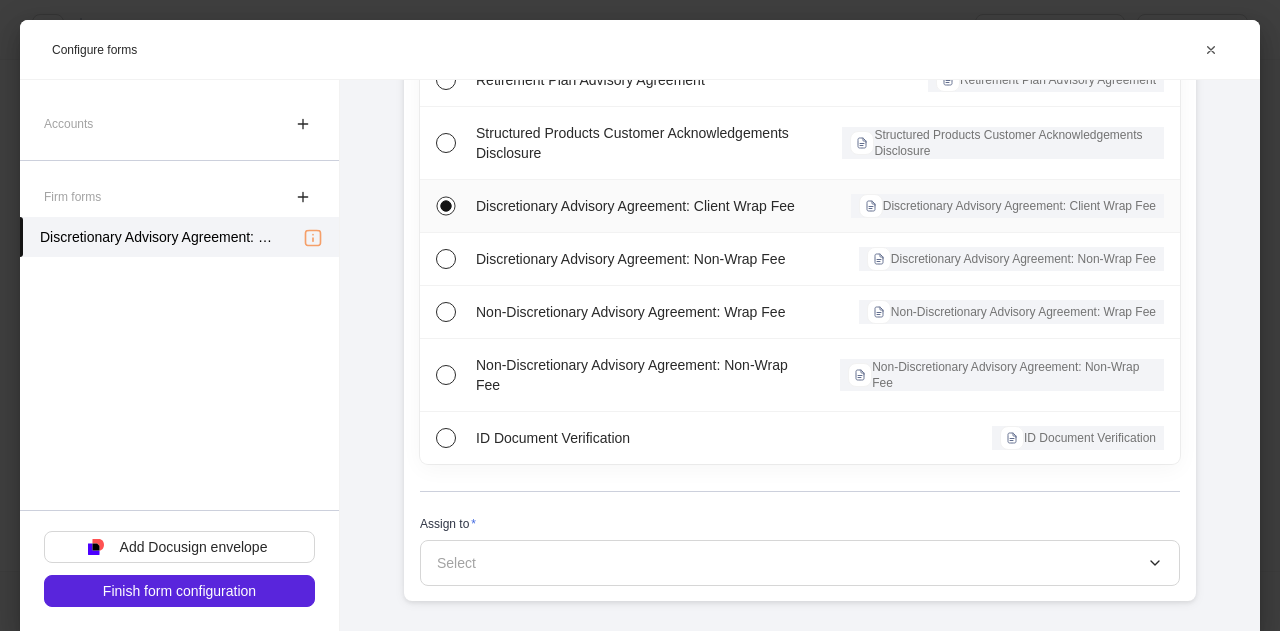 scroll, scrollTop: 254, scrollLeft: 0, axis: vertical 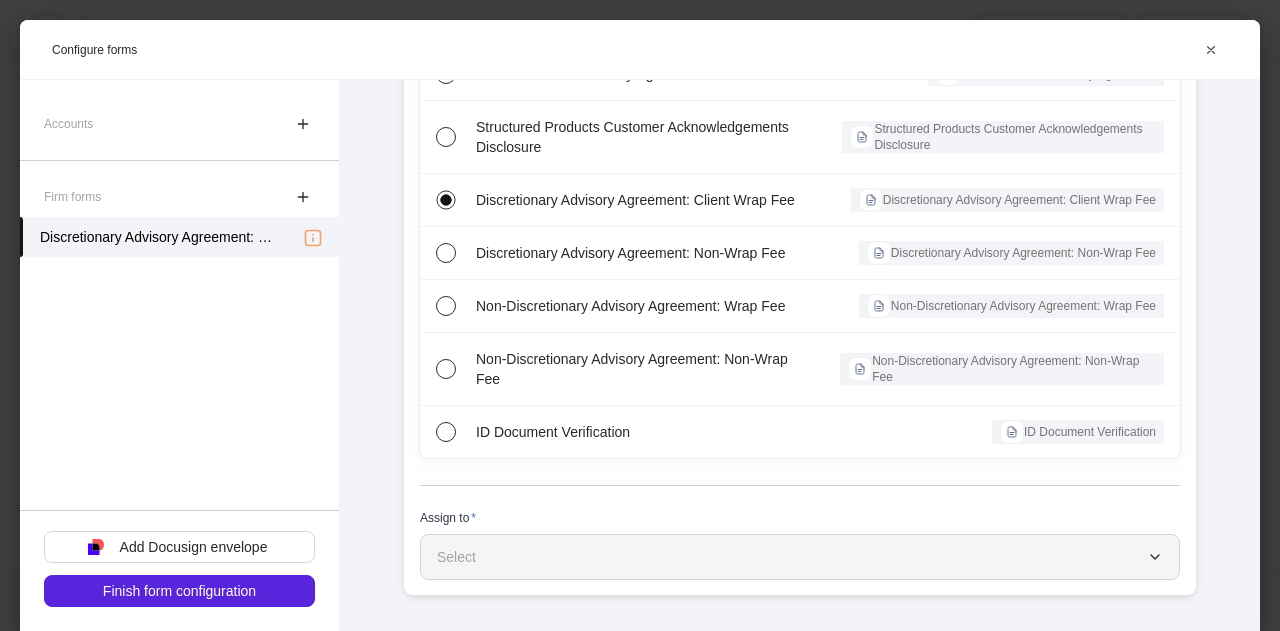 click on "Select" at bounding box center (800, 557) 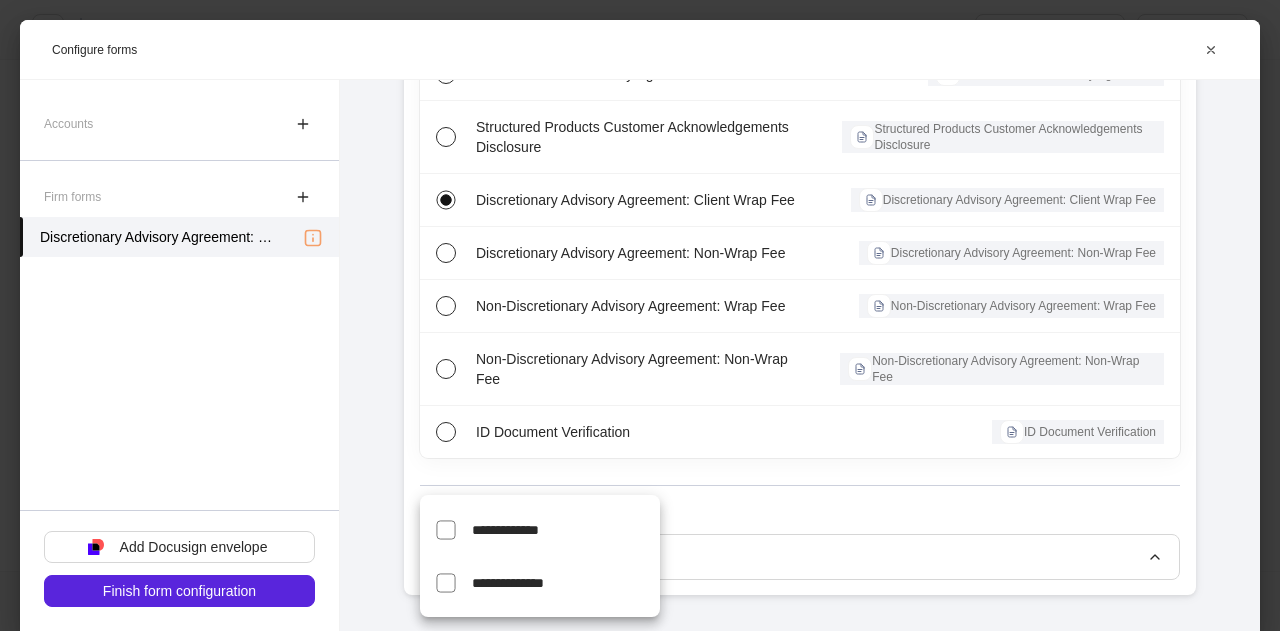 click on "**********" at bounding box center [566, 529] 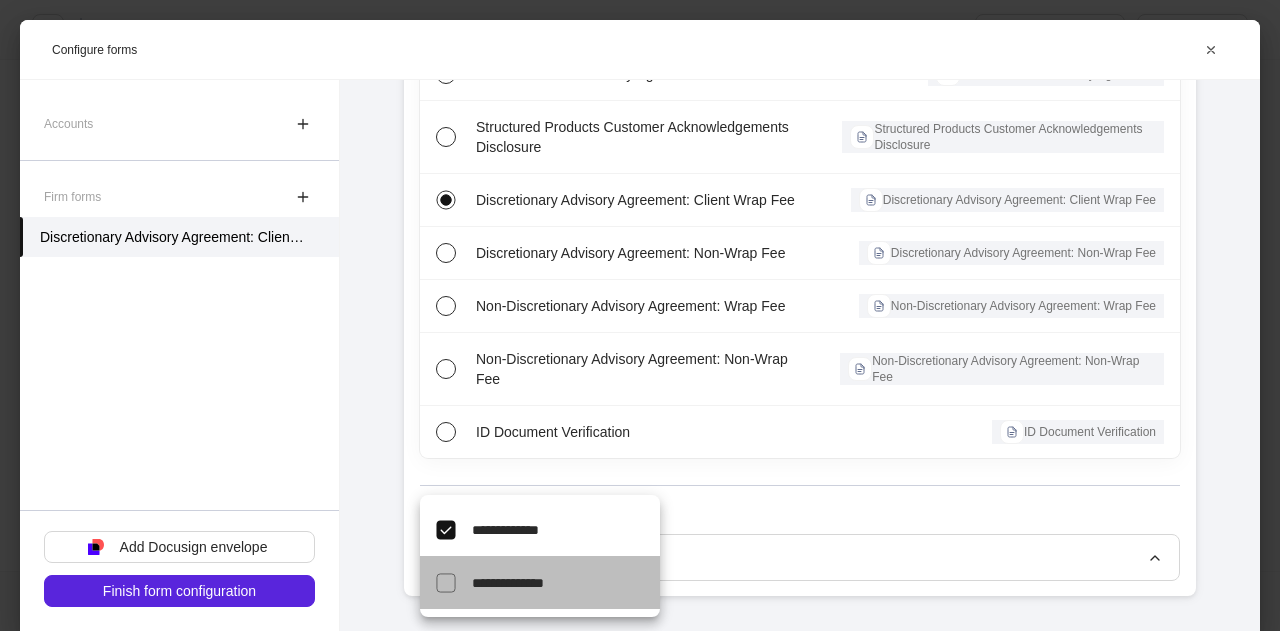 click on "**********" at bounding box center (508, 583) 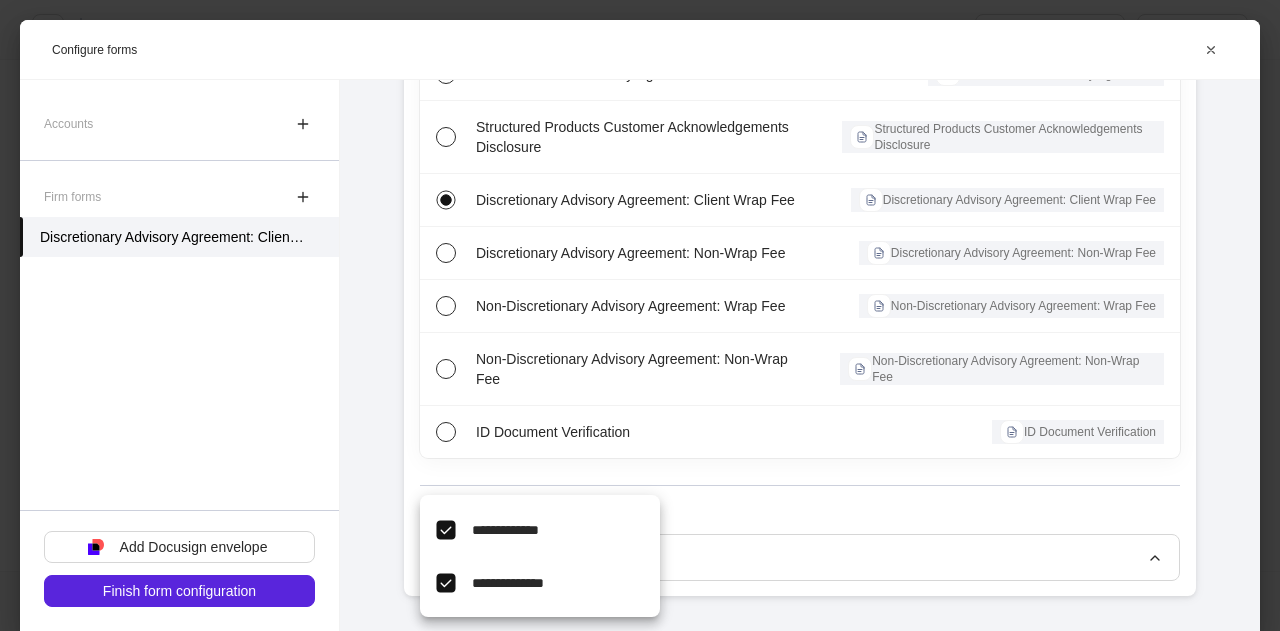 click at bounding box center [640, 315] 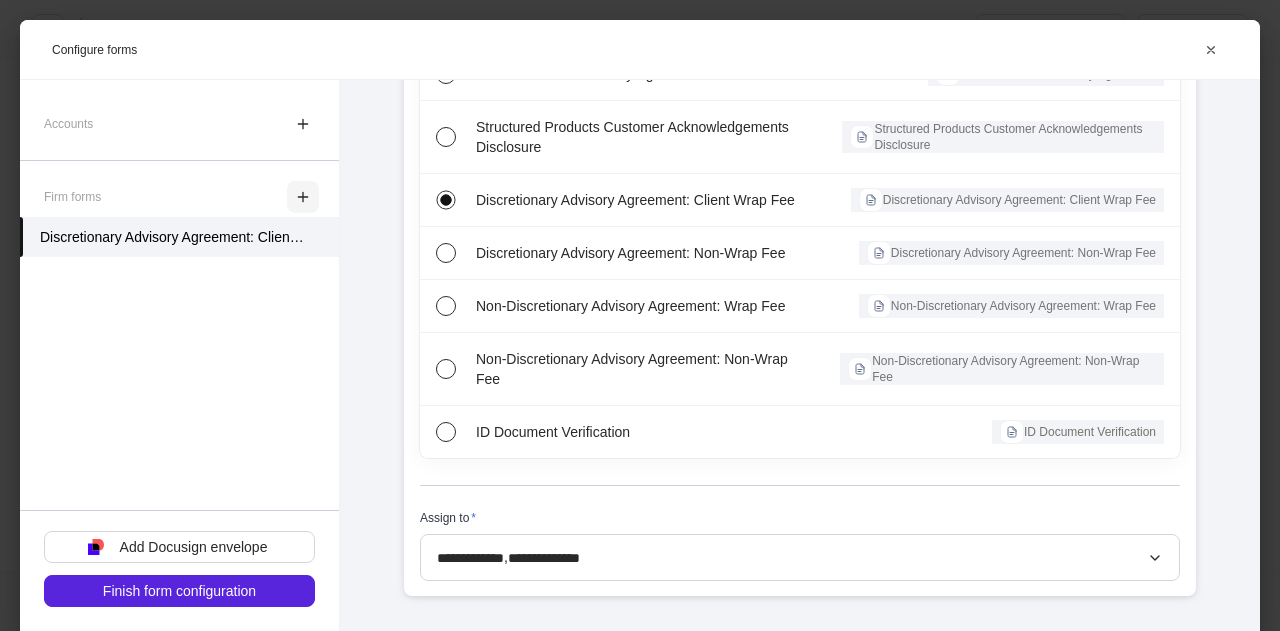 click 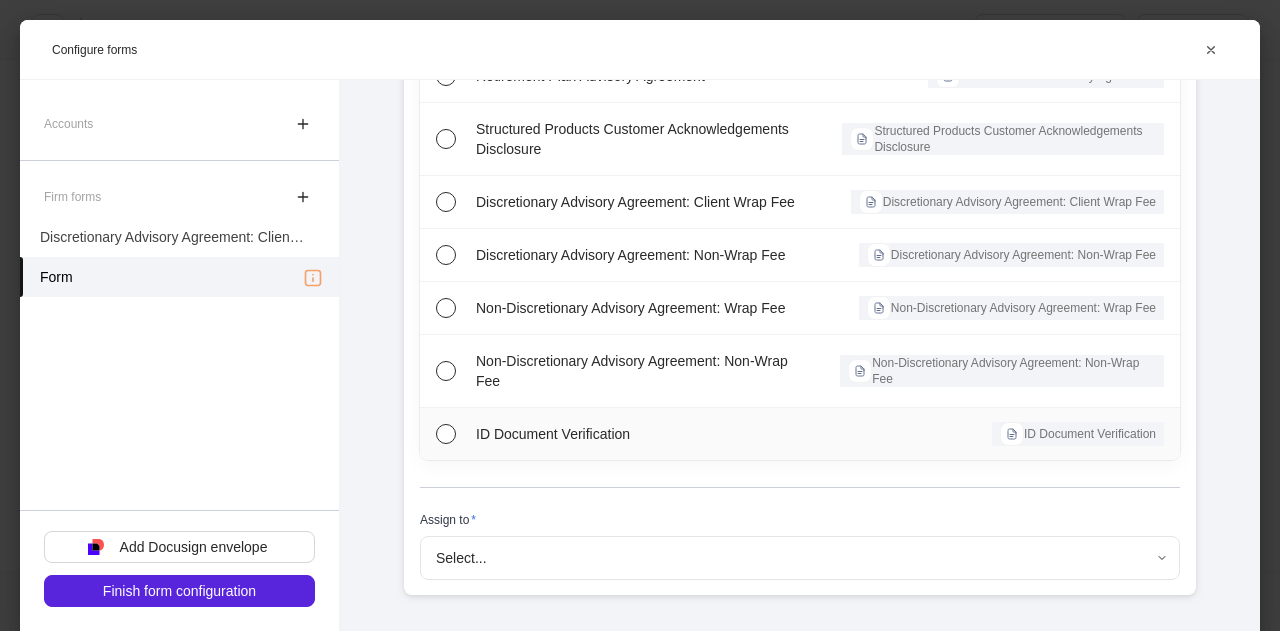 click on "ID Document Verification" at bounding box center (635, 434) 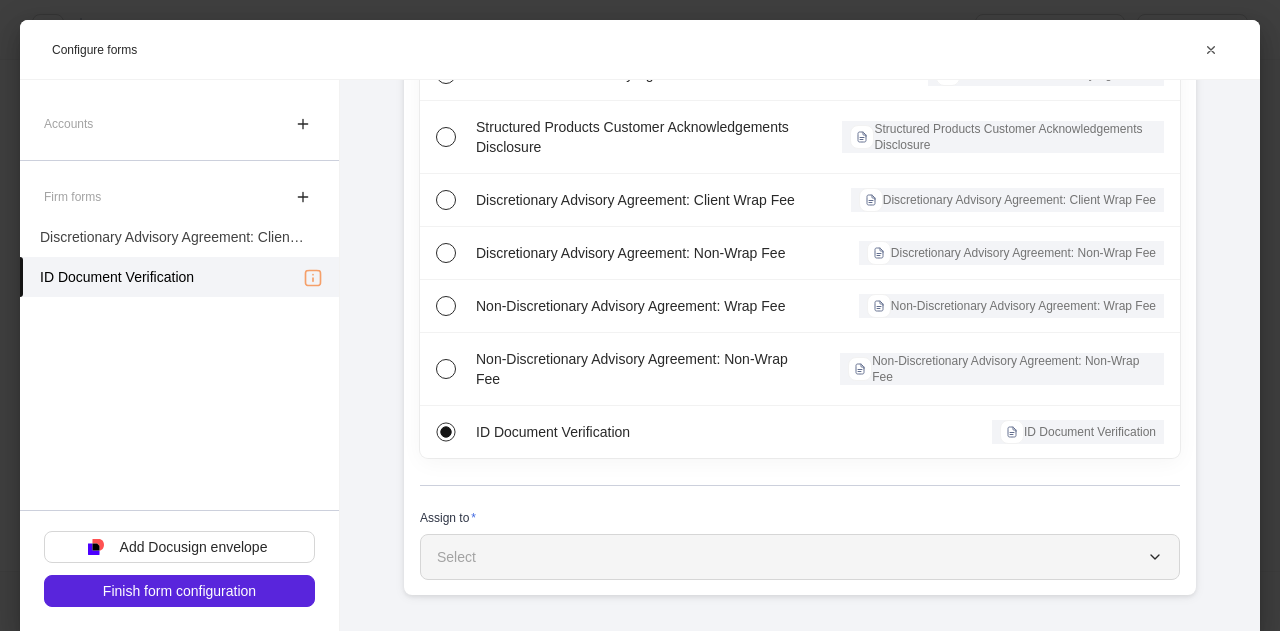 click on "Select" at bounding box center (800, 557) 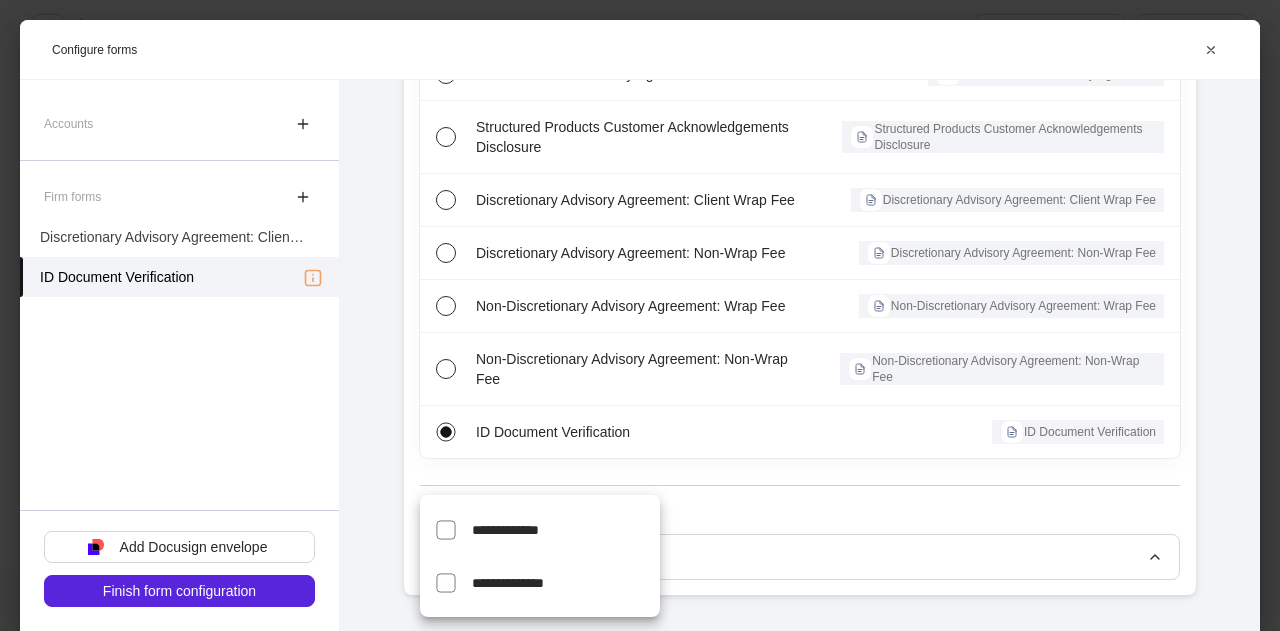 click on "**********" at bounding box center (505, 530) 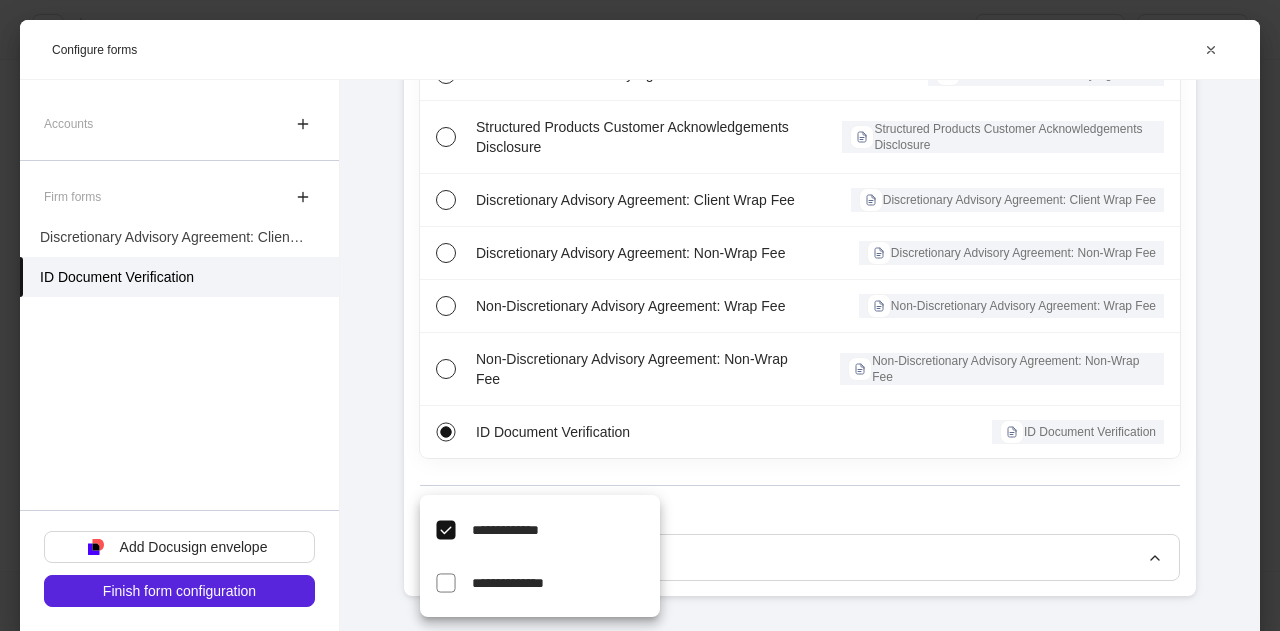 click at bounding box center (640, 315) 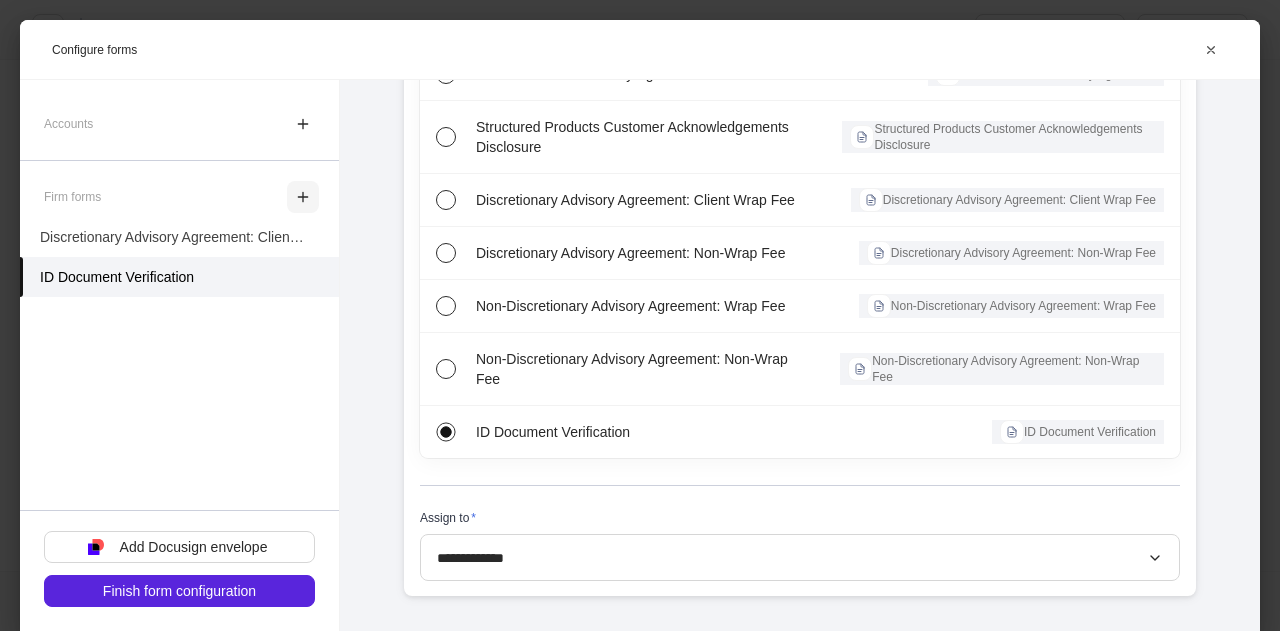 click 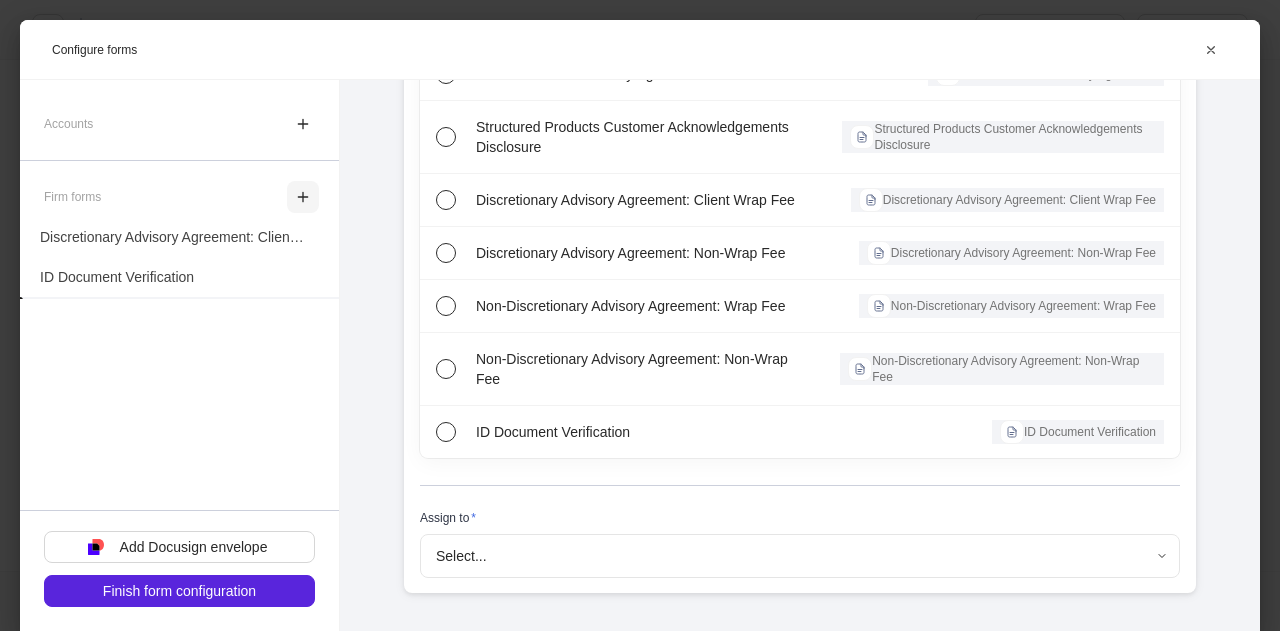 scroll, scrollTop: 252, scrollLeft: 0, axis: vertical 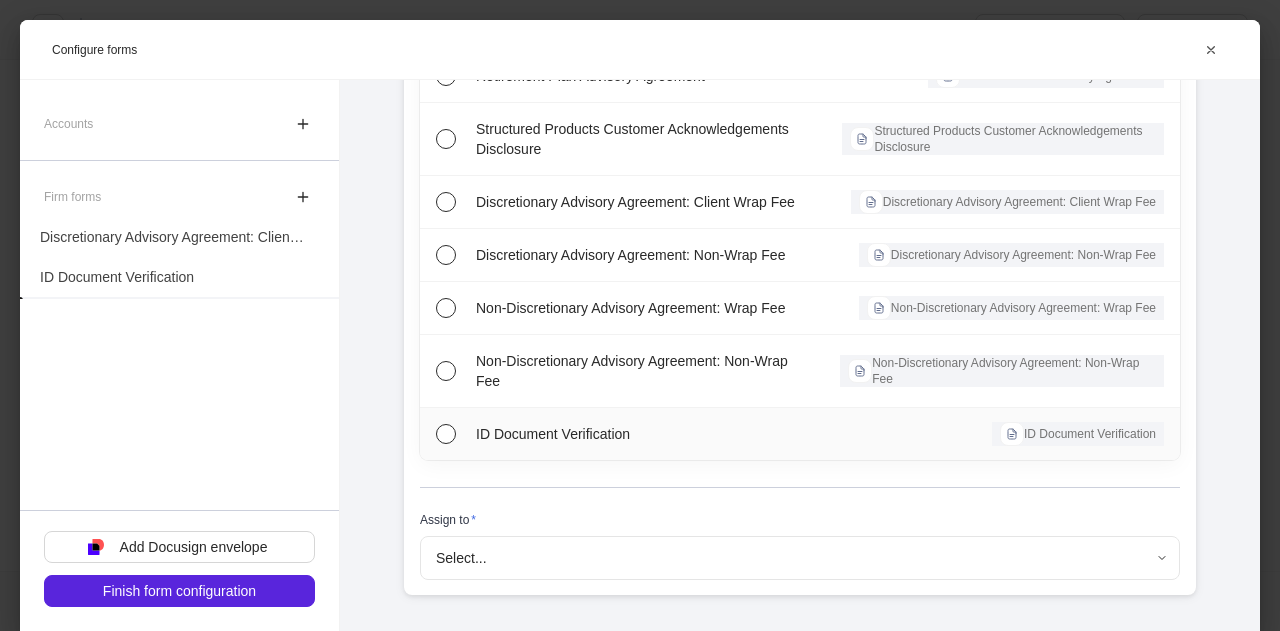 click on "ID Document Verification" at bounding box center [635, 434] 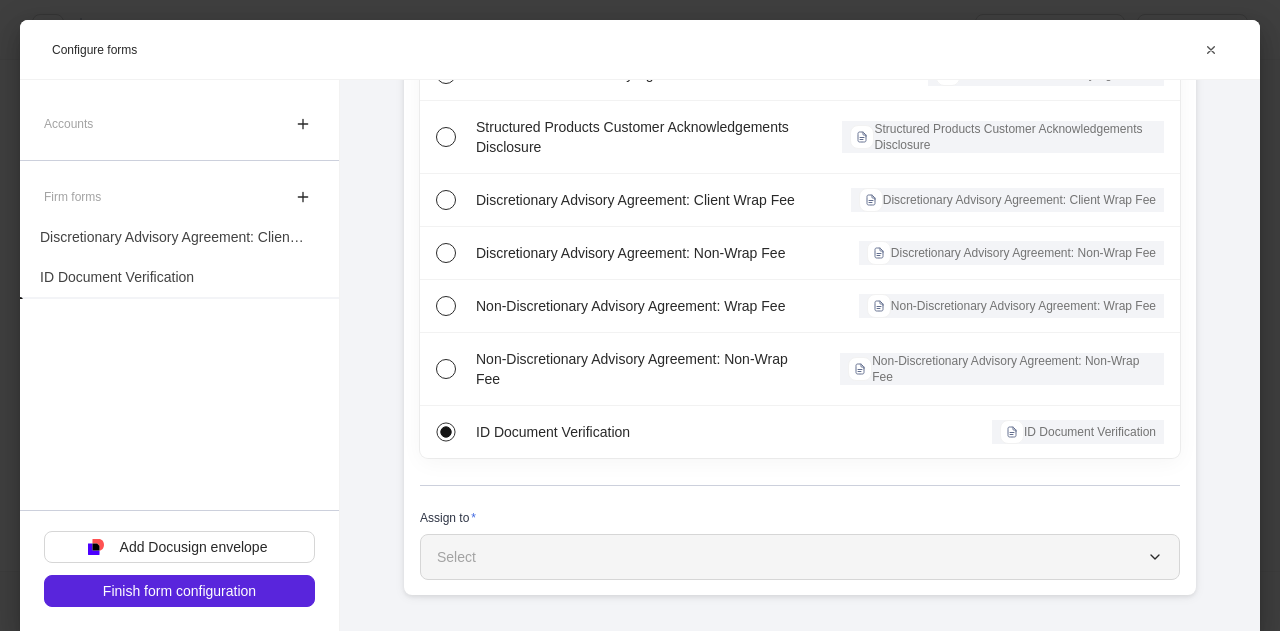 click on "Select" at bounding box center [800, 557] 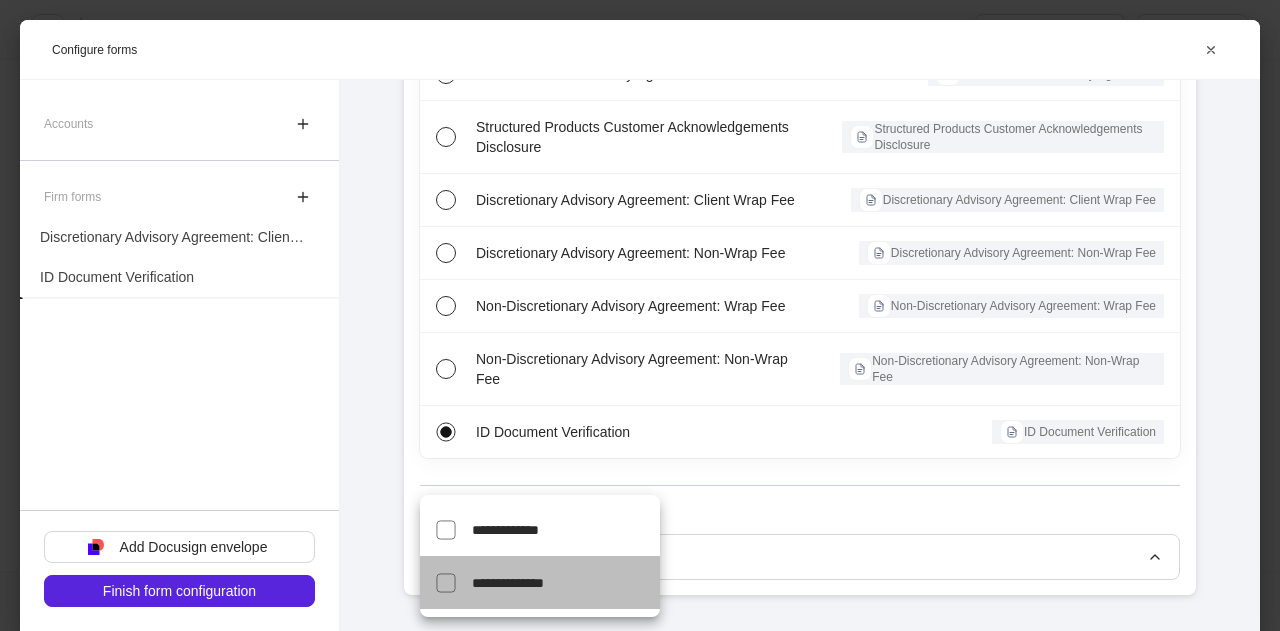 click on "**********" at bounding box center [508, 583] 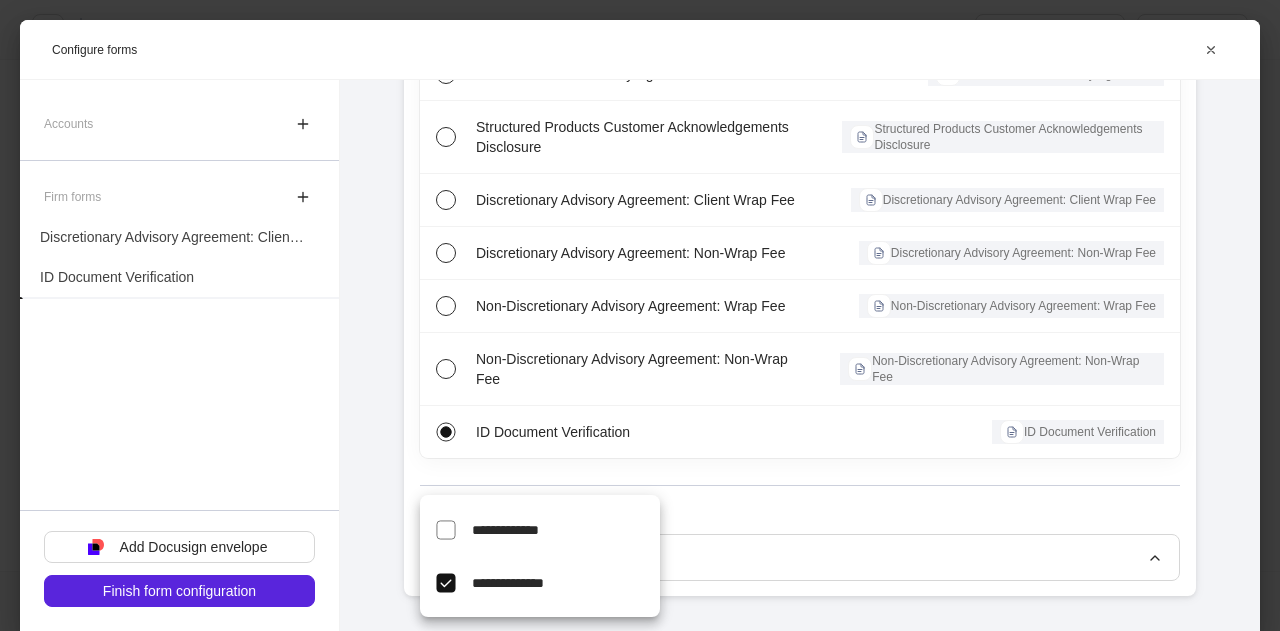 click at bounding box center [640, 315] 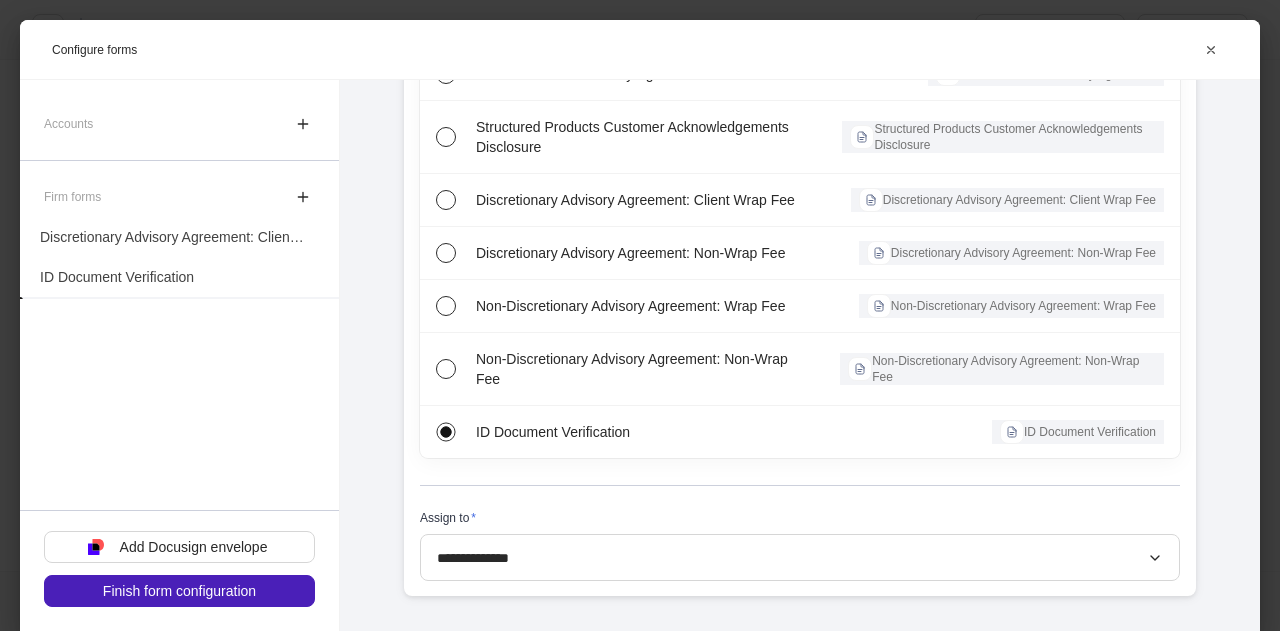 click on "Finish form configuration" at bounding box center (179, 591) 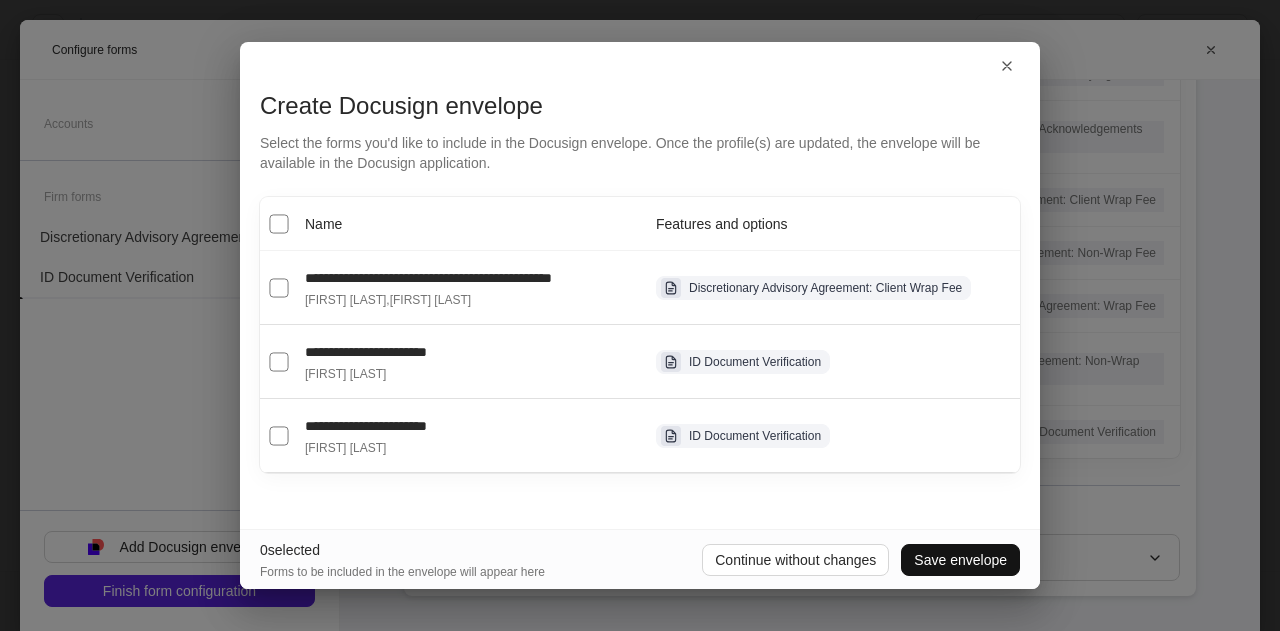 click on "[FIRST] [LAST]" at bounding box center [345, 300] 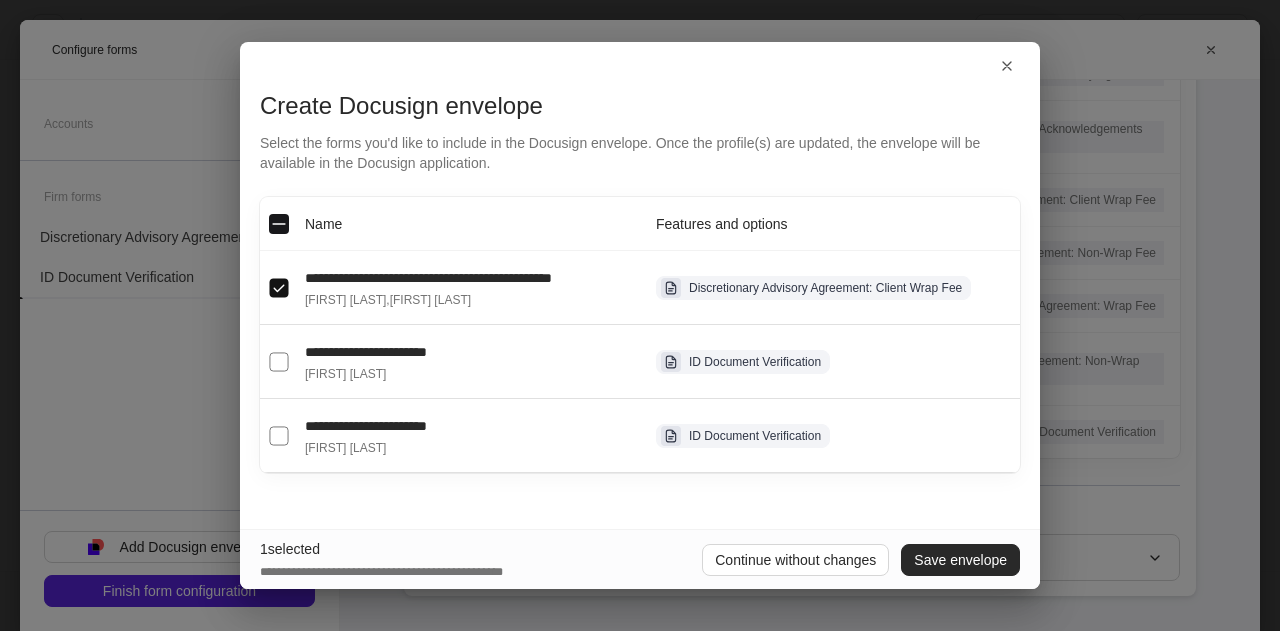 click on "Save envelope" at bounding box center (960, 560) 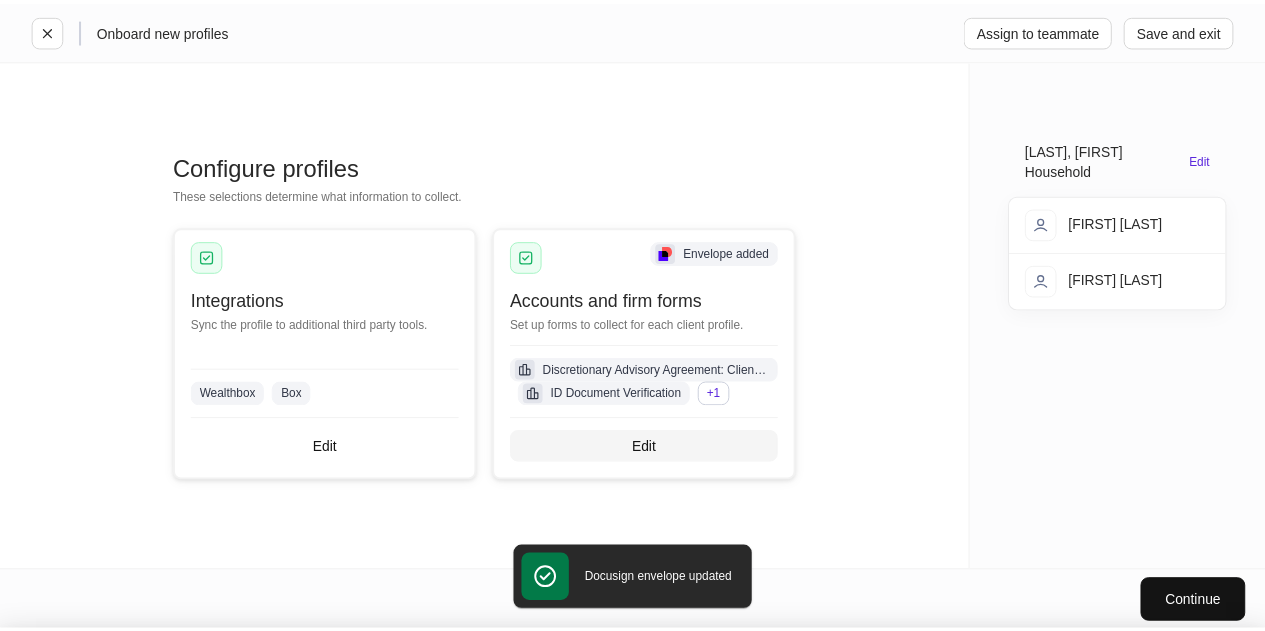 scroll, scrollTop: 234, scrollLeft: 0, axis: vertical 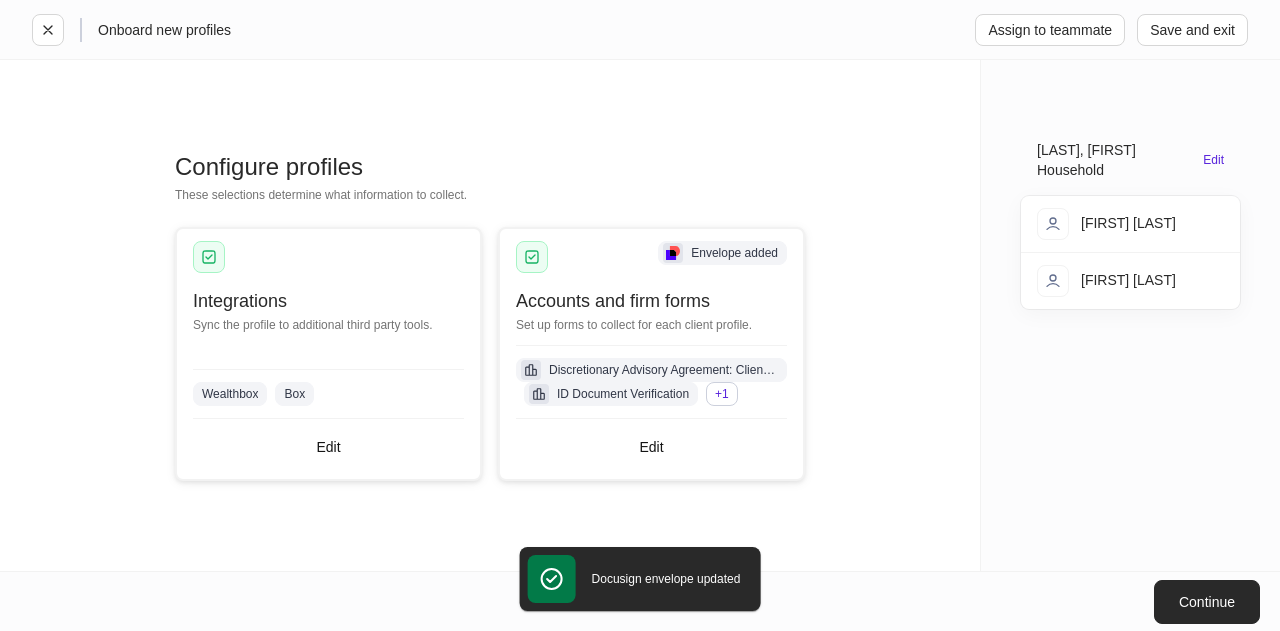 click on "Continue" at bounding box center (1207, 602) 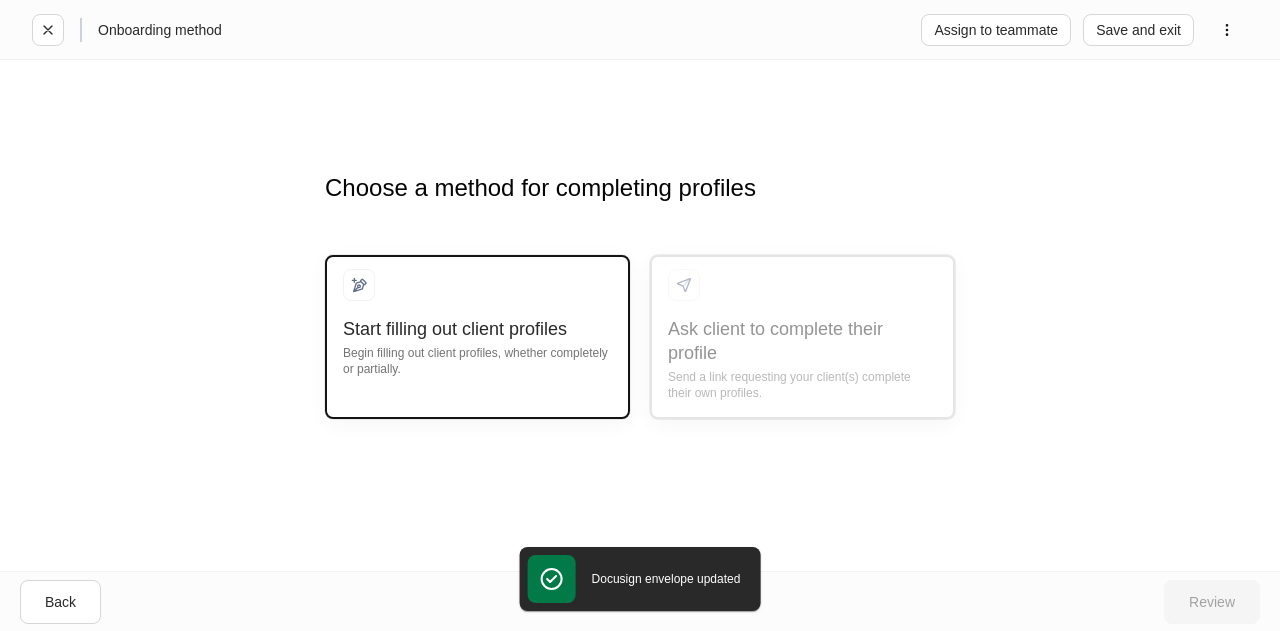 click at bounding box center [477, 293] 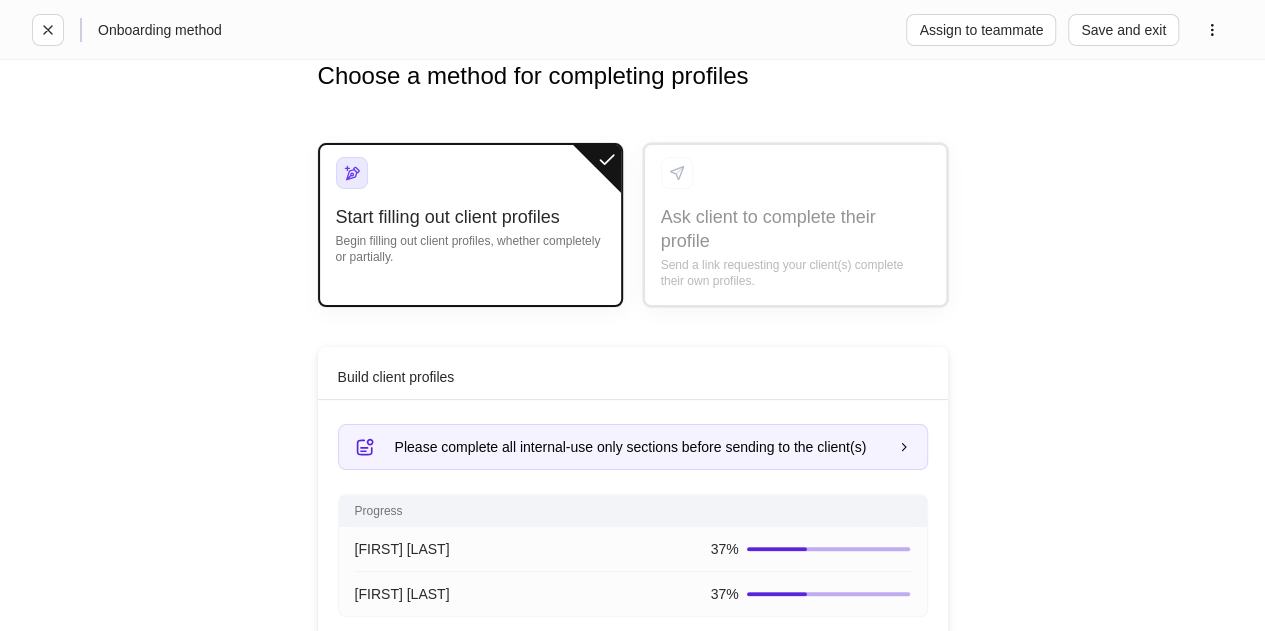 scroll, scrollTop: 124, scrollLeft: 0, axis: vertical 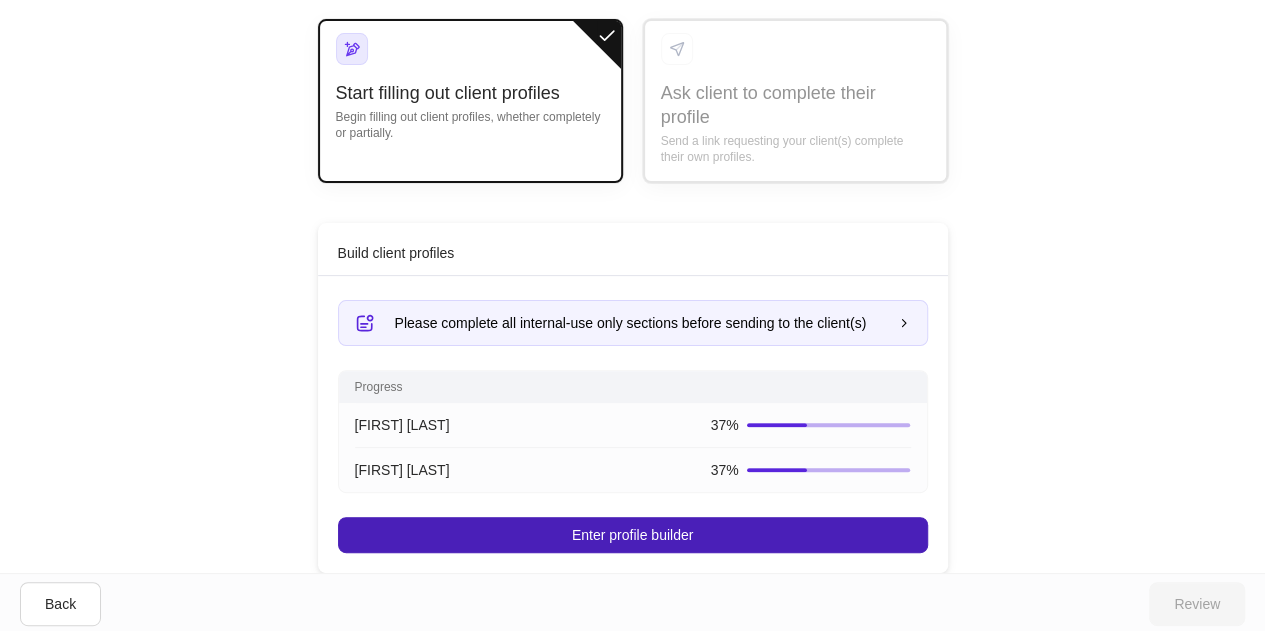 click on "Enter profile builder" at bounding box center (633, 535) 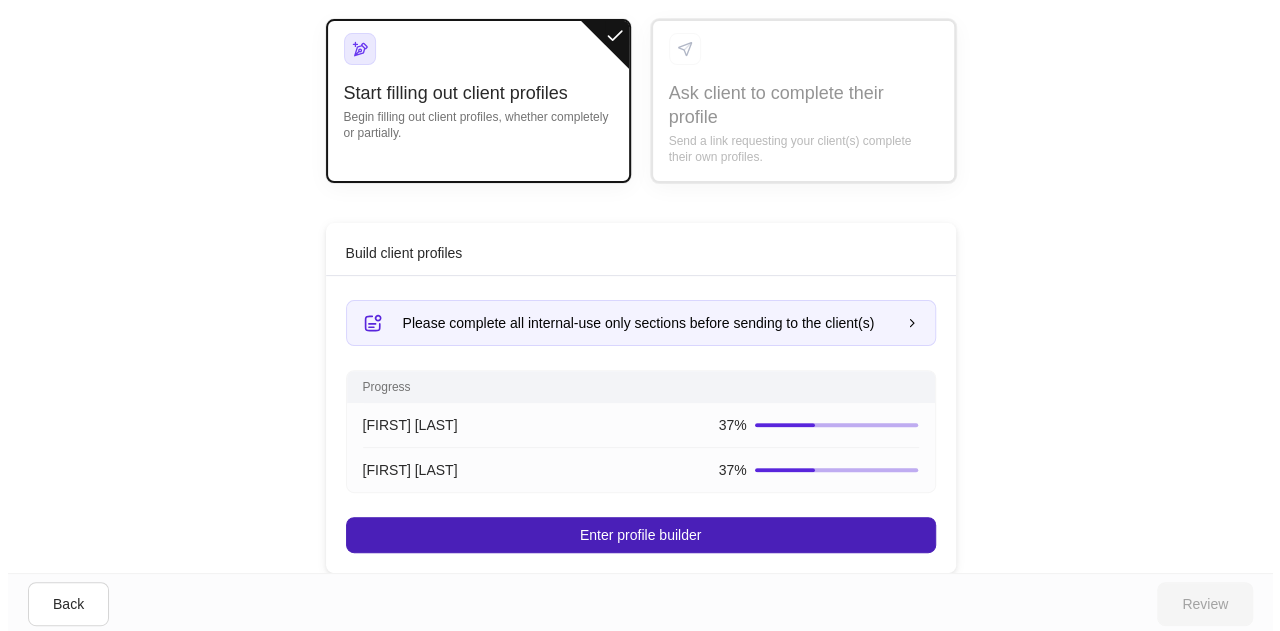 scroll, scrollTop: 0, scrollLeft: 0, axis: both 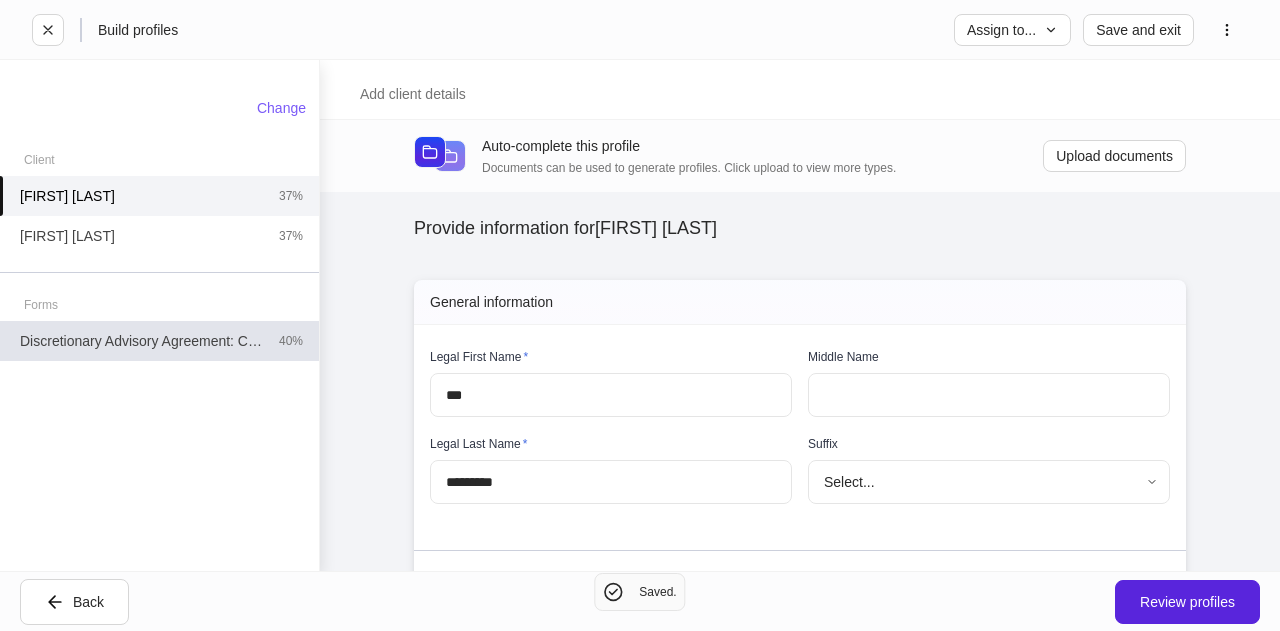 click on "Discretionary Advisory Agreement: Client Wrap Fee" at bounding box center [141, 341] 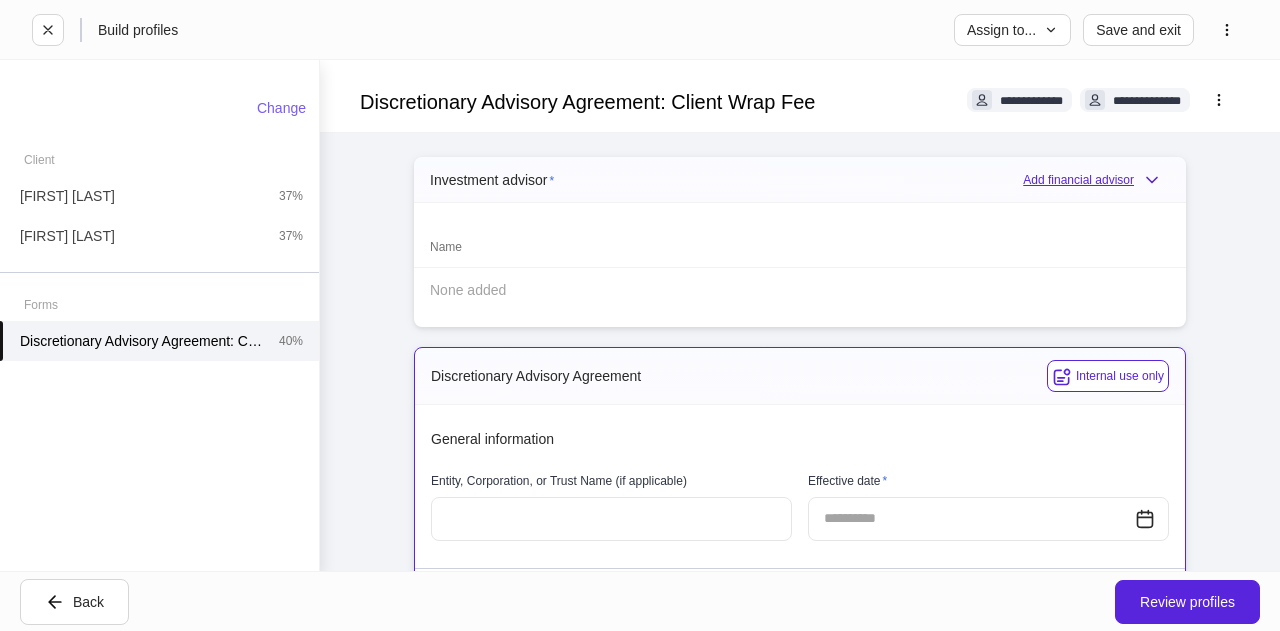 click on "Add financial advisor" at bounding box center [1096, 180] 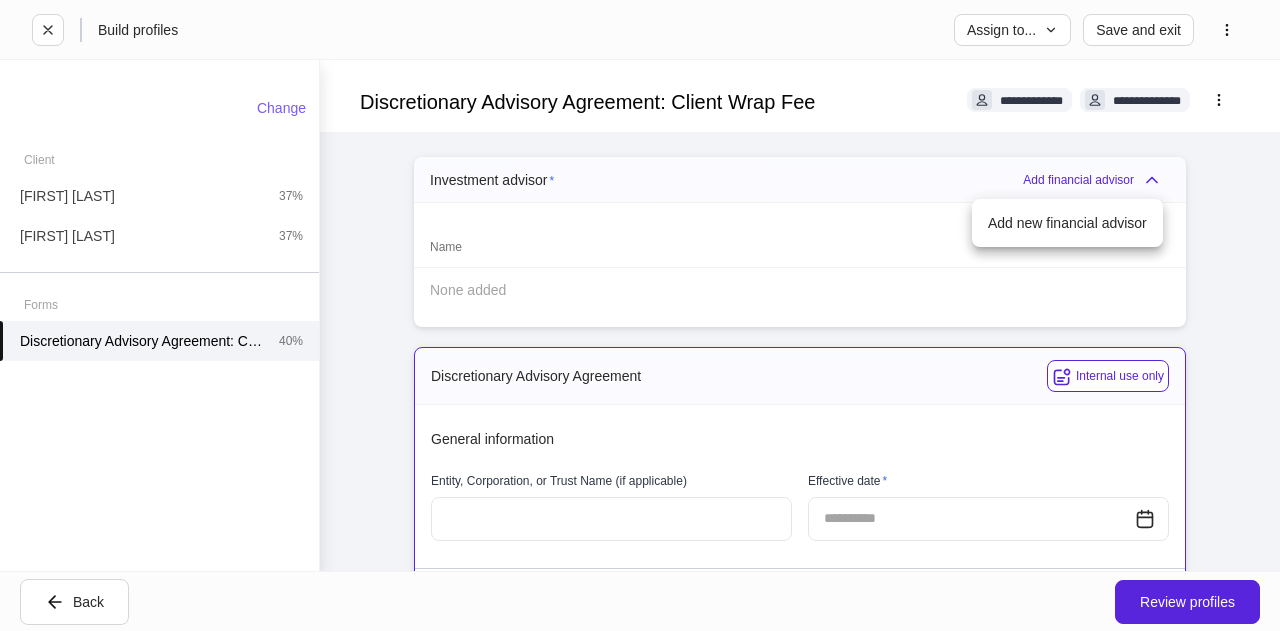 click on "Add new financial advisor" at bounding box center (1067, 223) 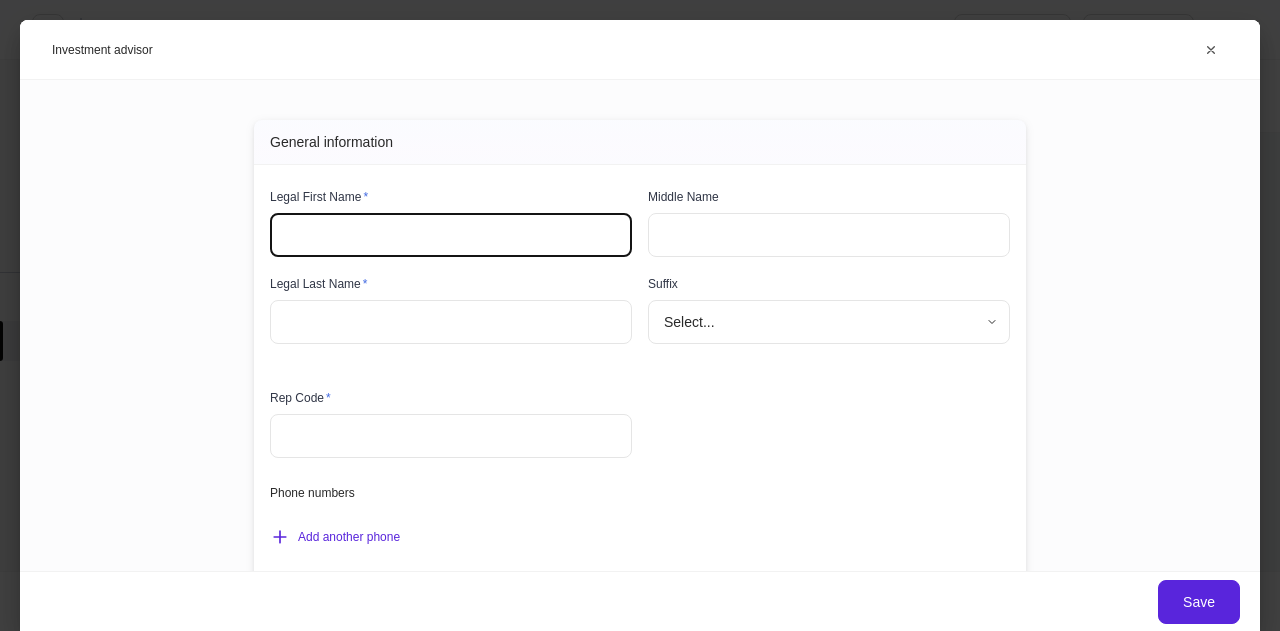 click at bounding box center (451, 235) 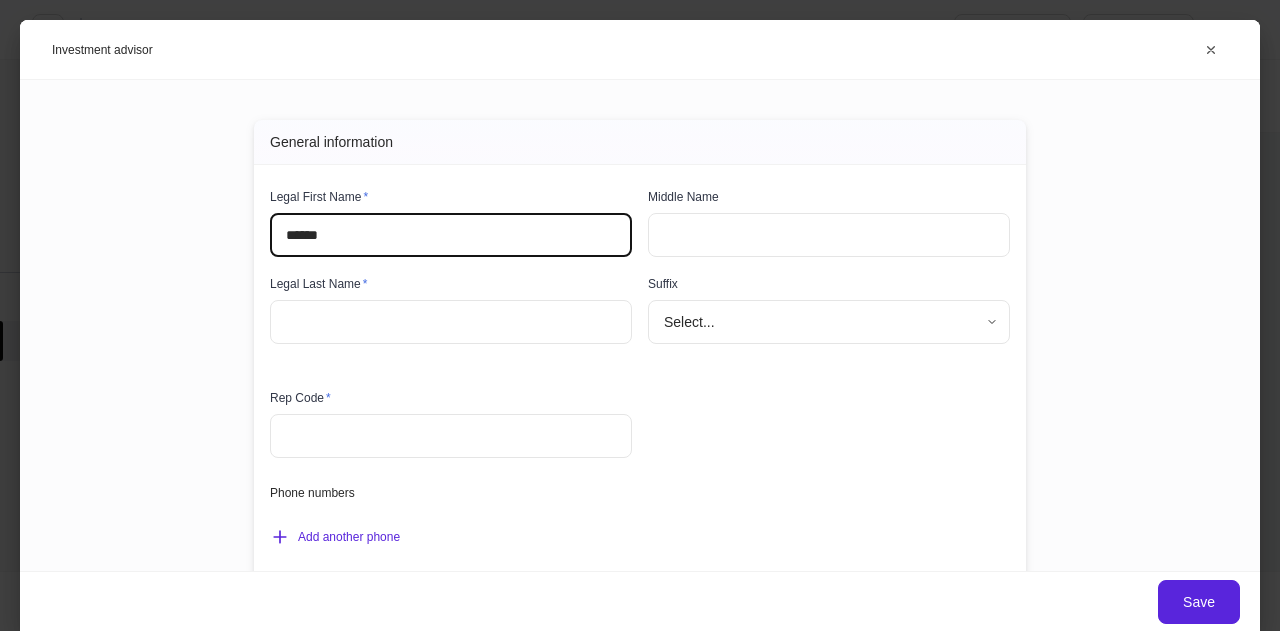 type on "******" 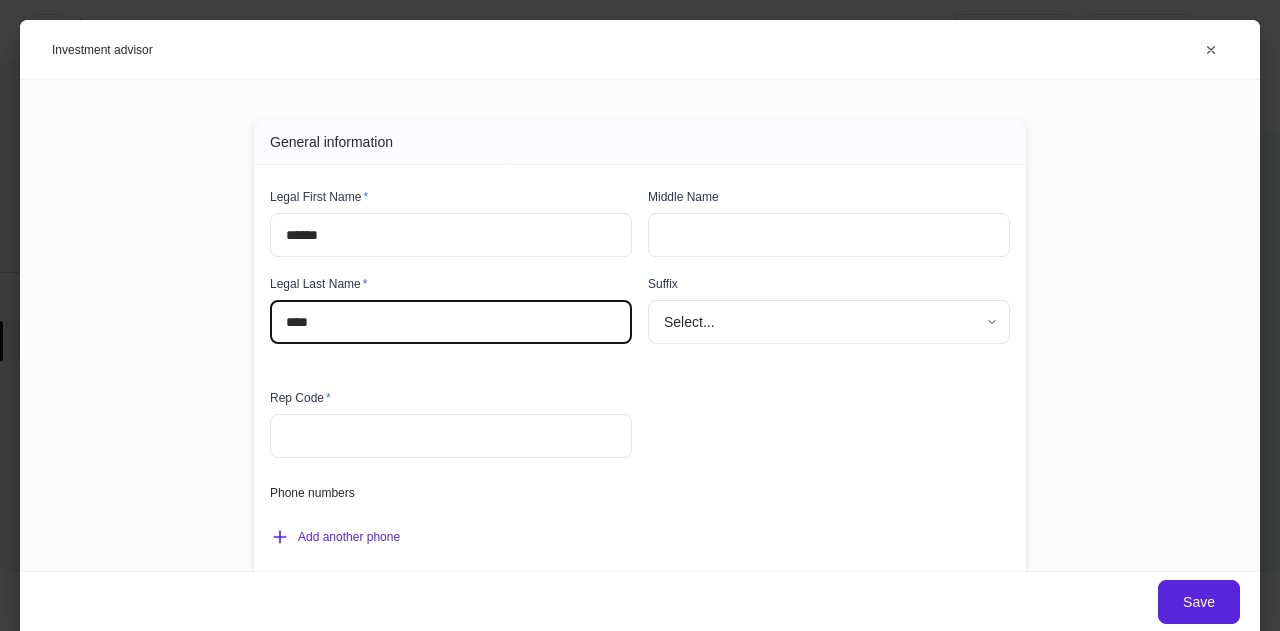 type on "****" 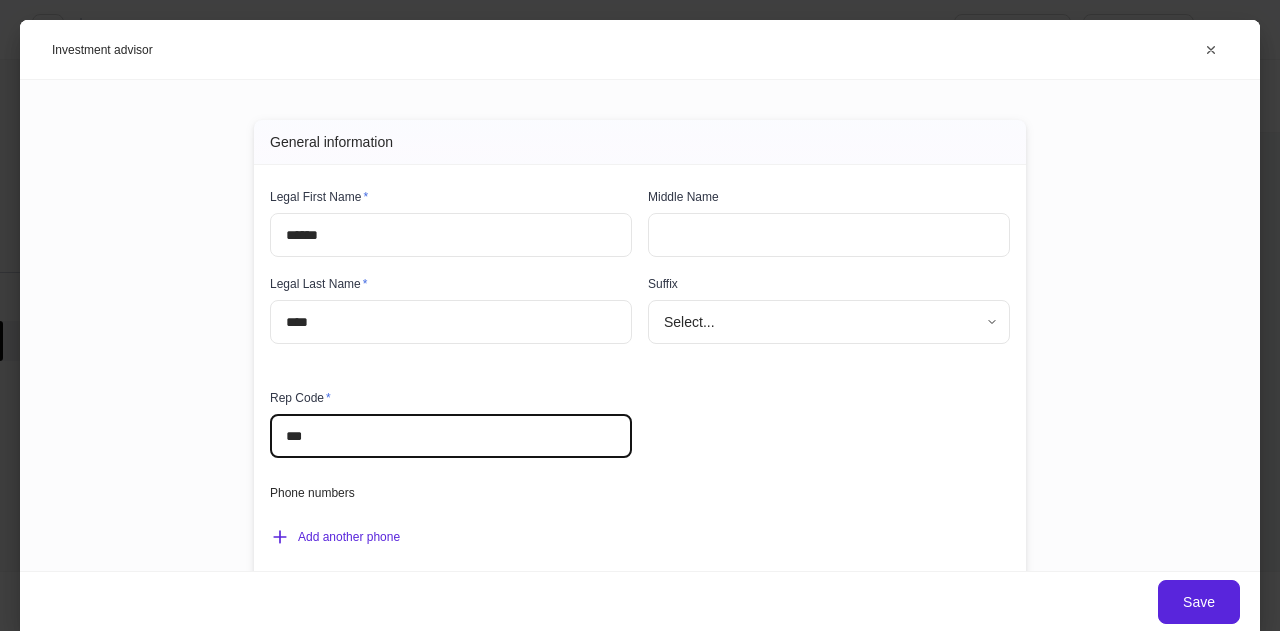 type on "***" 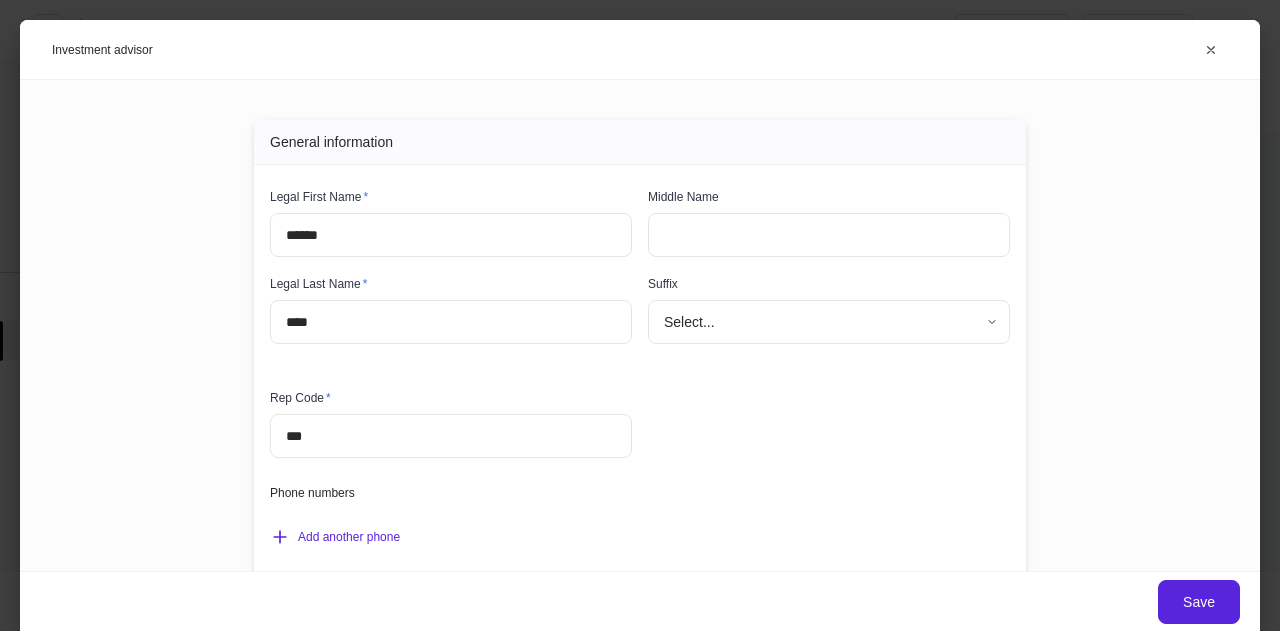 type 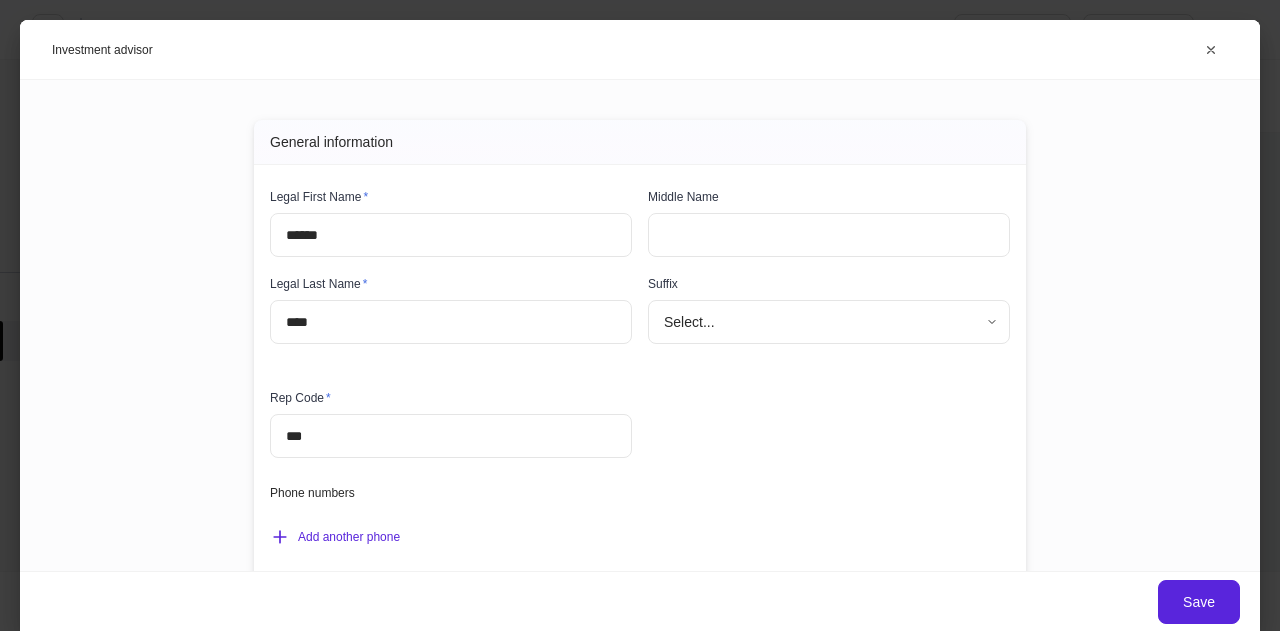 scroll, scrollTop: 163, scrollLeft: 0, axis: vertical 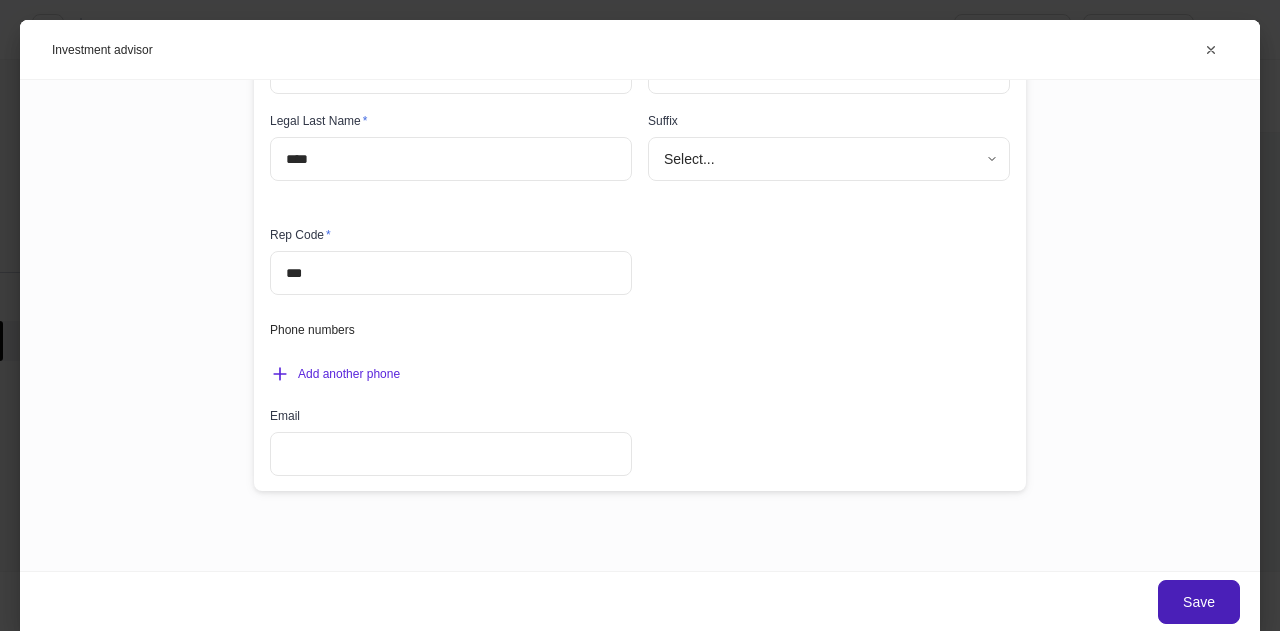 click on "Save" at bounding box center [1199, 602] 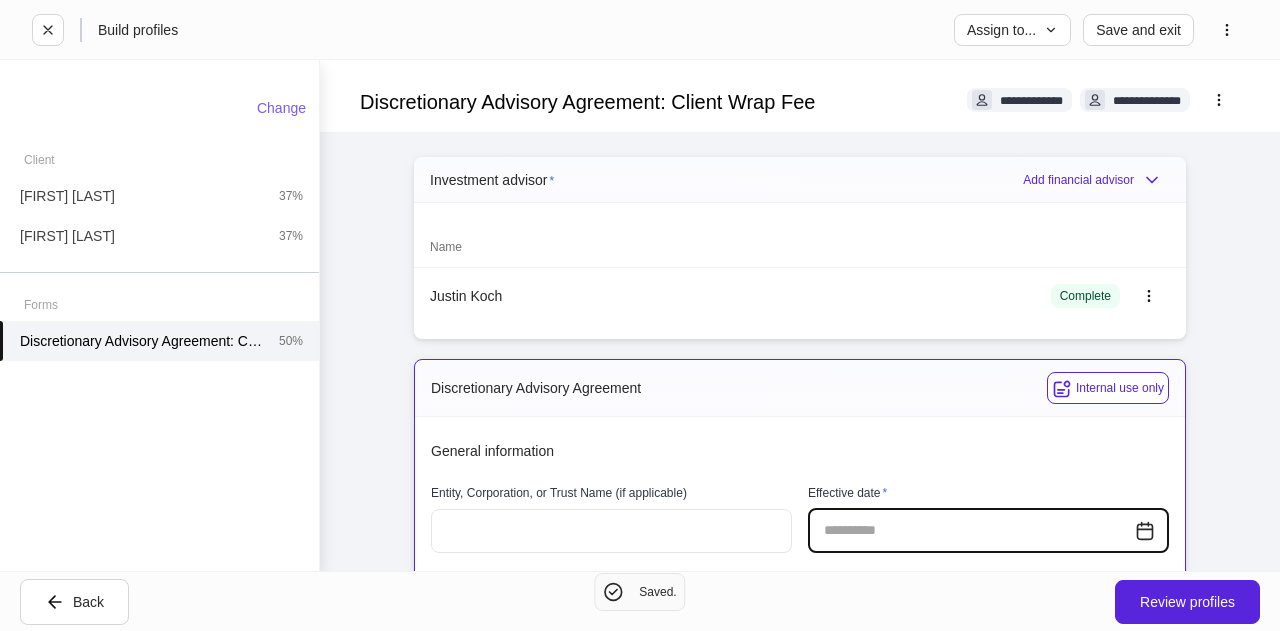 click at bounding box center [971, 531] 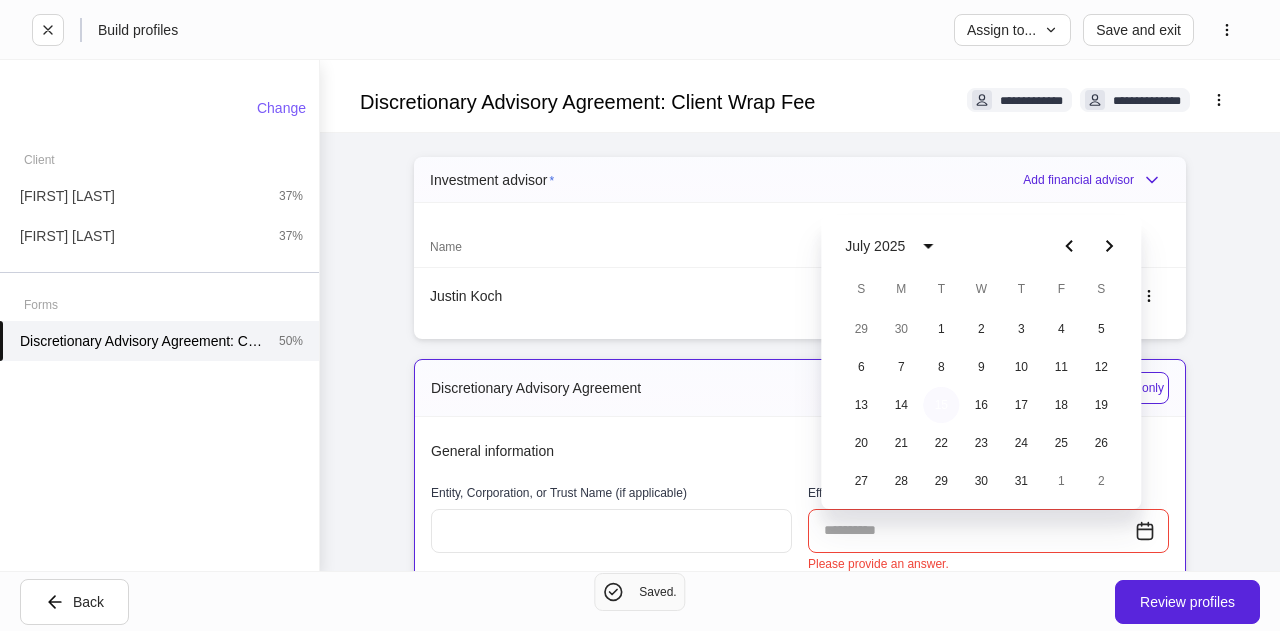 click on "15" at bounding box center (941, 405) 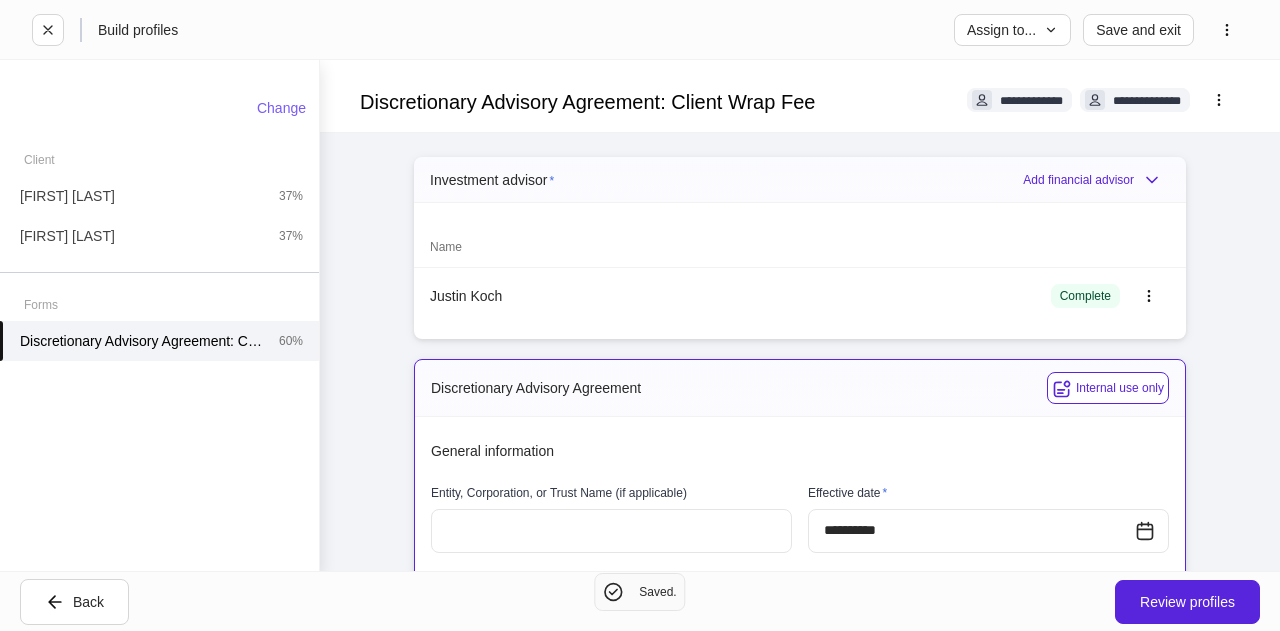 type on "**********" 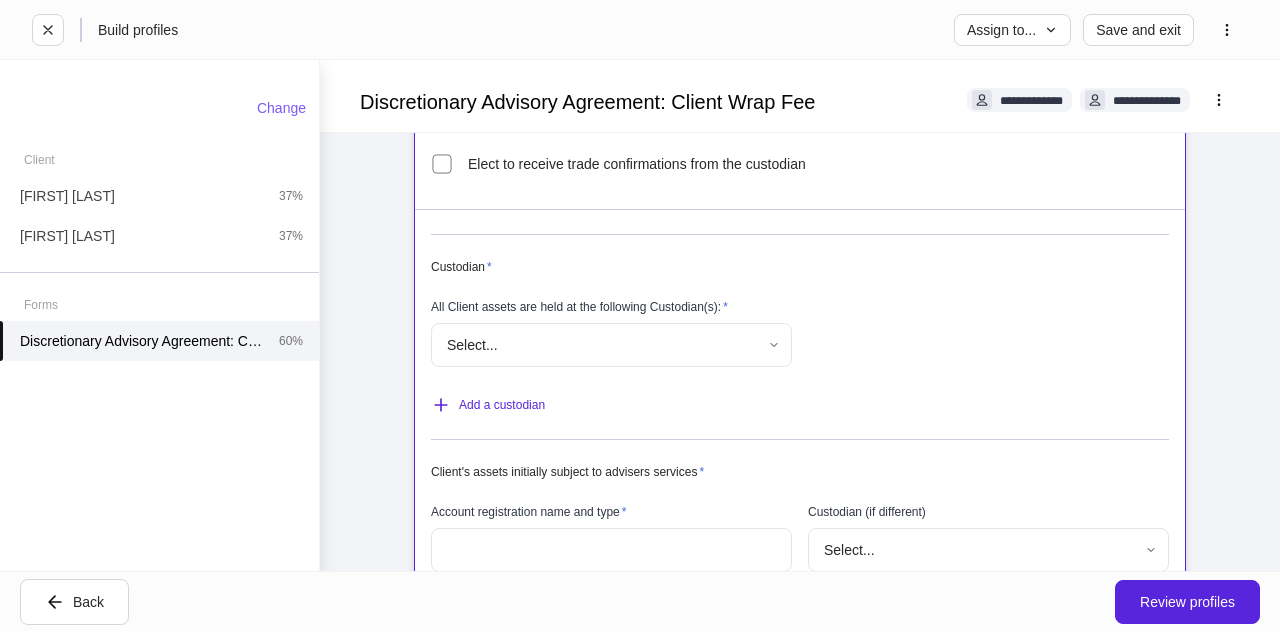 scroll, scrollTop: 595, scrollLeft: 0, axis: vertical 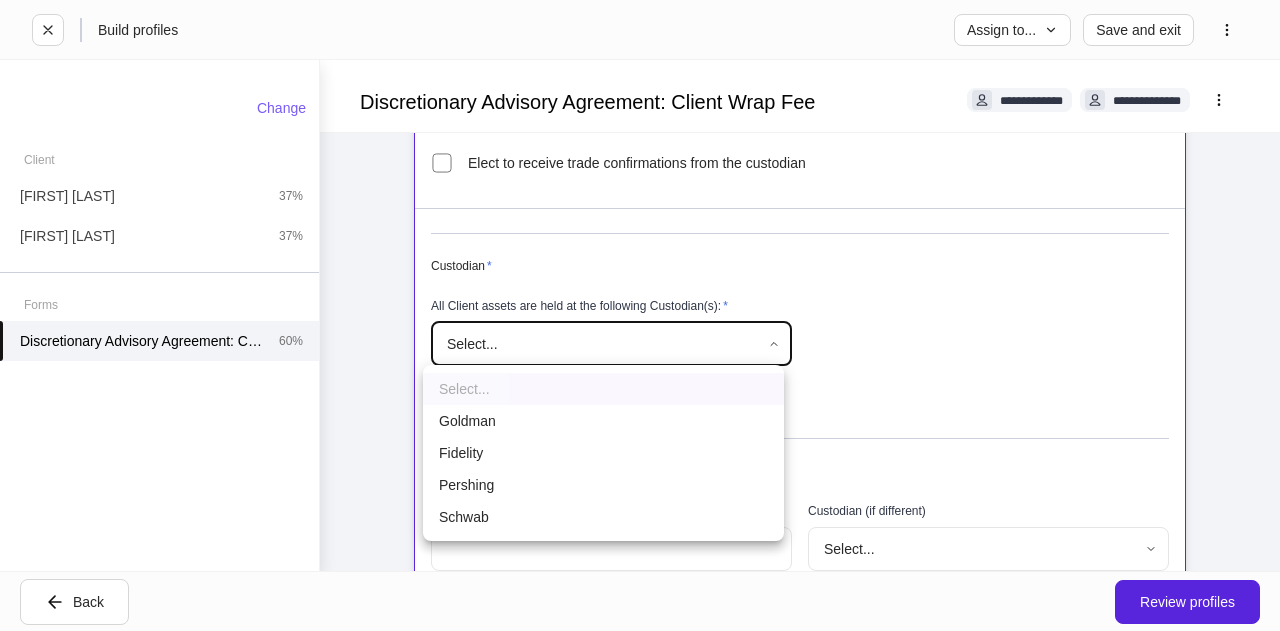click on "**********" at bounding box center [640, 315] 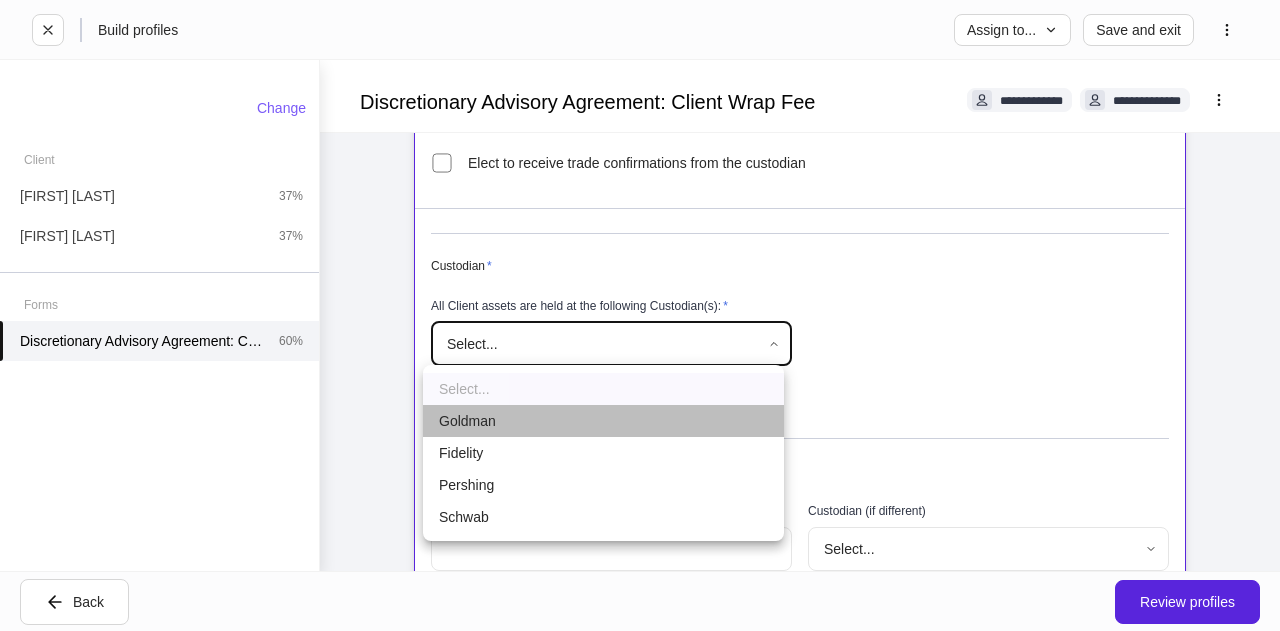 click on "Goldman" at bounding box center (603, 421) 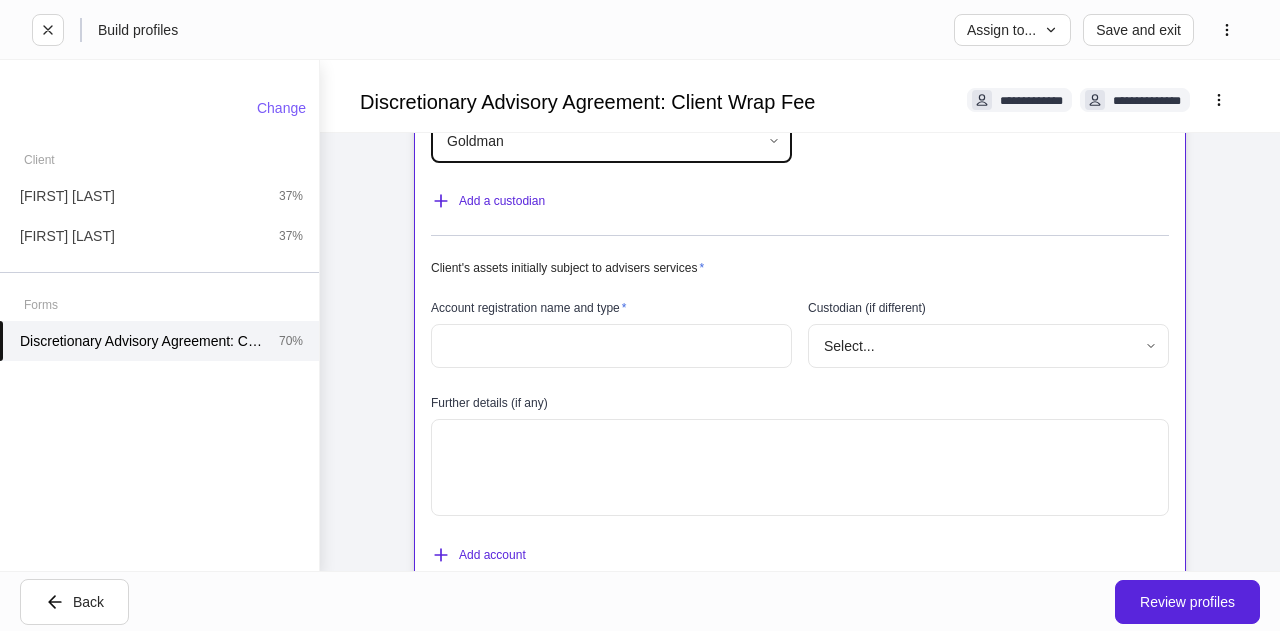 scroll, scrollTop: 799, scrollLeft: 0, axis: vertical 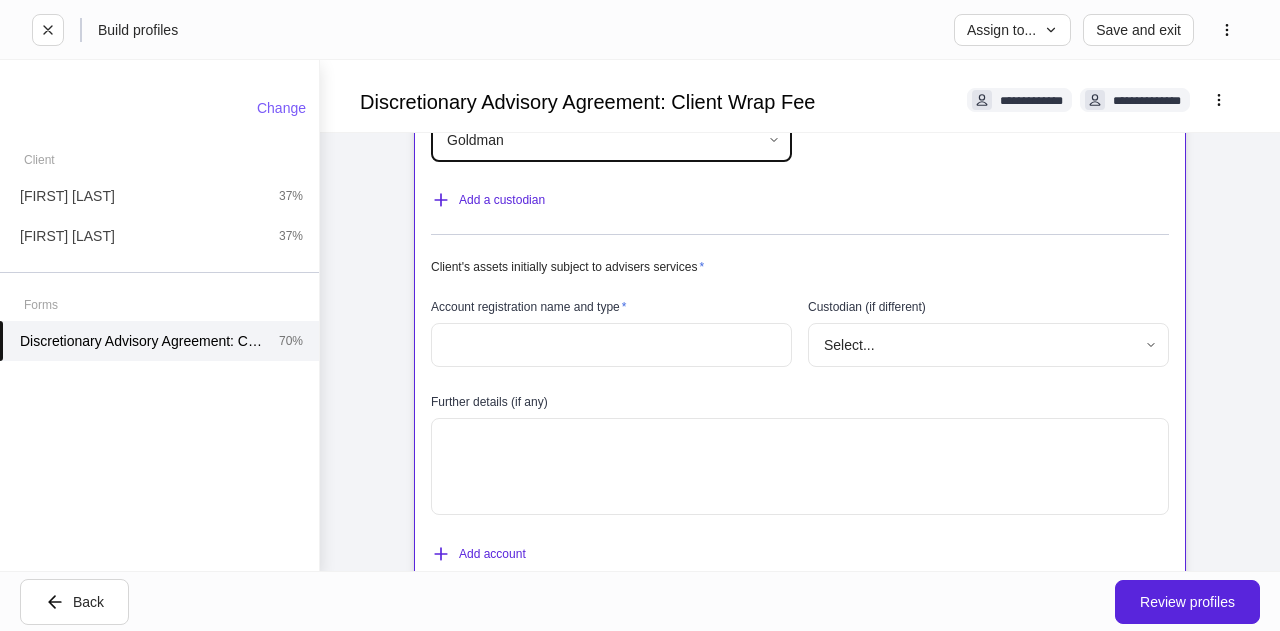 click at bounding box center (611, 345) 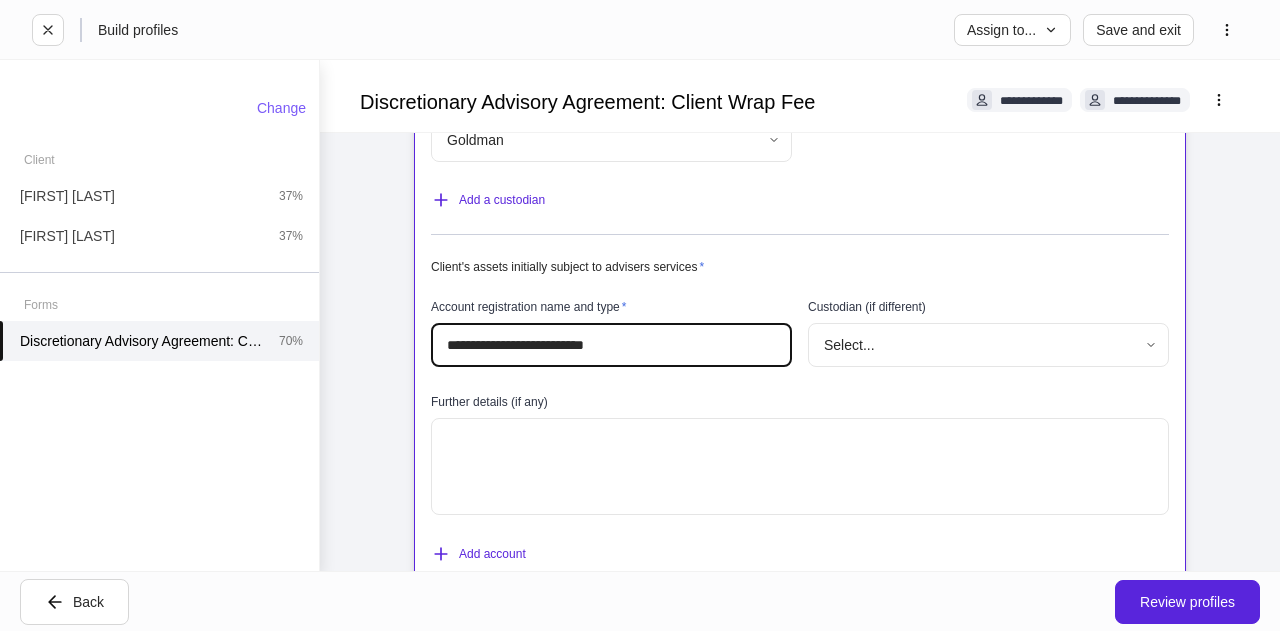 click on "**********" at bounding box center (611, 345) 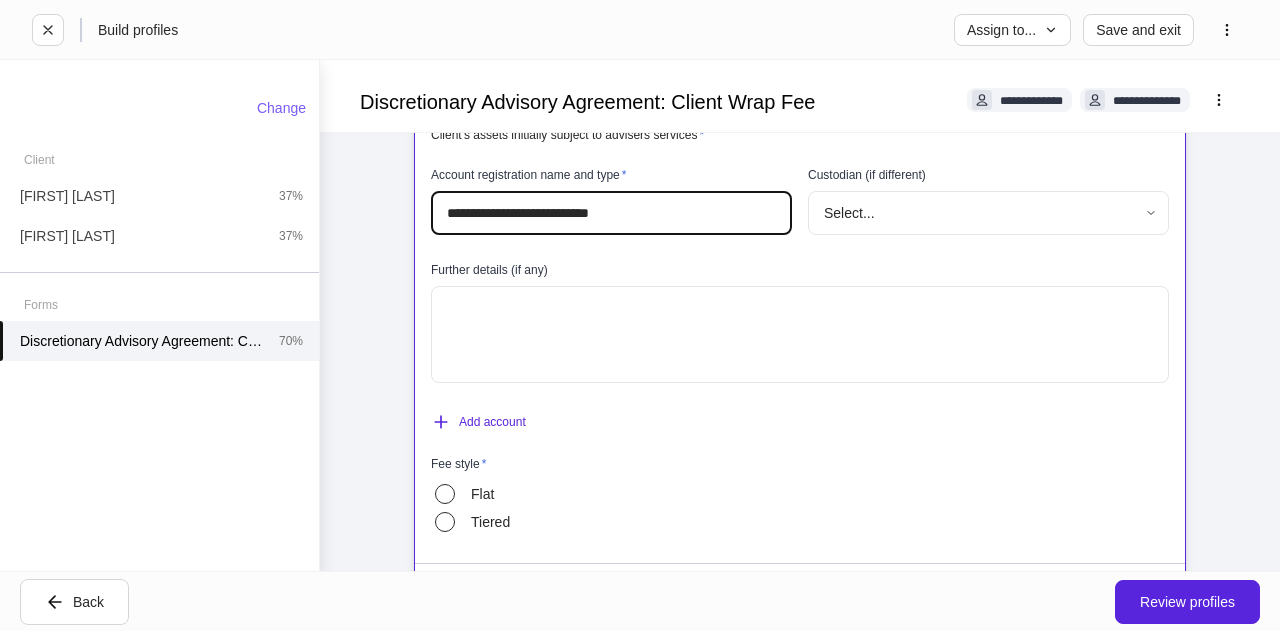 scroll, scrollTop: 940, scrollLeft: 0, axis: vertical 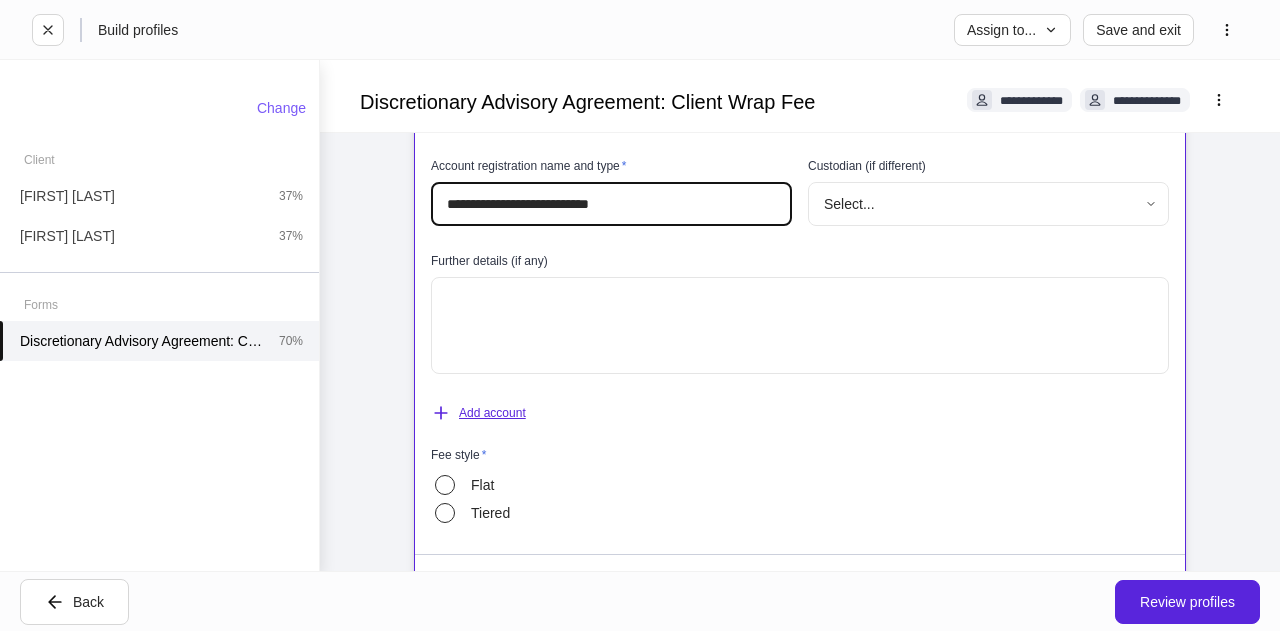 type on "**********" 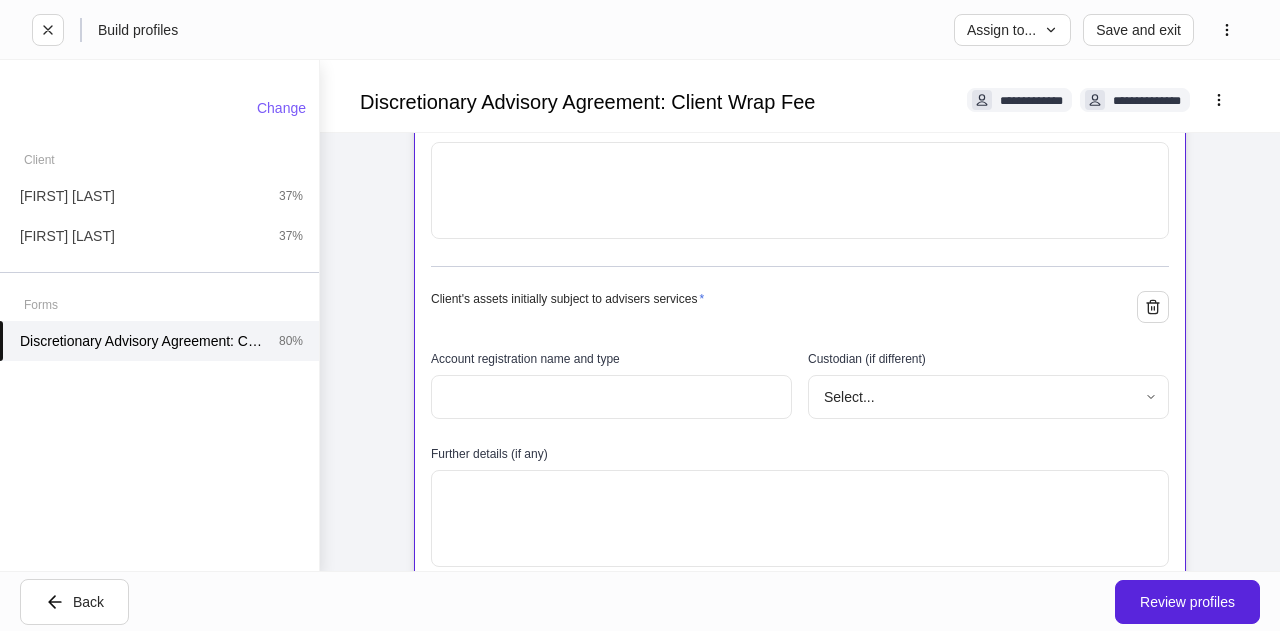 scroll, scrollTop: 1096, scrollLeft: 0, axis: vertical 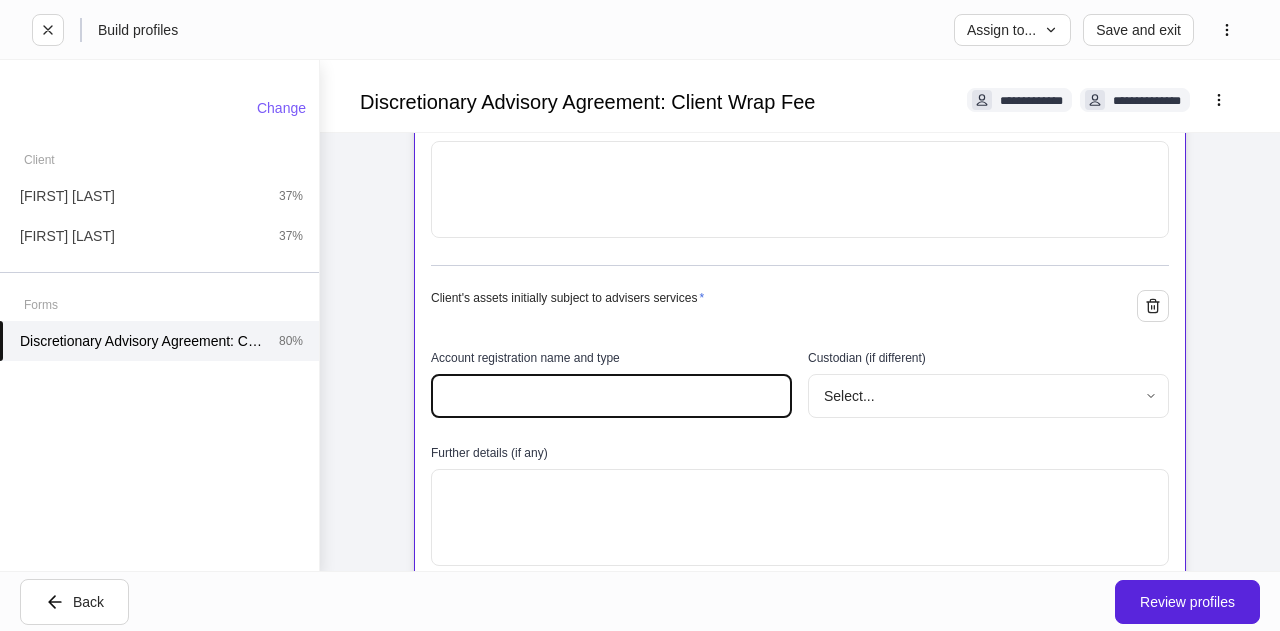 click at bounding box center (611, 396) 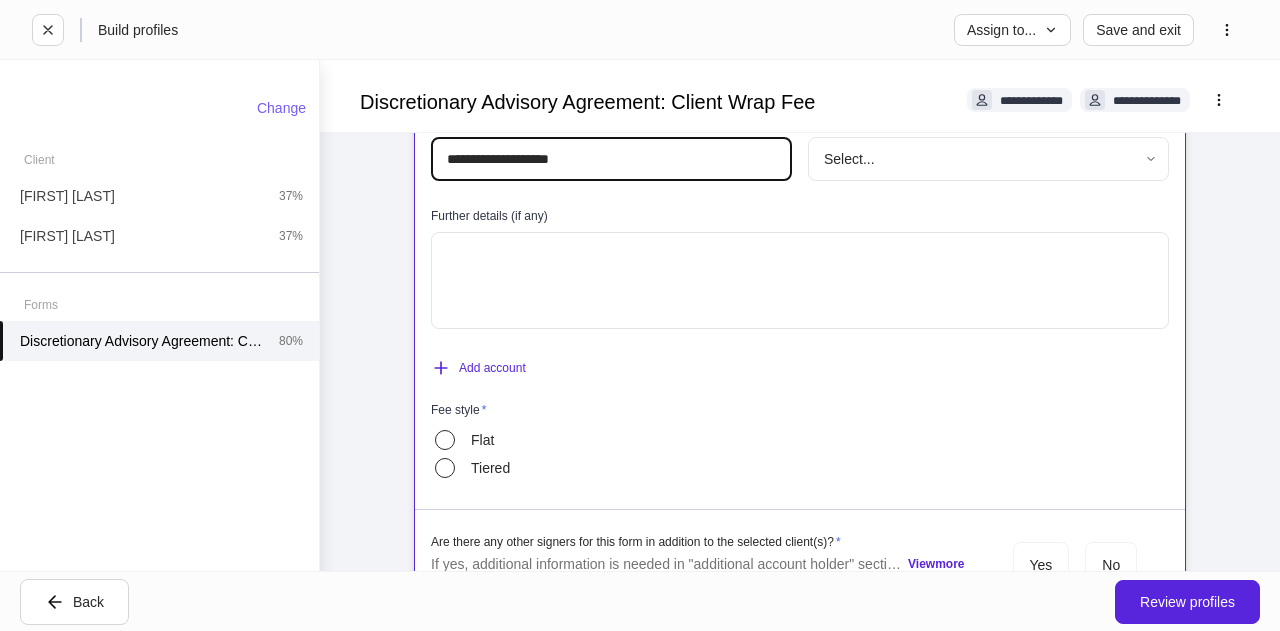 scroll, scrollTop: 1340, scrollLeft: 0, axis: vertical 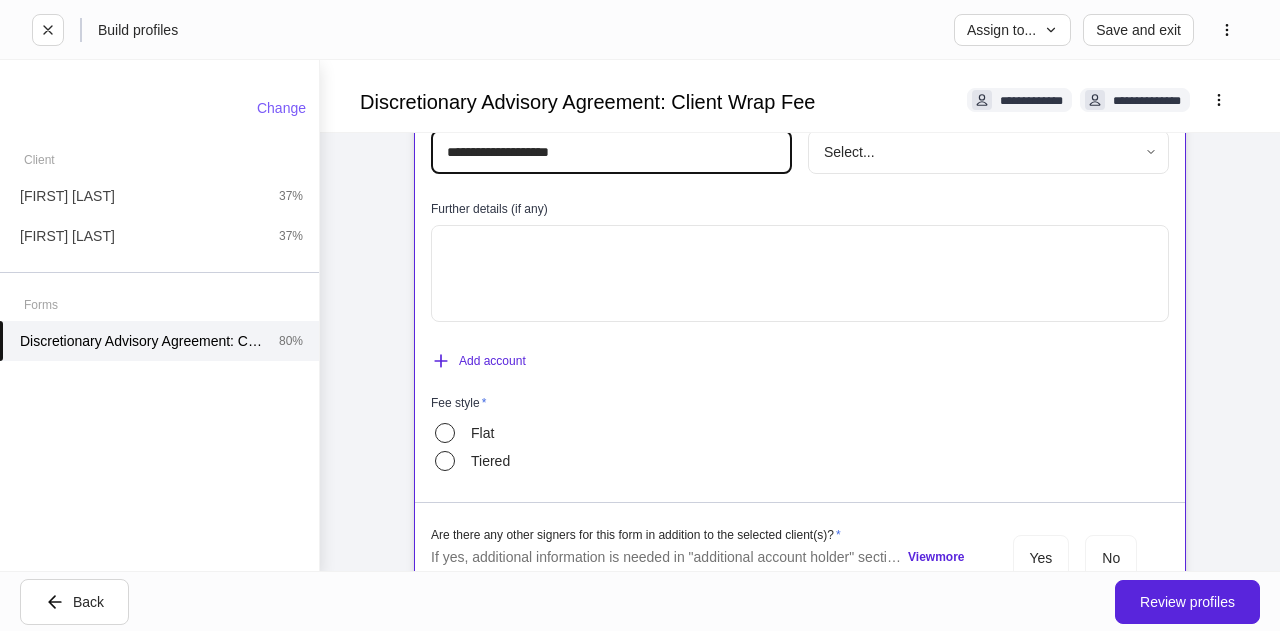 type on "**********" 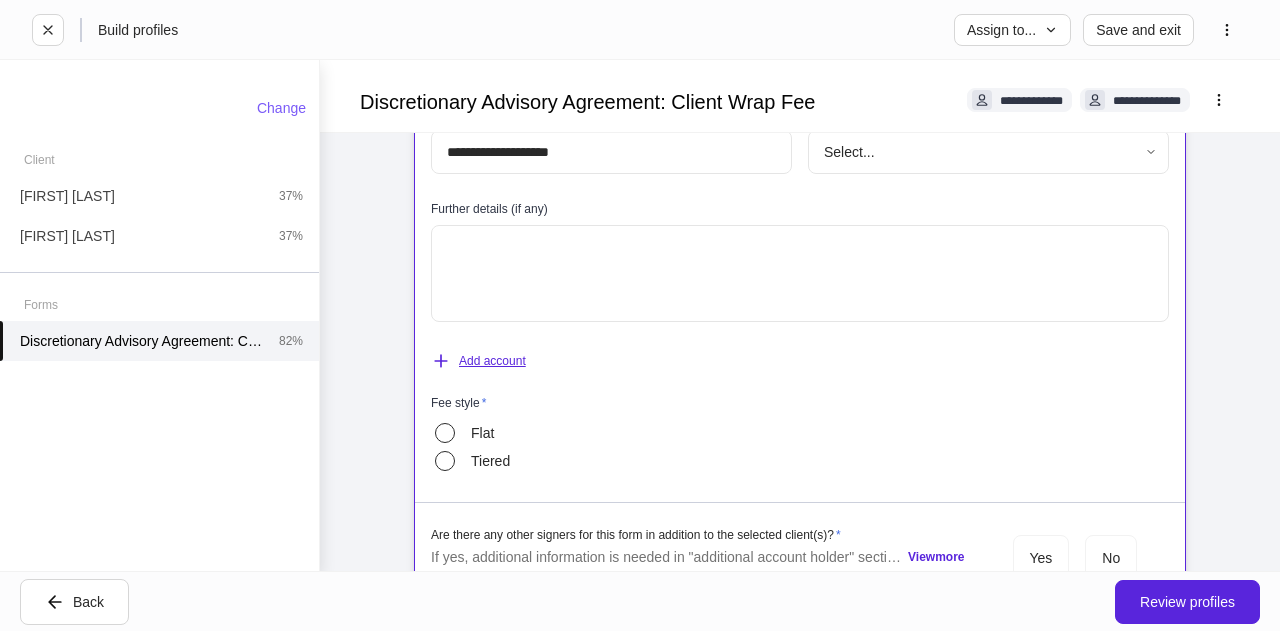 click on "Add account" at bounding box center (478, 361) 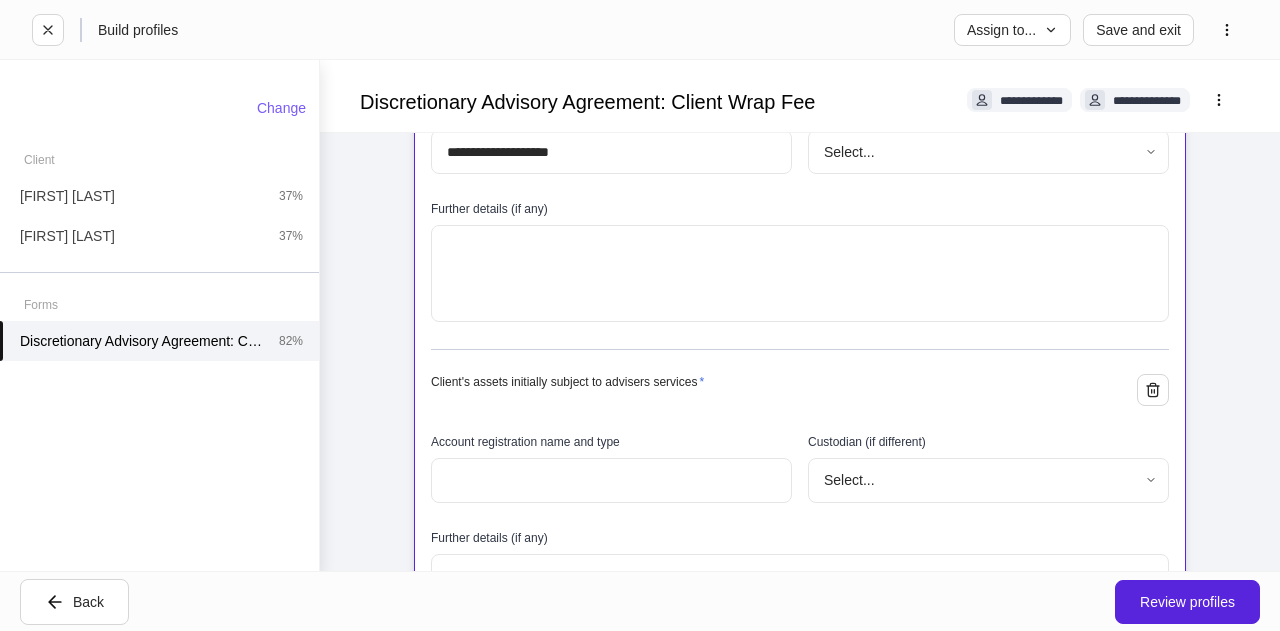 click at bounding box center (611, 480) 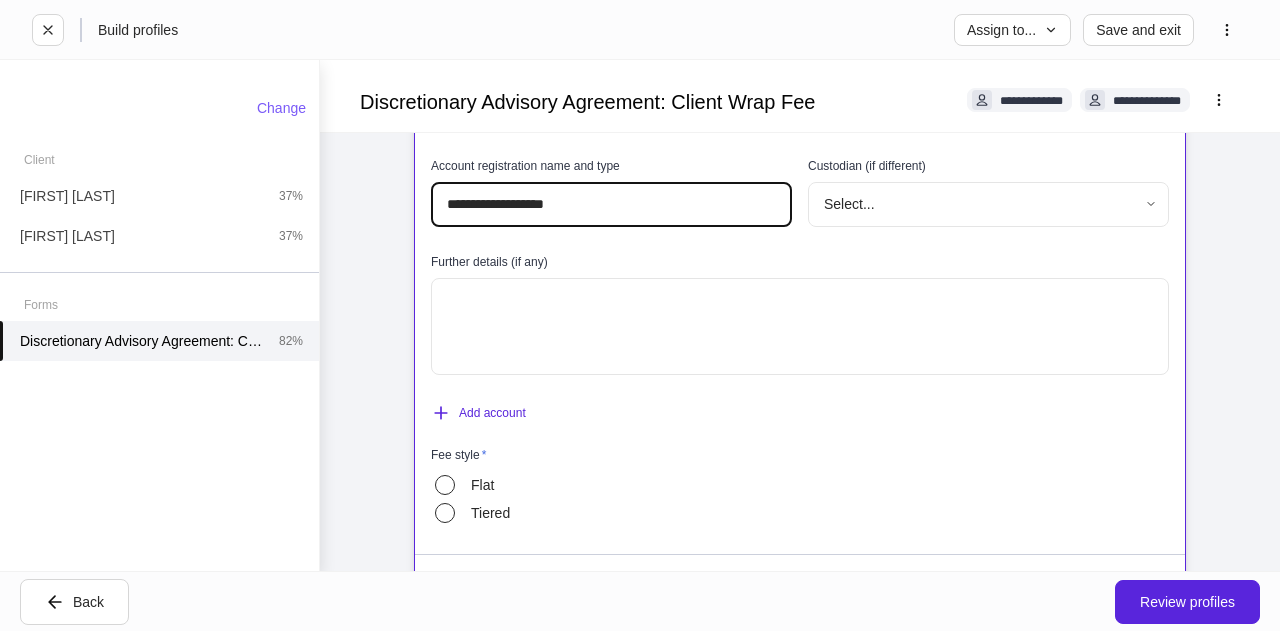 scroll, scrollTop: 1618, scrollLeft: 0, axis: vertical 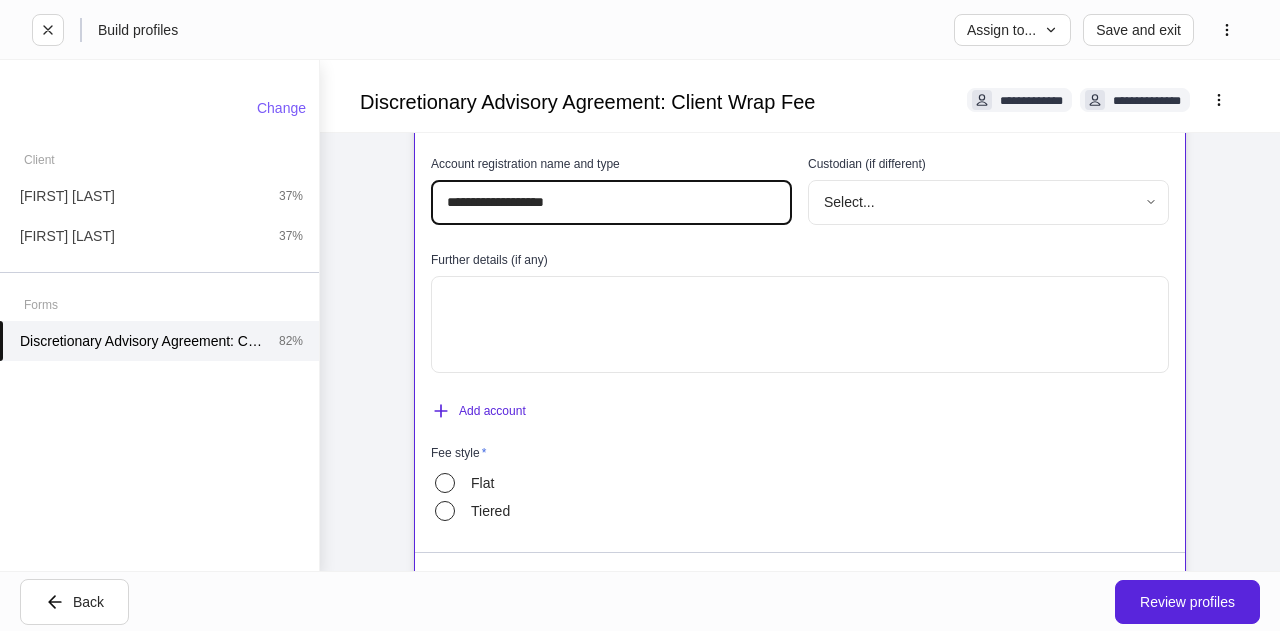type on "**********" 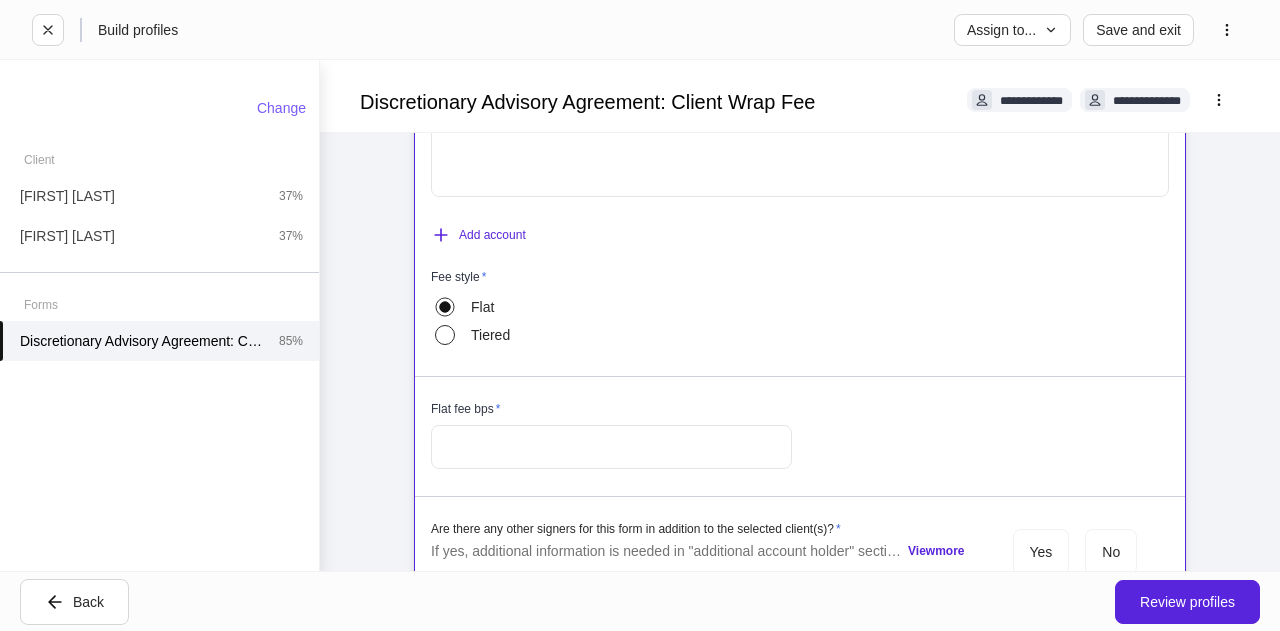 scroll, scrollTop: 1826, scrollLeft: 0, axis: vertical 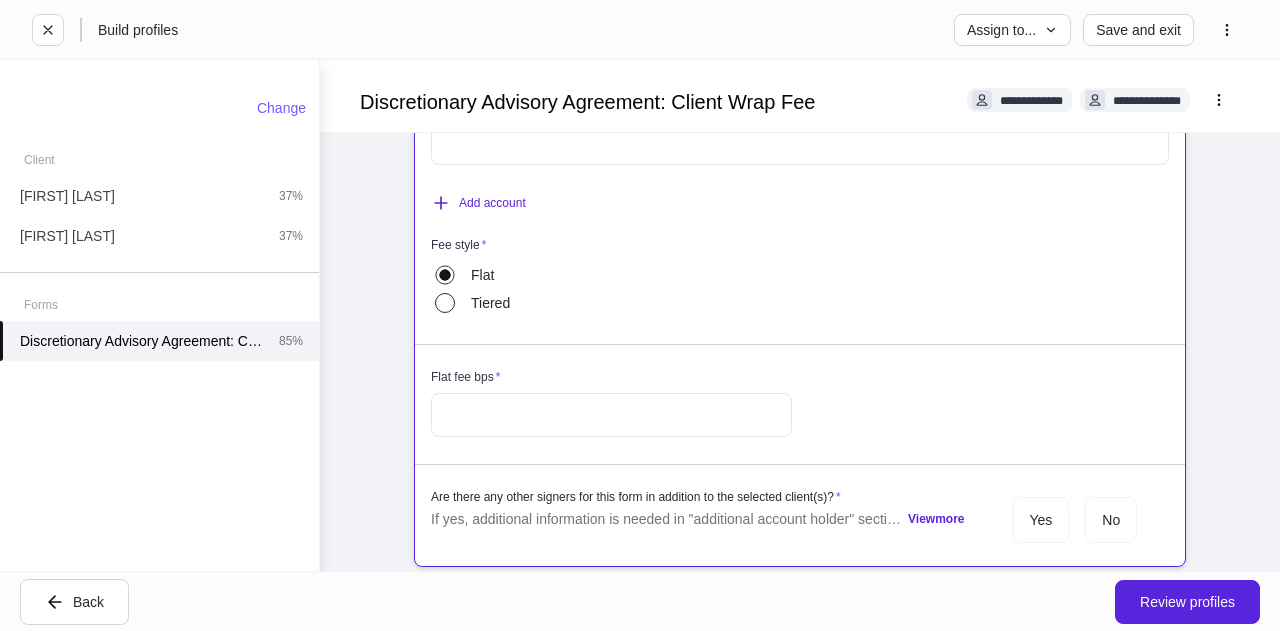 click at bounding box center (611, 415) 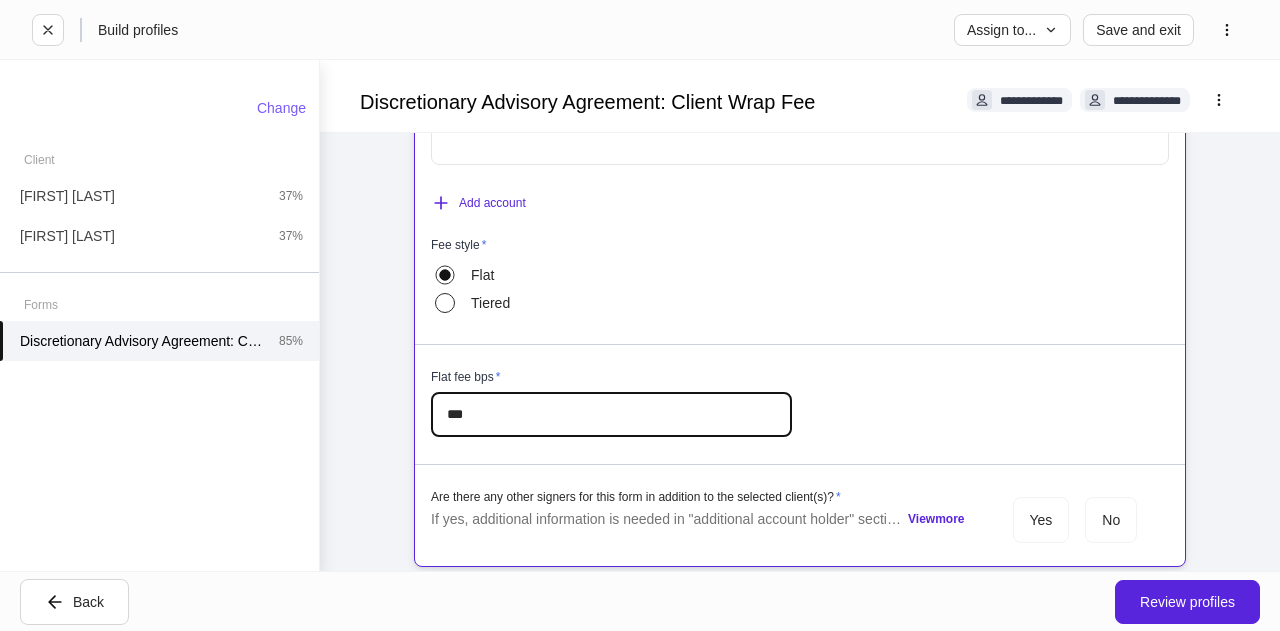 type on "***" 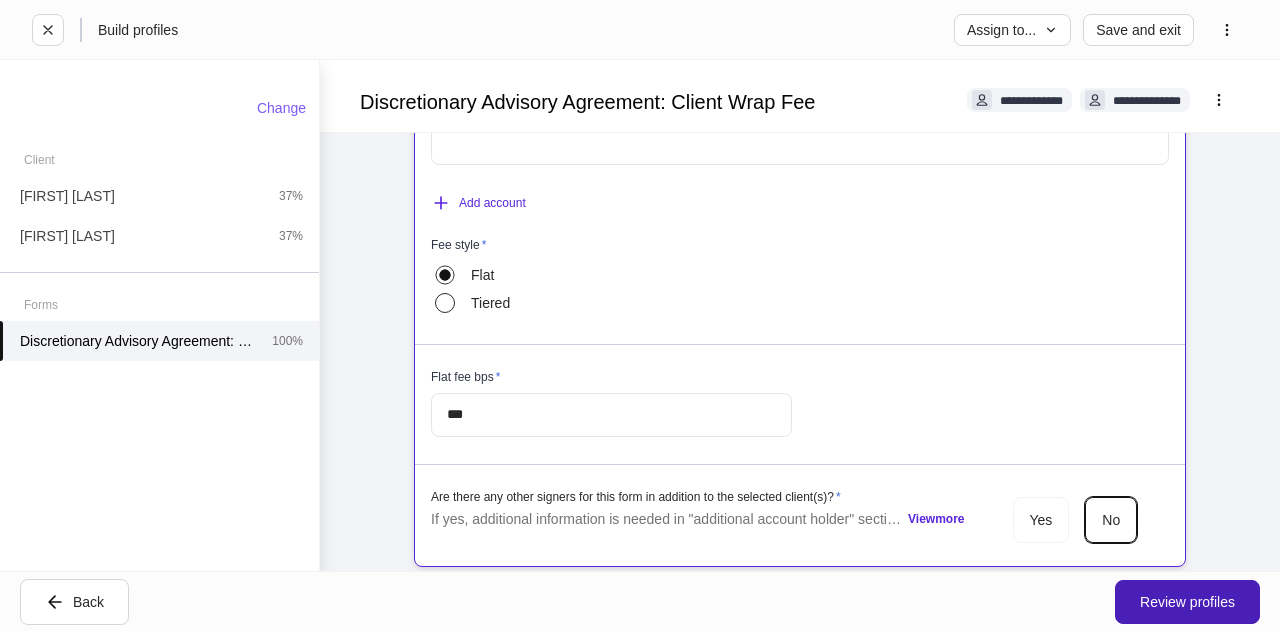 click on "Review profiles" at bounding box center (1187, 602) 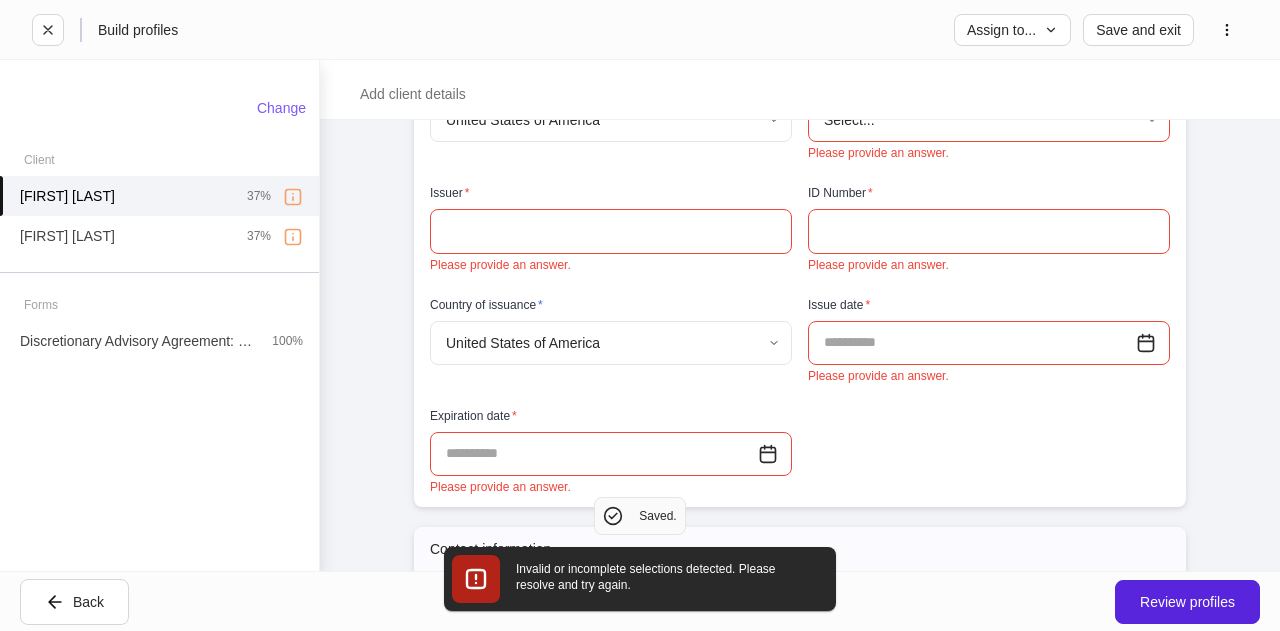 scroll, scrollTop: 504, scrollLeft: 0, axis: vertical 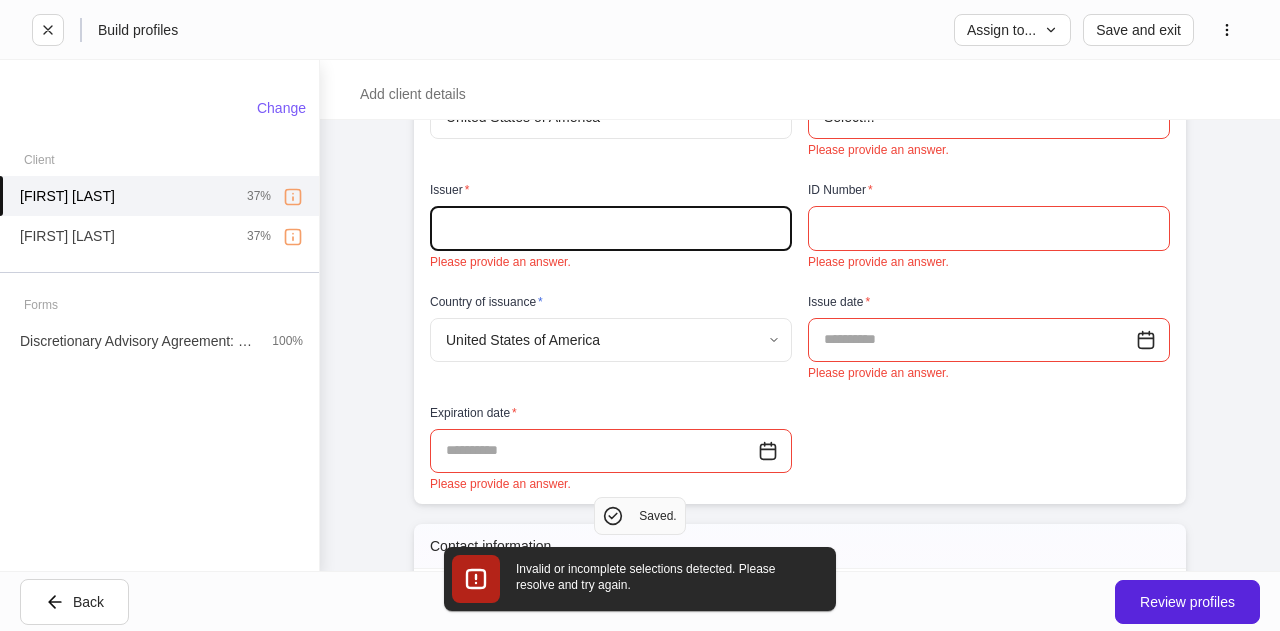 click at bounding box center [611, 228] 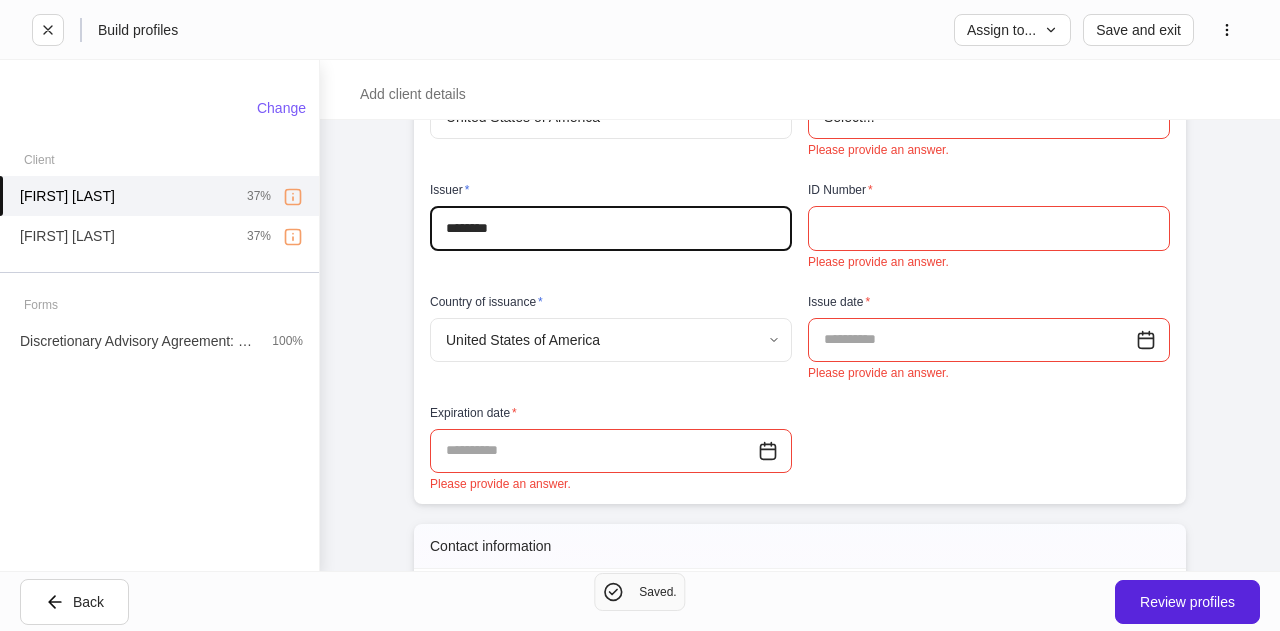 type on "********" 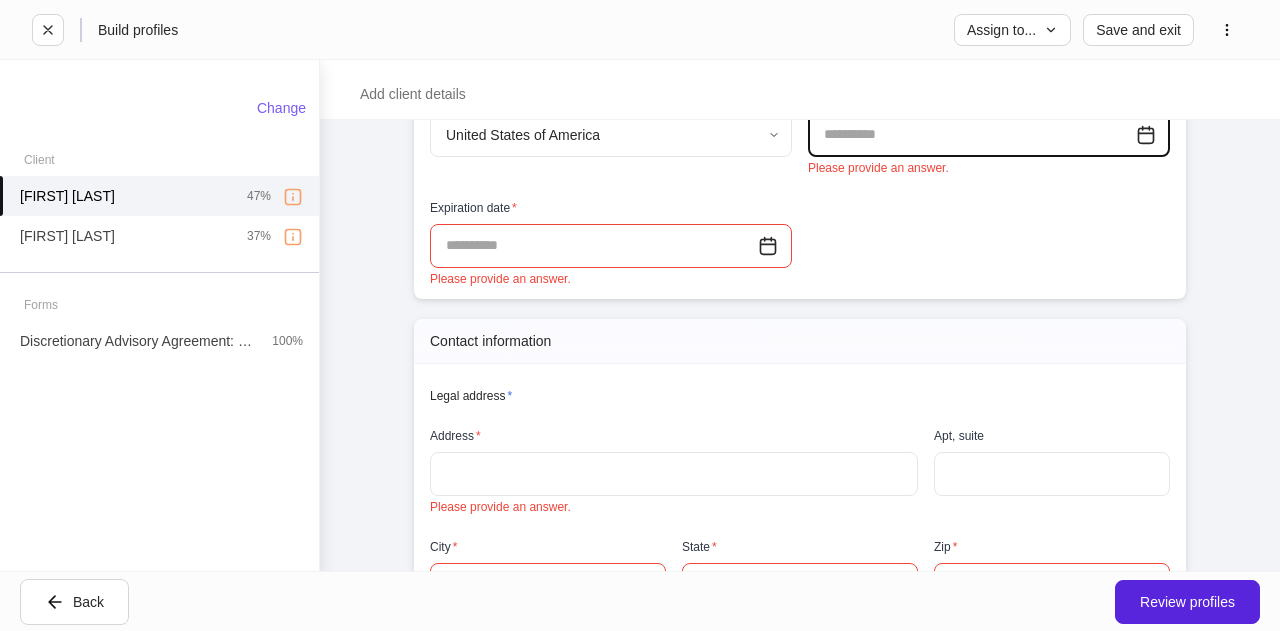 scroll, scrollTop: 710, scrollLeft: 0, axis: vertical 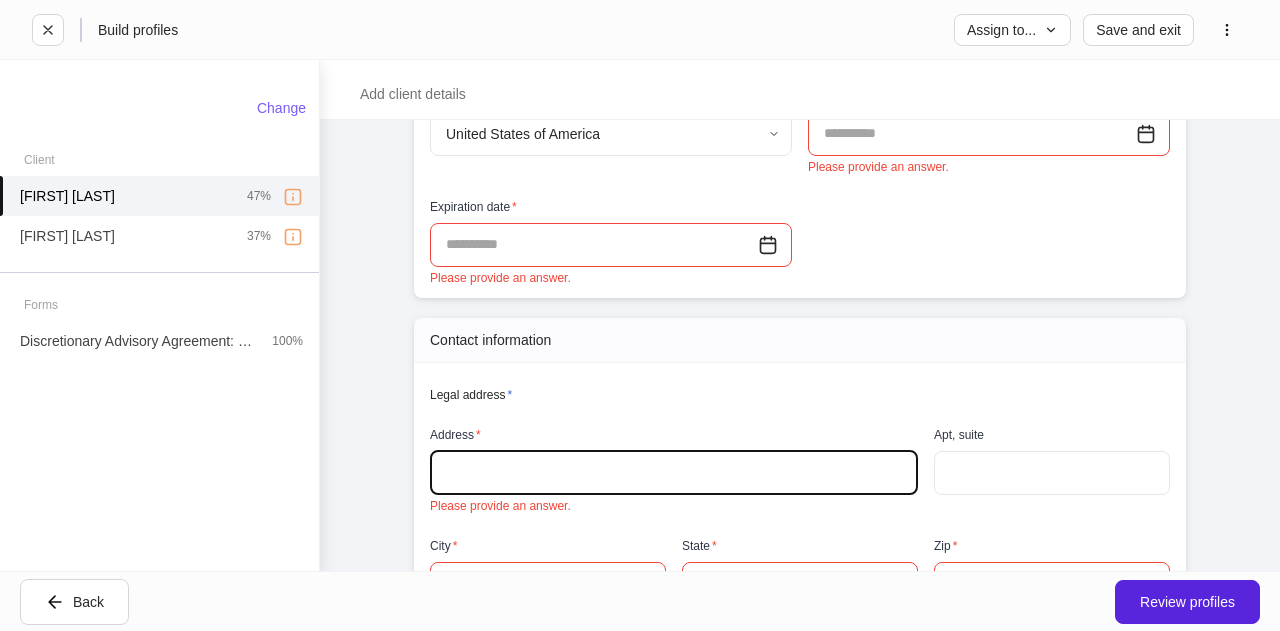 click at bounding box center [674, 473] 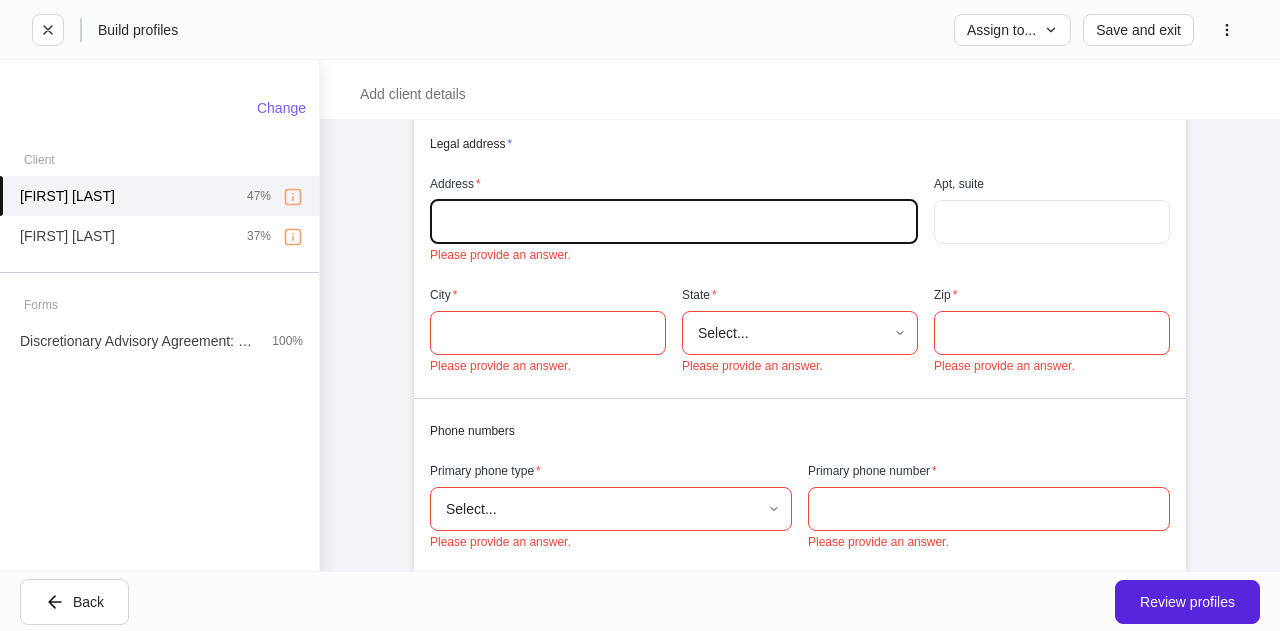 scroll, scrollTop: 977, scrollLeft: 0, axis: vertical 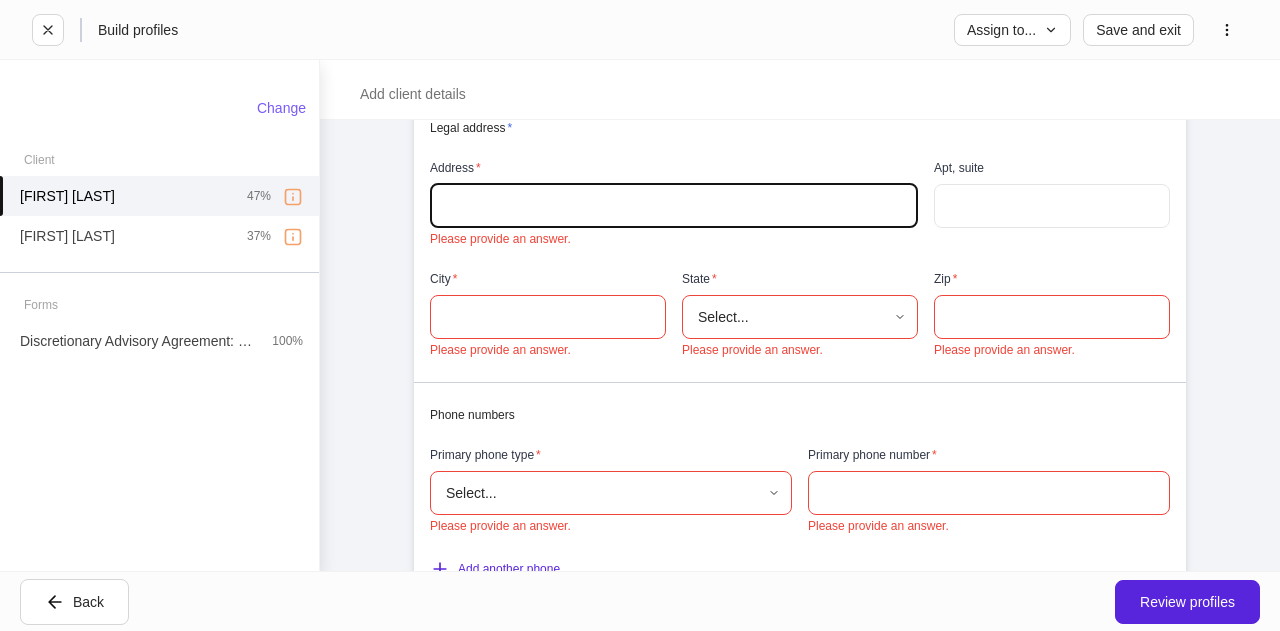 click on "Build profiles Assign to... Save and exit Add client details Auto-complete this profile Documents can be used to generate profiles. Click upload to view more types. Upload documents Provide information for  [FIRST] [LAST] Please complete all internal-use only sections before sending to the client. We ask all fields not intended for the client to be filled so the profiles can begin syncing upon client completion. General information Legal First Name * *** ​ Middle Name ​ Legal Last Name * ********* ​ Suffix Select... ​ Country of citizenship * United States of America * ​ ID type * Select... ​ Please provide an answer. Issuer * ******** ​ ID Number * ​ Please provide an answer. Country of issuance * United States of America * ​ Issue date * ​ Please provide an answer. Expiration date * ​ Please provide an answer. Contact information Legal address * Address * ​ Please provide an answer. Apt, suite ​ City * ​ Please provide an answer. State * Select... ​ Zip * ​ * ​ *" at bounding box center (640, 315) 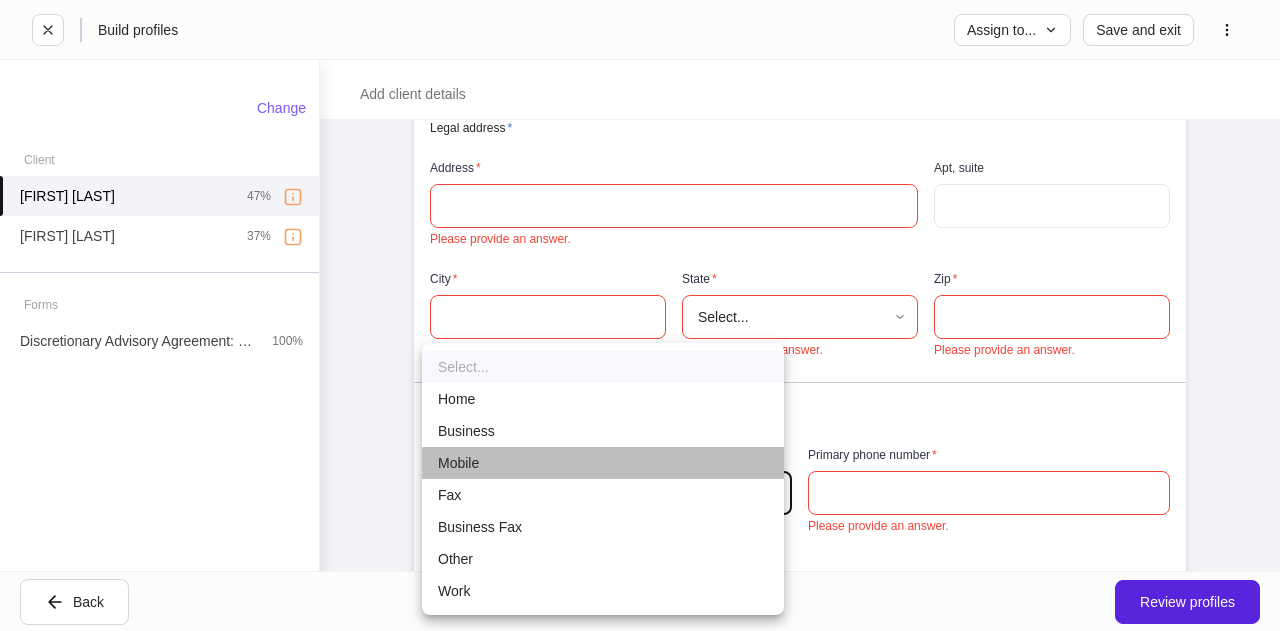 click on "Mobile" at bounding box center (603, 463) 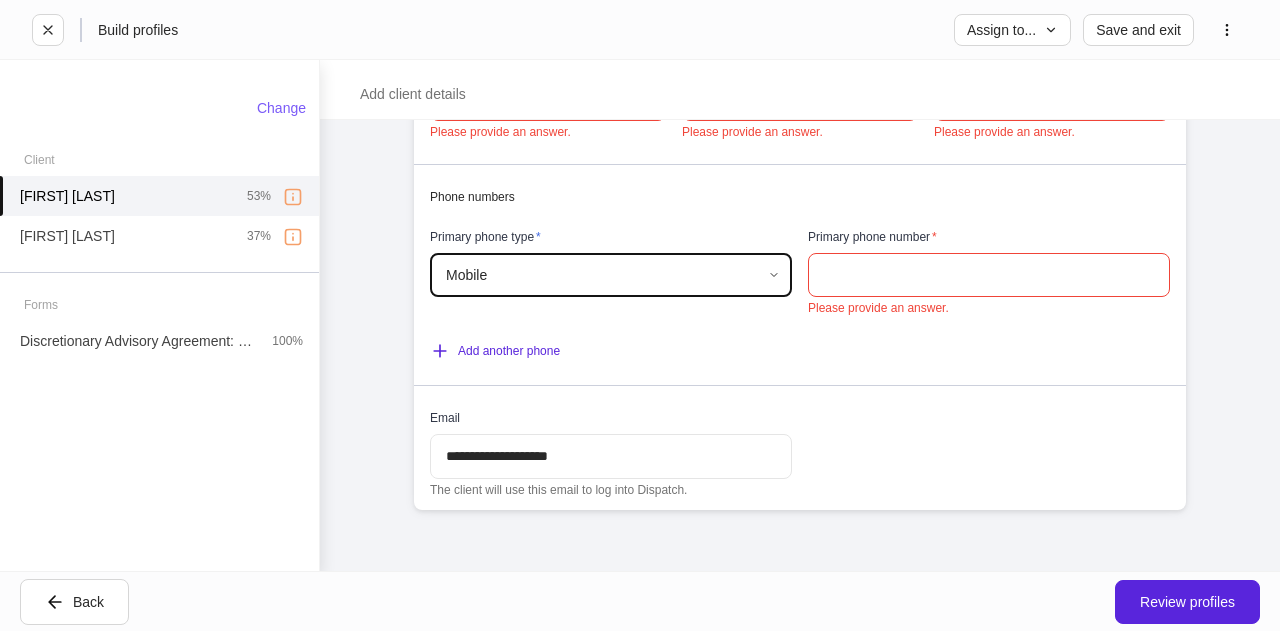 scroll, scrollTop: 1196, scrollLeft: 0, axis: vertical 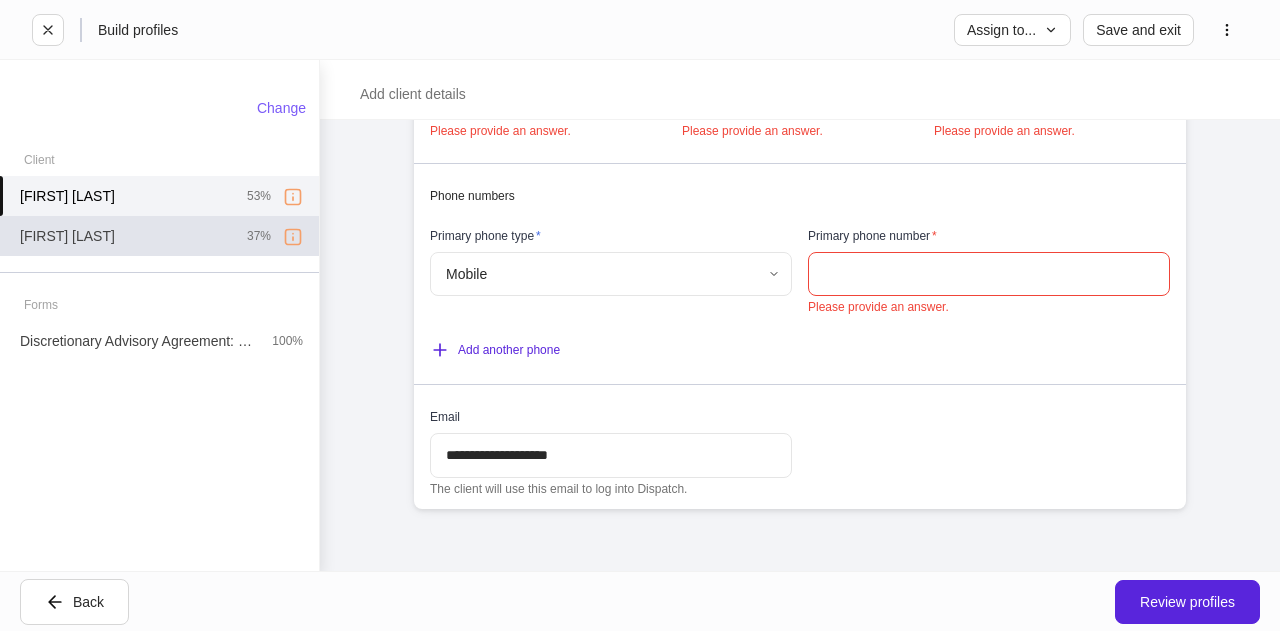 click on "[FIRST] [LAST] 37%" at bounding box center [159, 236] 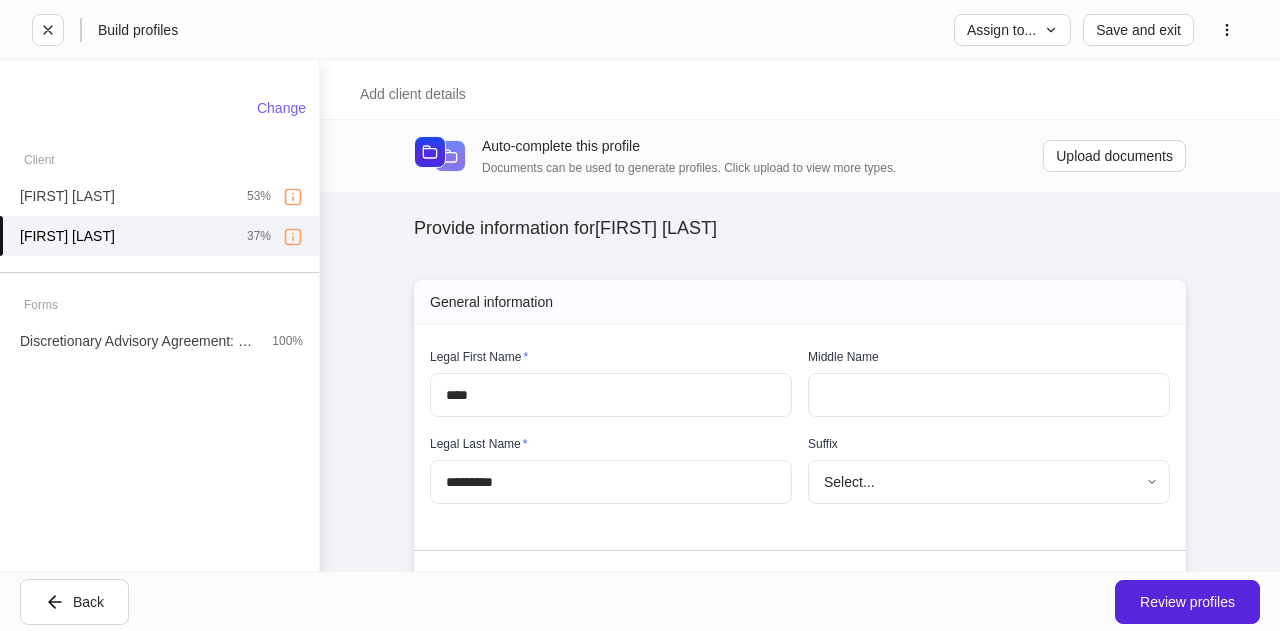 scroll, scrollTop: 287, scrollLeft: 0, axis: vertical 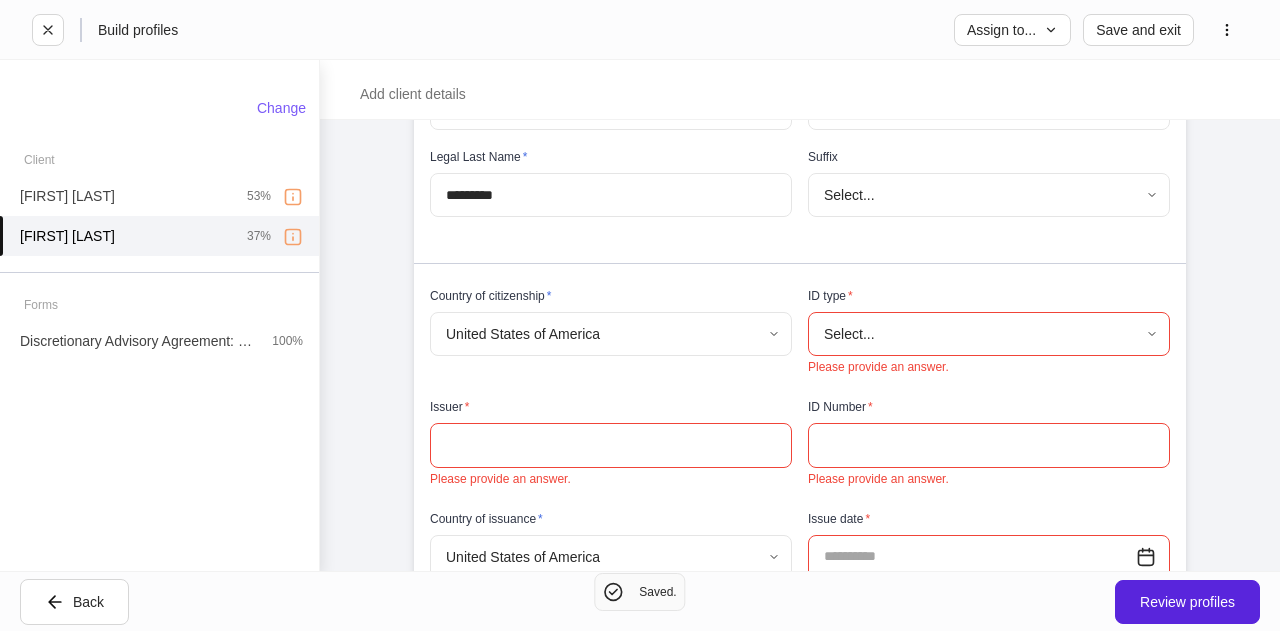 click on "Build profiles Assign to... Save and exit Add client details Auto-complete this profile Documents can be used to generate profiles. Click upload to view more types. Upload documents Provide information for  [FIRST] [LAST] Please complete all internal-use only sections before sending to the client. We ask all fields not intended for the client to be filled so the profiles can begin syncing upon client completion. General information Legal First Name * **** ​ Middle Name ​ Legal Last Name * ********* ​ Suffix Select... ​ Country of citizenship * United States of America * ​ ID type * Select... ​ Please provide an answer. Issuer * ​ Please provide an answer. ID Number * ​ Please provide an answer. Country of issuance * United States of America * ​ Issue date * ​ Please provide an answer. Expiration date * ​ Please provide an answer. Contact information Legal address * Address * ​ Please provide an answer. Apt, suite ​ City * ​ Please provide an answer. State * Select... *" at bounding box center (640, 315) 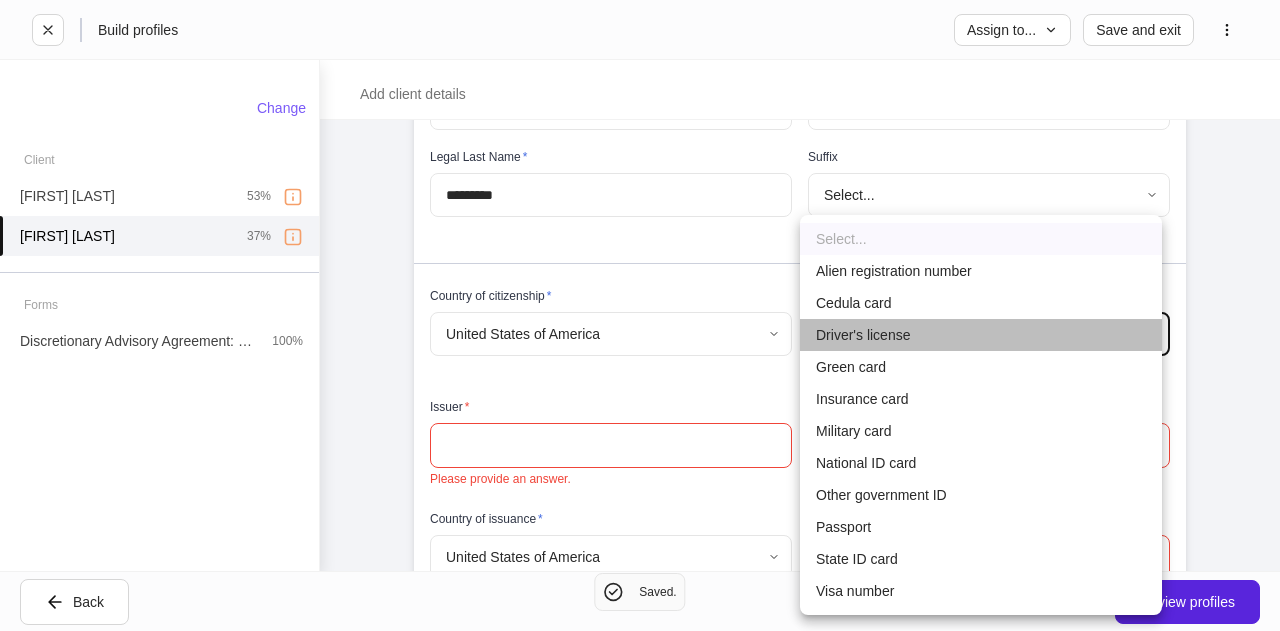 click on "Driver's license" at bounding box center [981, 335] 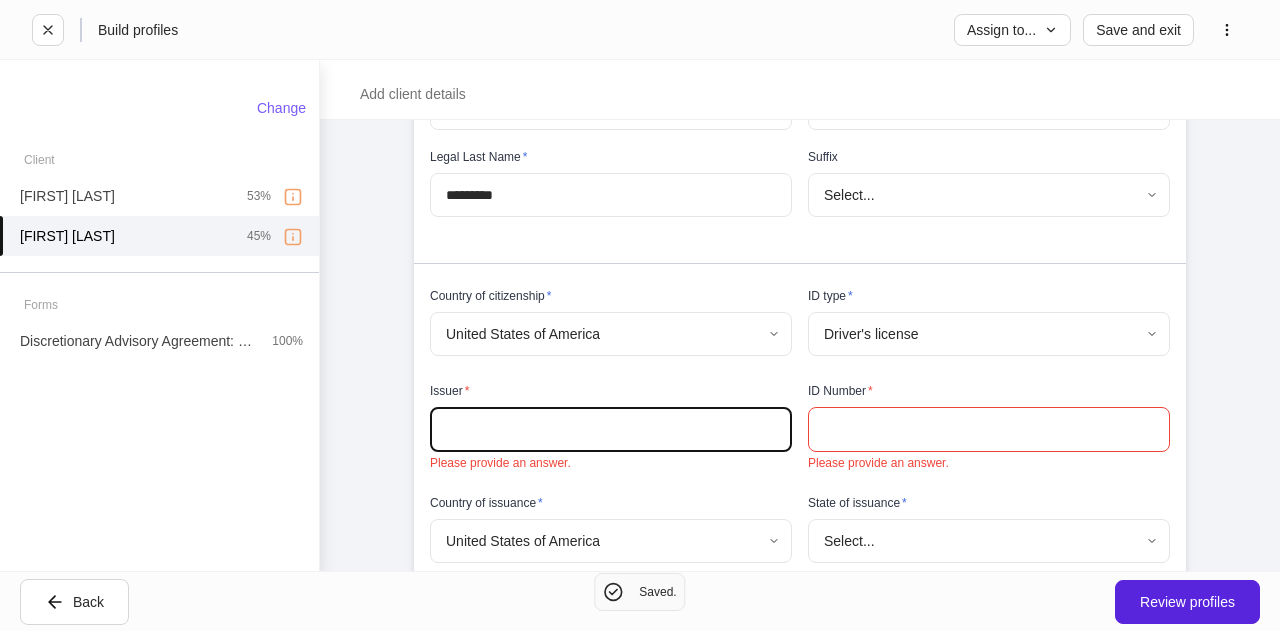 click at bounding box center [611, 429] 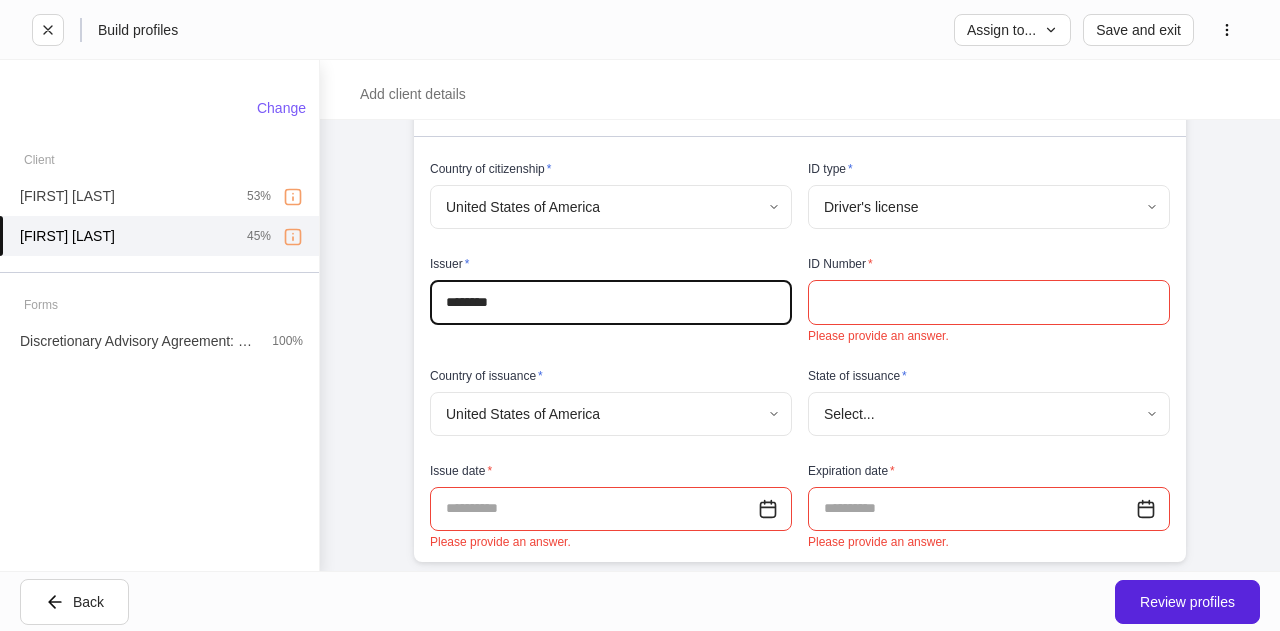 scroll, scrollTop: 419, scrollLeft: 0, axis: vertical 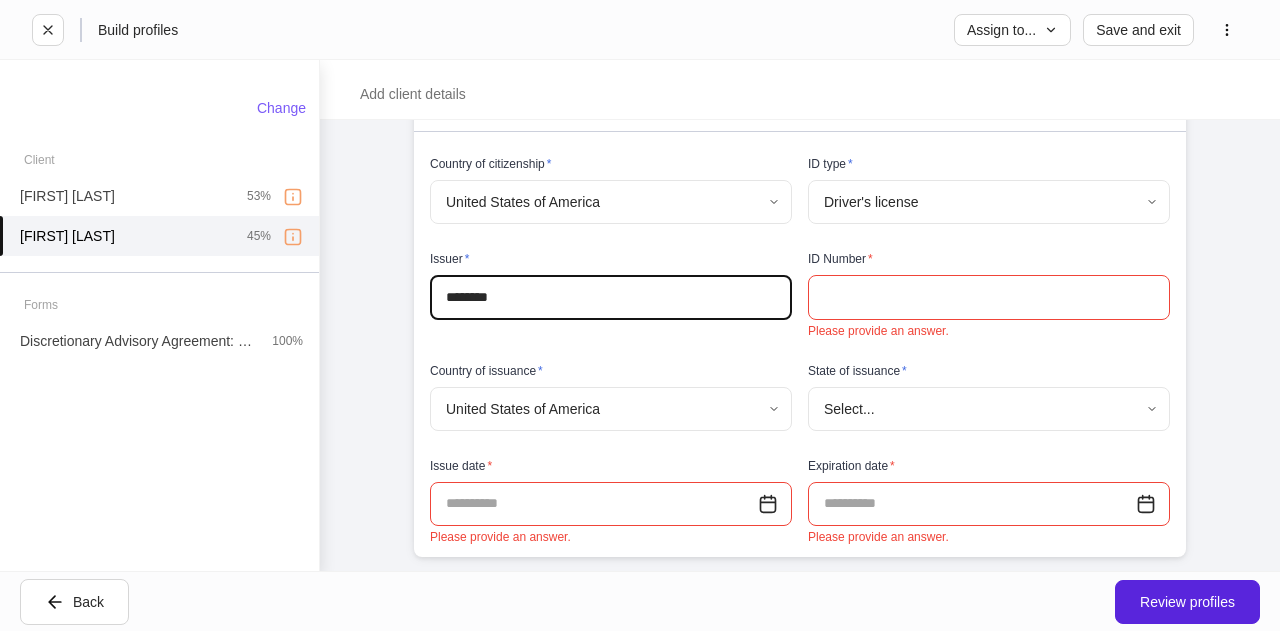 type on "********" 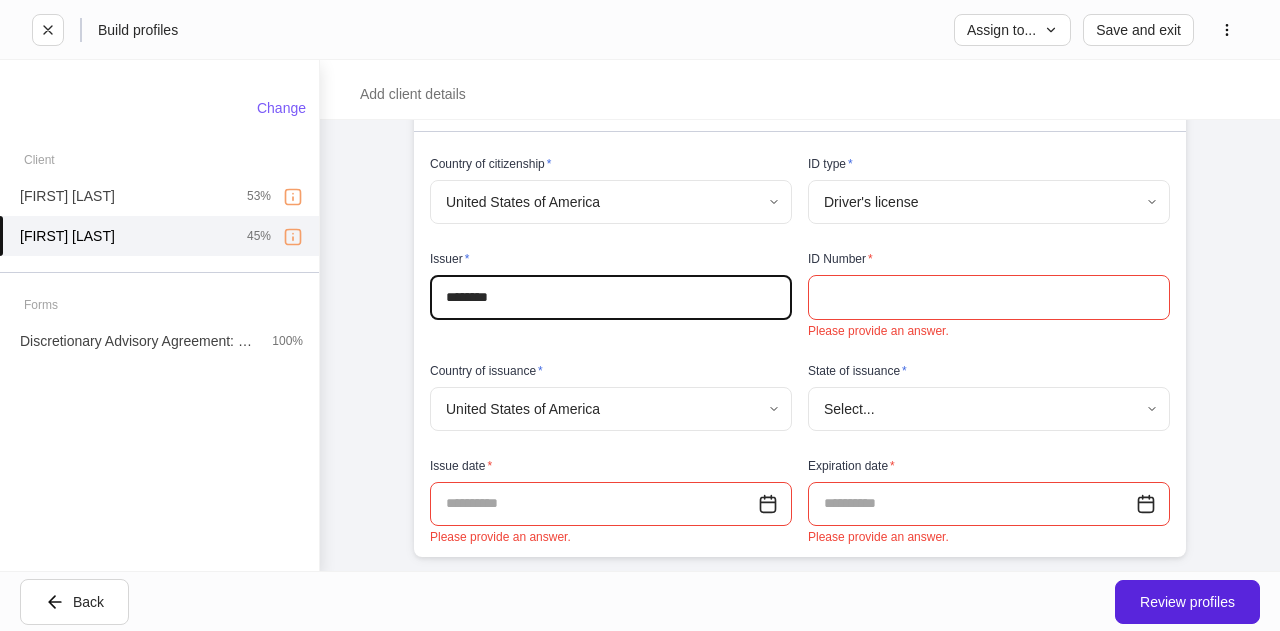 click on "**********" at bounding box center (640, 315) 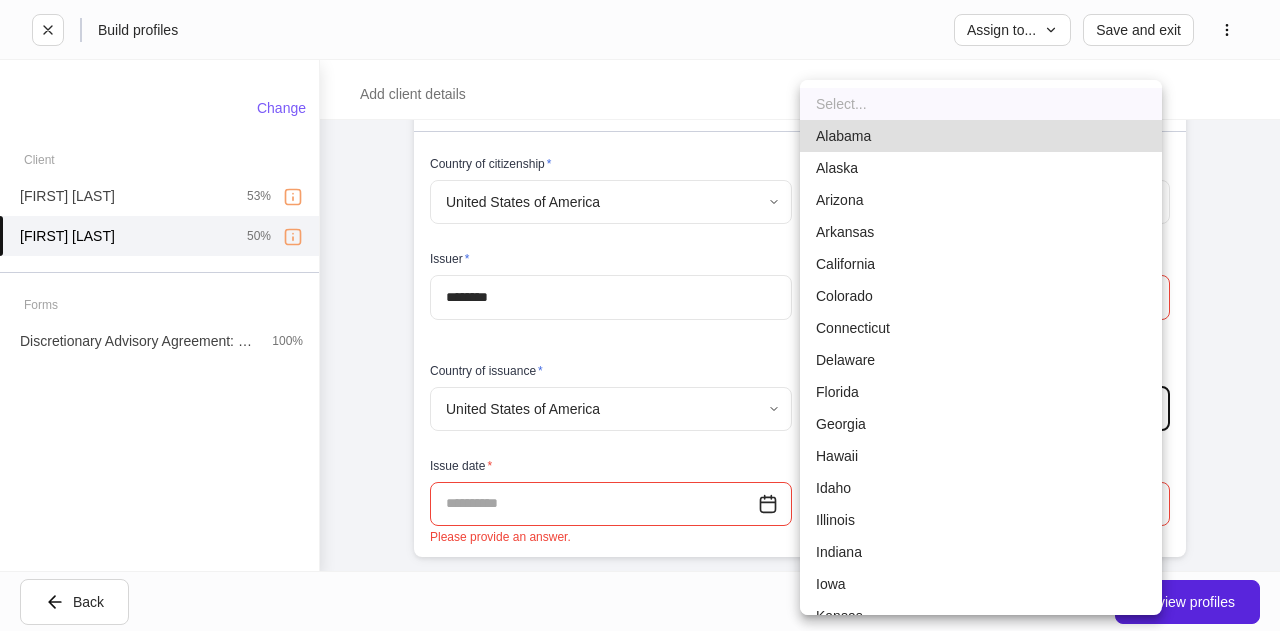 type 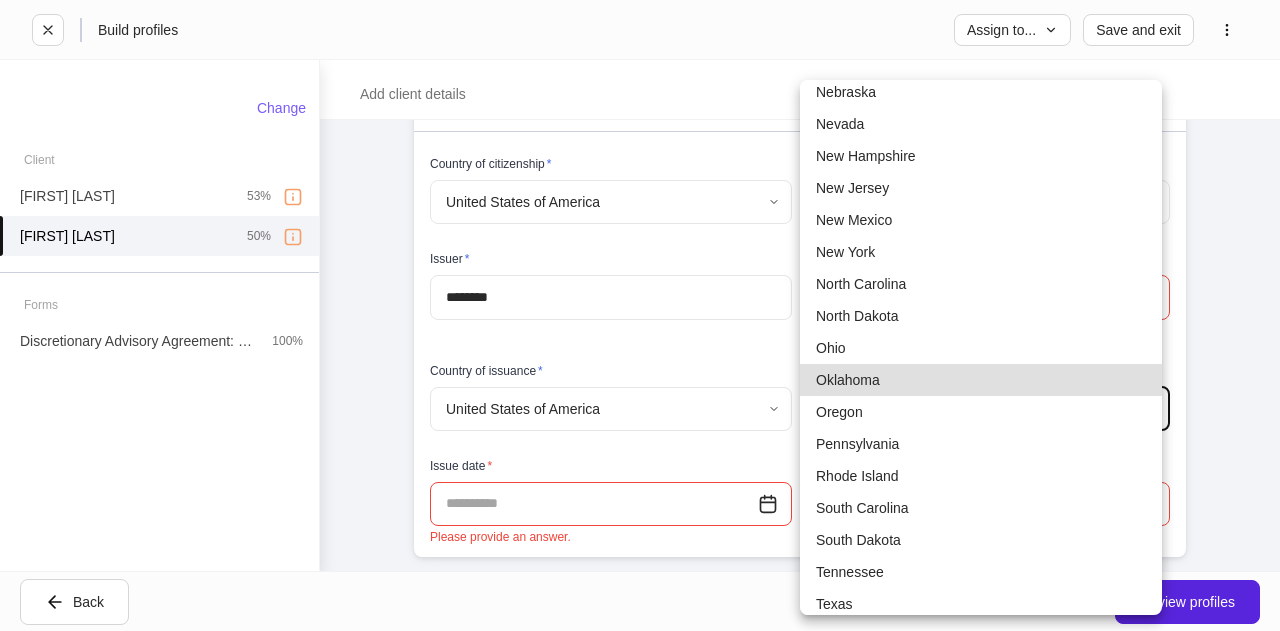 type 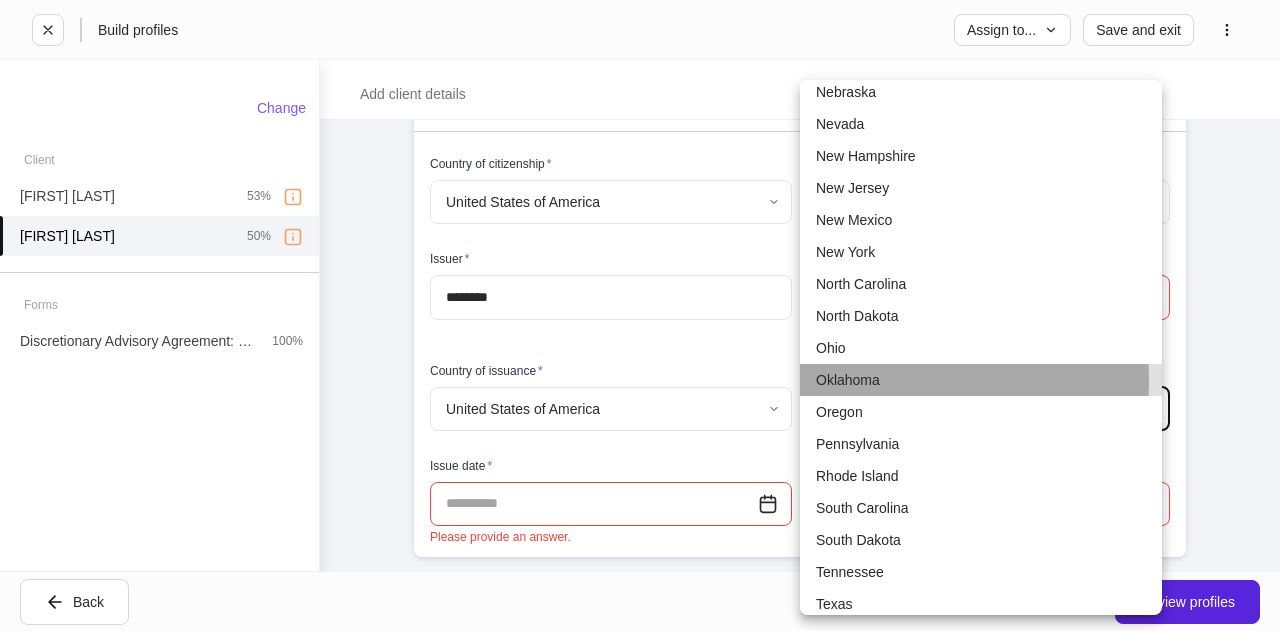 click on "Oklahoma" at bounding box center [981, 380] 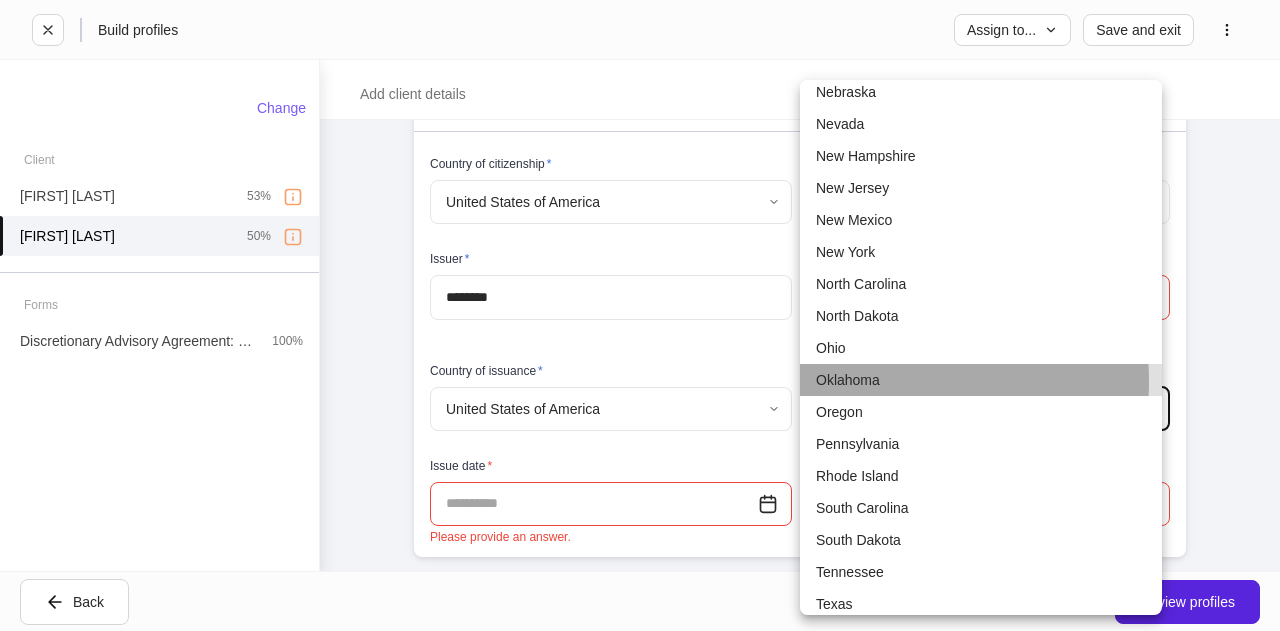 type on "**" 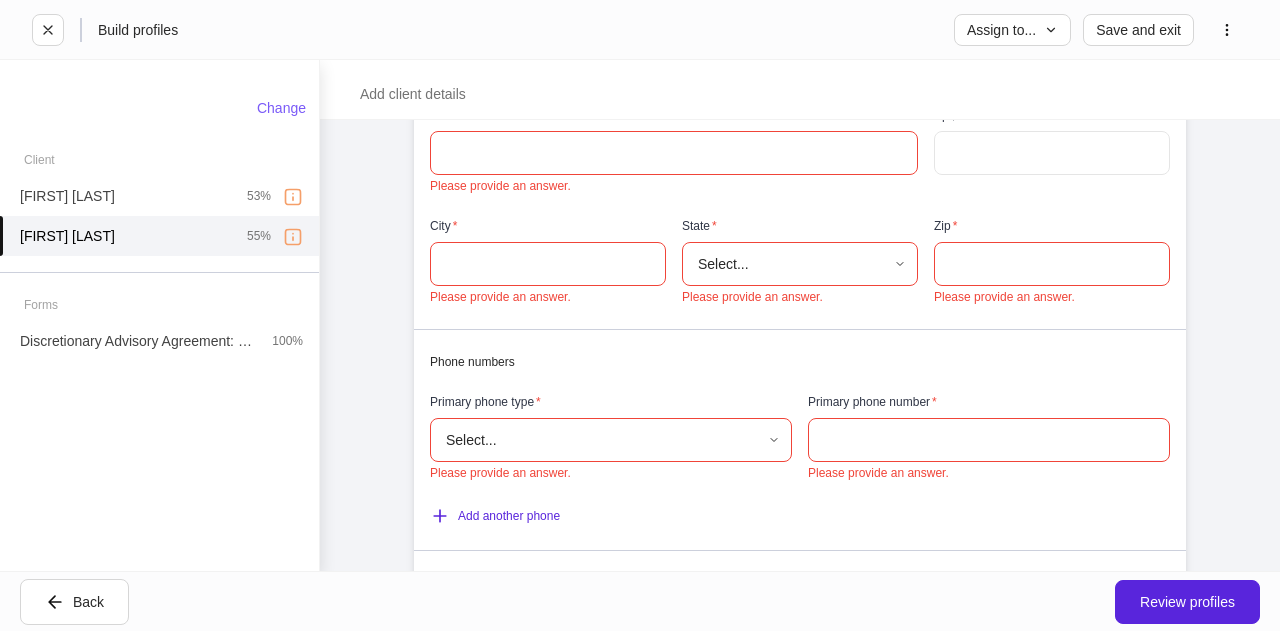 scroll, scrollTop: 1020, scrollLeft: 0, axis: vertical 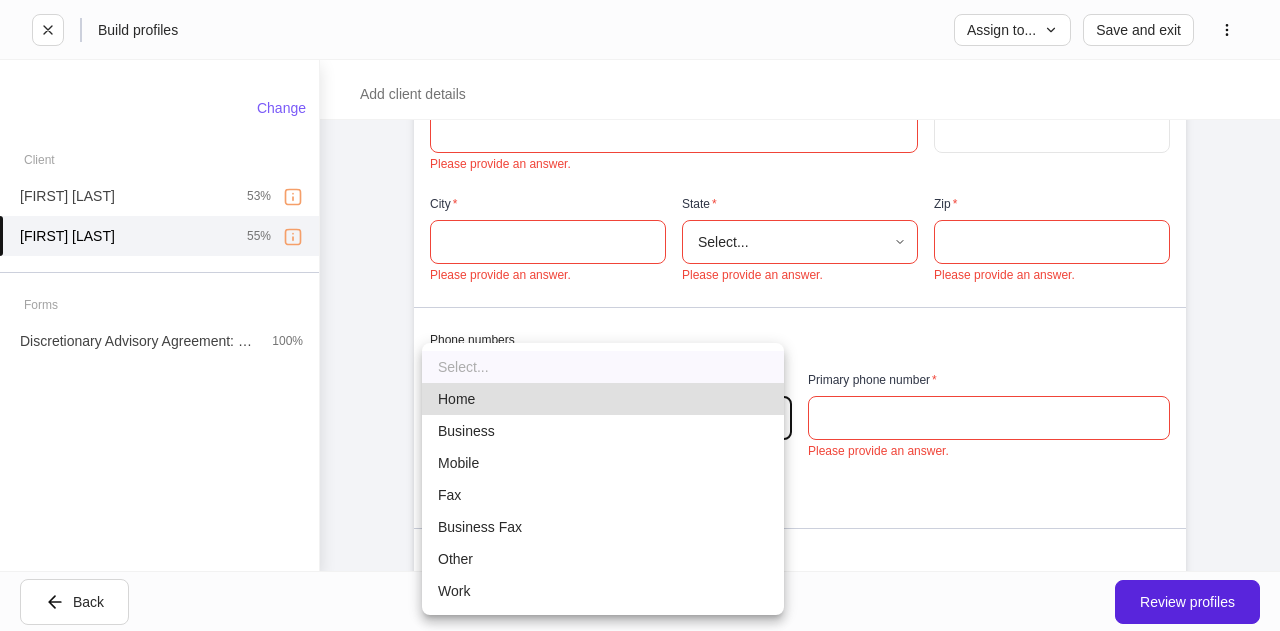 click on "**********" at bounding box center [640, 315] 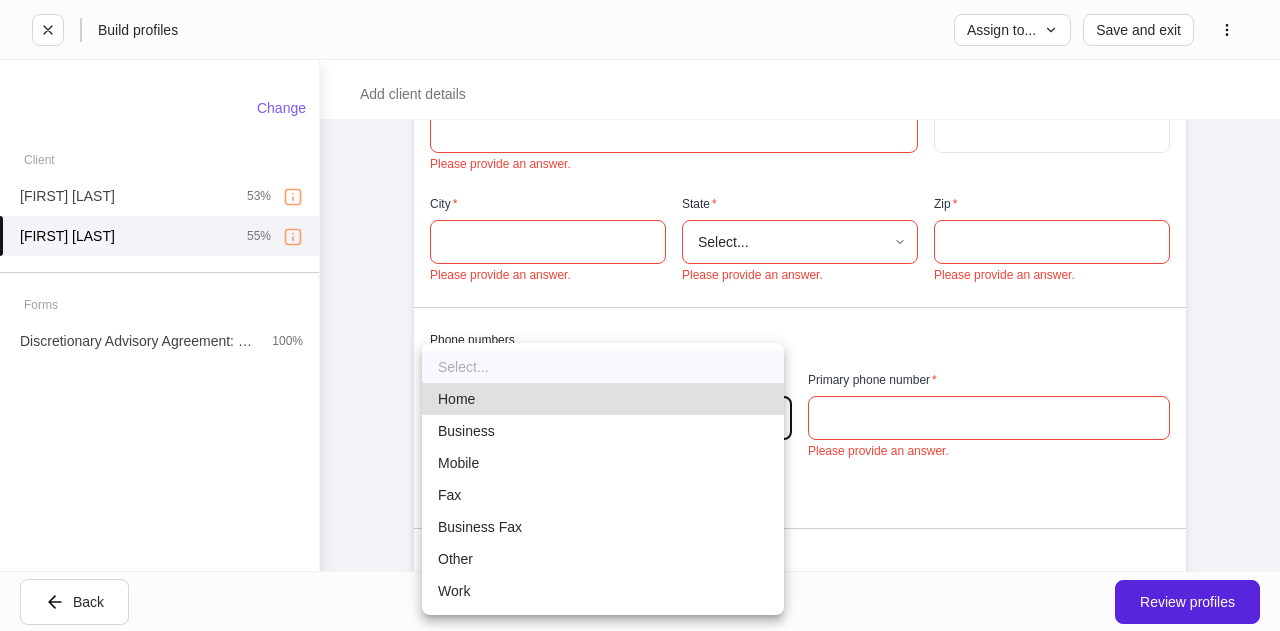 click on "Mobile" at bounding box center [603, 463] 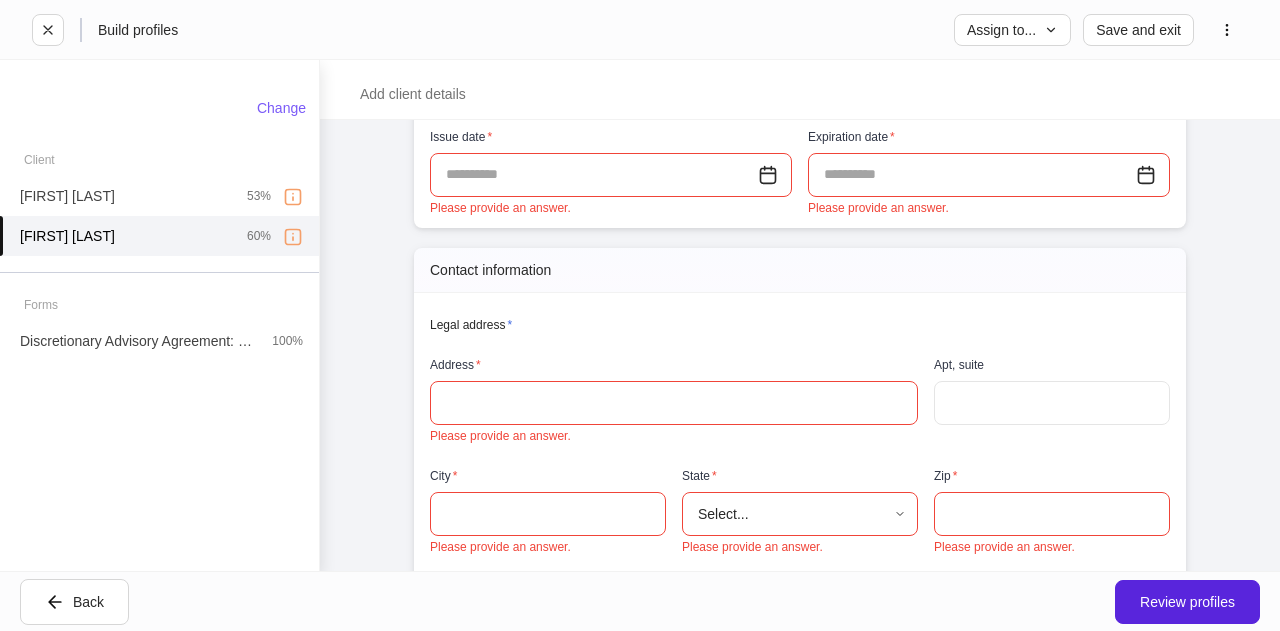 scroll, scrollTop: 822, scrollLeft: 0, axis: vertical 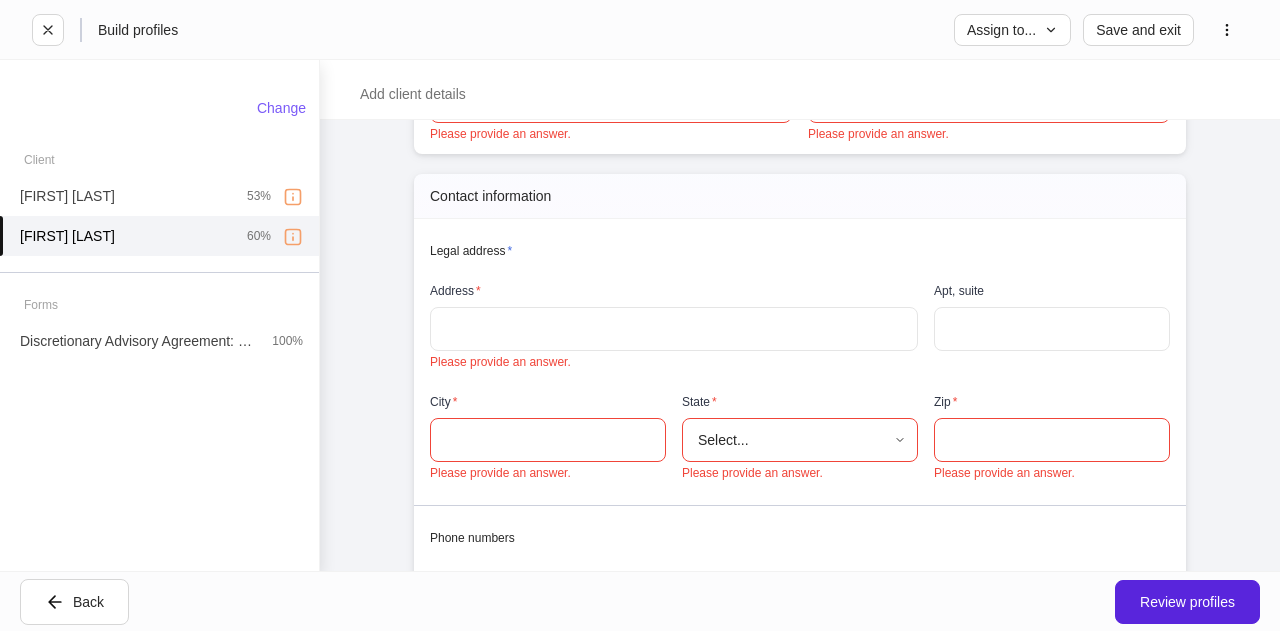 click on "​" at bounding box center (674, 329) 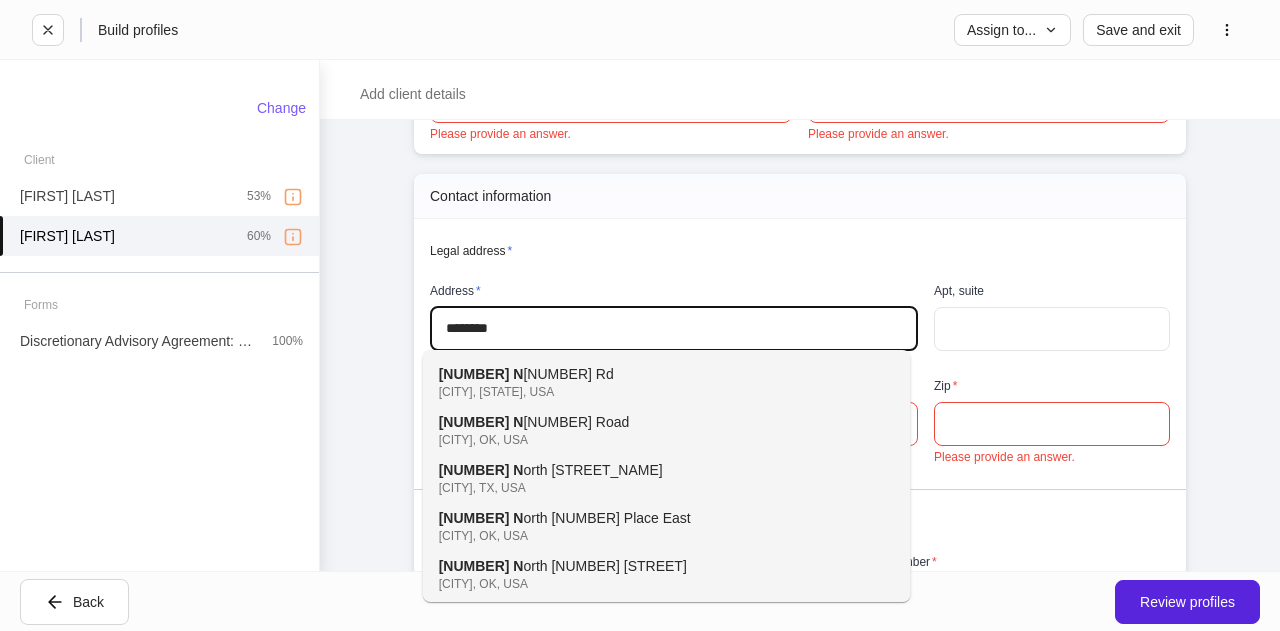 click on "[NUMBER] N [NUMBER] Rd [CITY], OK, USA" at bounding box center [645, 382] 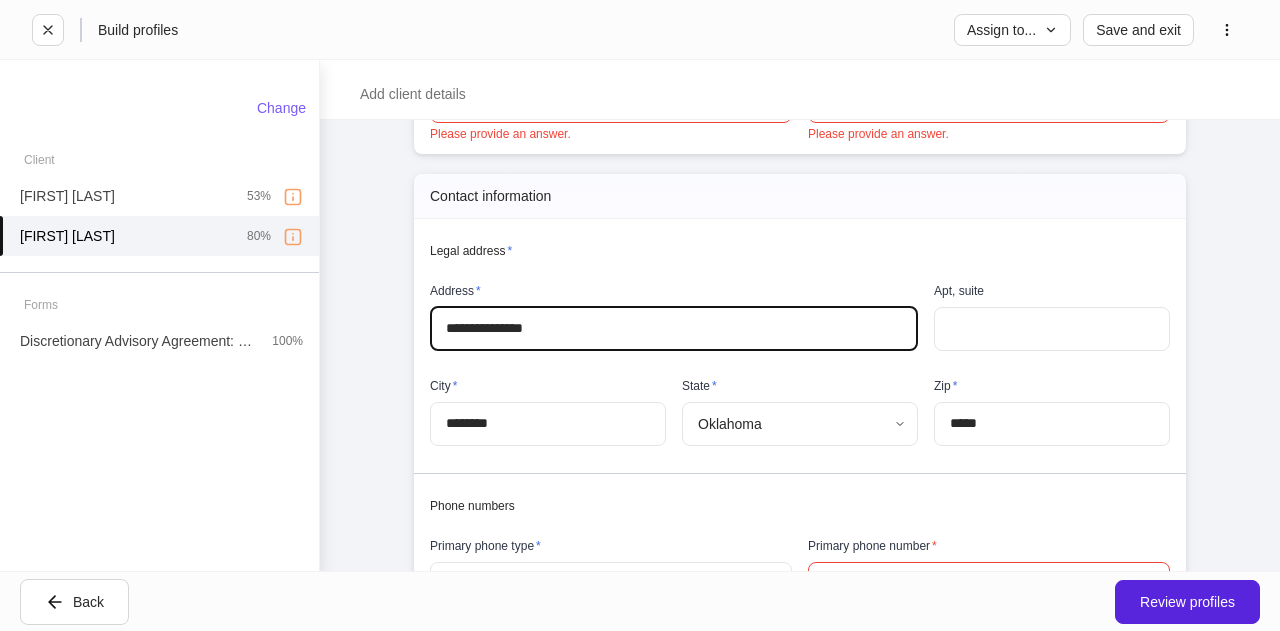 type on "********" 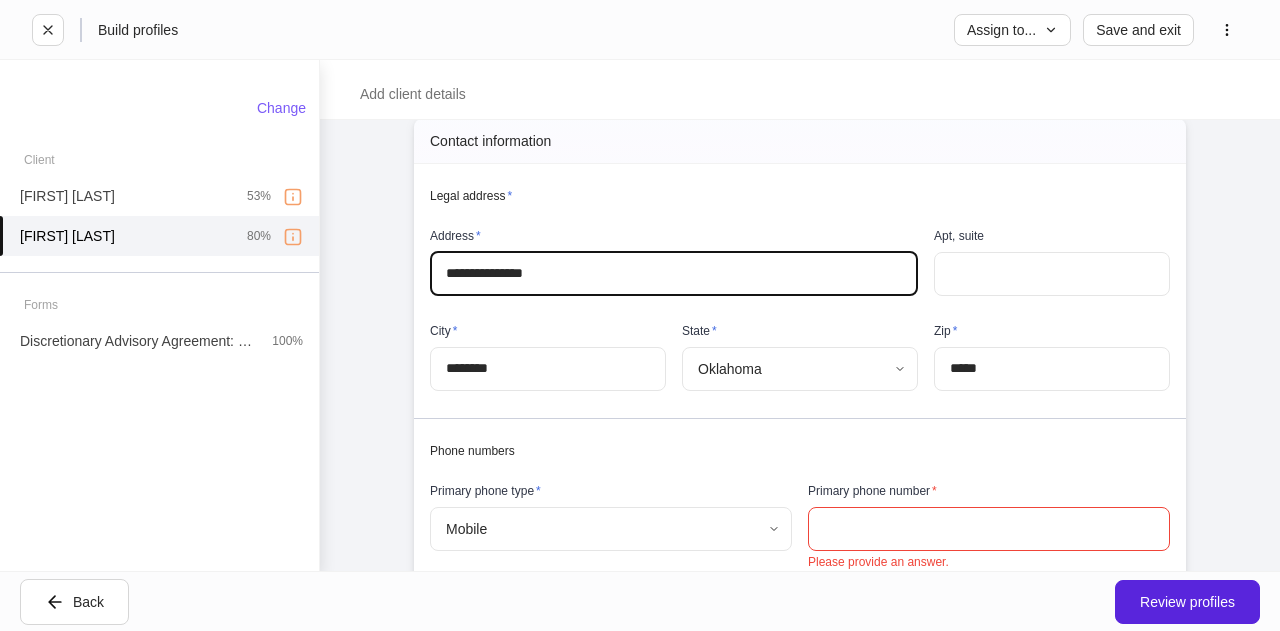 scroll, scrollTop: 876, scrollLeft: 0, axis: vertical 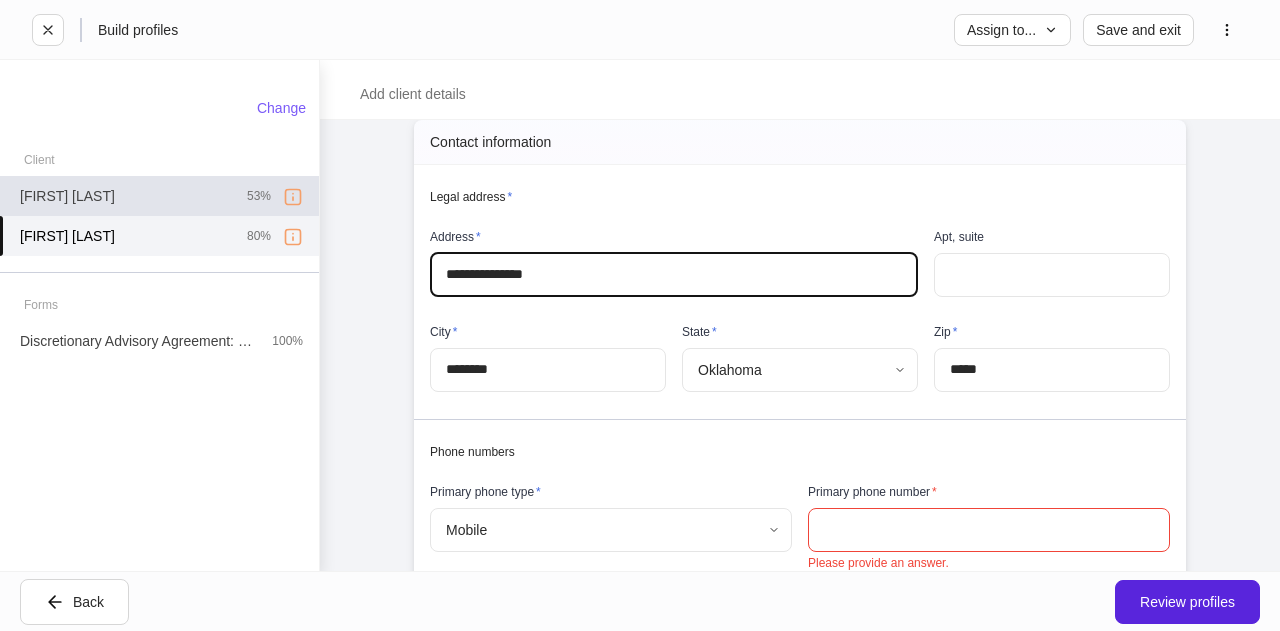 click on "[FIRST] [LAST] 53%" at bounding box center [159, 196] 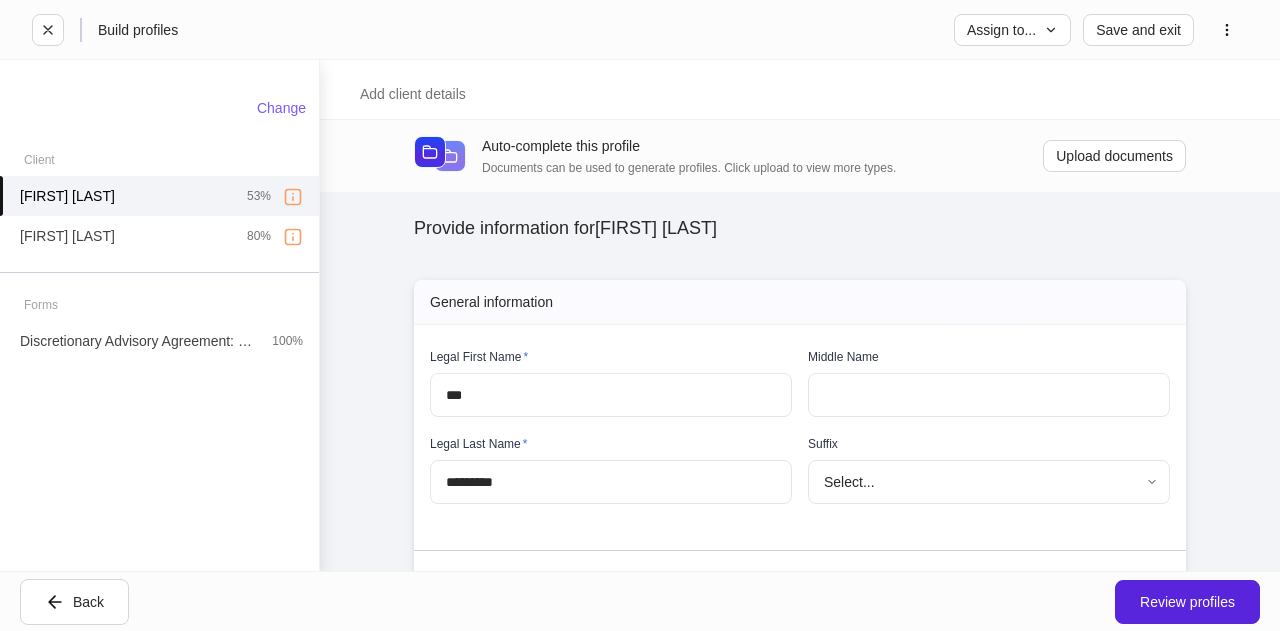 scroll, scrollTop: 287, scrollLeft: 0, axis: vertical 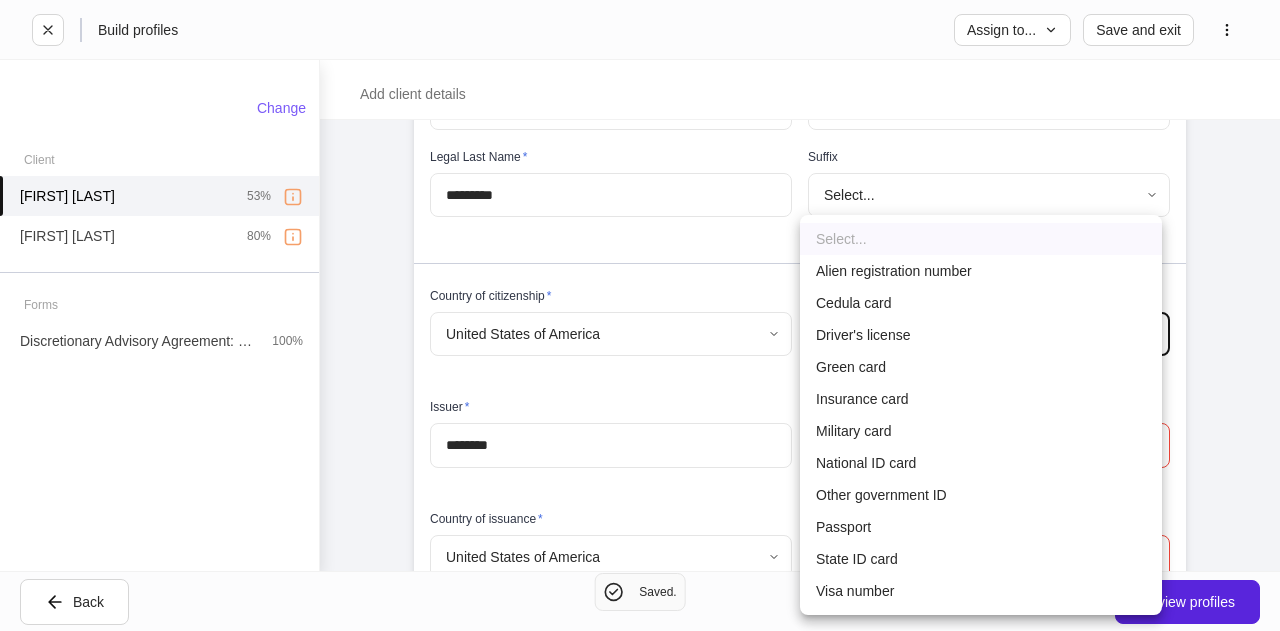 click on "Build profiles Assign to... Save and exit Add client details Auto-complete this profile Documents can be used to generate profiles. Click upload to view more types. Upload documents Provide information for  [FIRST] [LAST] Please complete all internal-use only sections before sending to the client. We ask all fields not intended for the client to be filled so the profiles can begin syncing upon client completion. General information Legal First Name * **** ​ Middle Name ​ Legal Last Name * ********* ​ Suffix Select... ​ Country of citizenship * United States of America * ​ ID type * Select... ​ Please provide an answer. Issuer * ******** ​ ID Number * ​ Please provide an answer. Country of issuance * United States of America * ​ Issue date * ​ Please provide an answer. Expiration date * ​ Please provide an answer. Contact information Legal address * Address * ​ Please provide an answer. Apt, suite ​ City * ​ Please provide an answer. State * Select... ​ Zip * ​ * * ​" at bounding box center [640, 315] 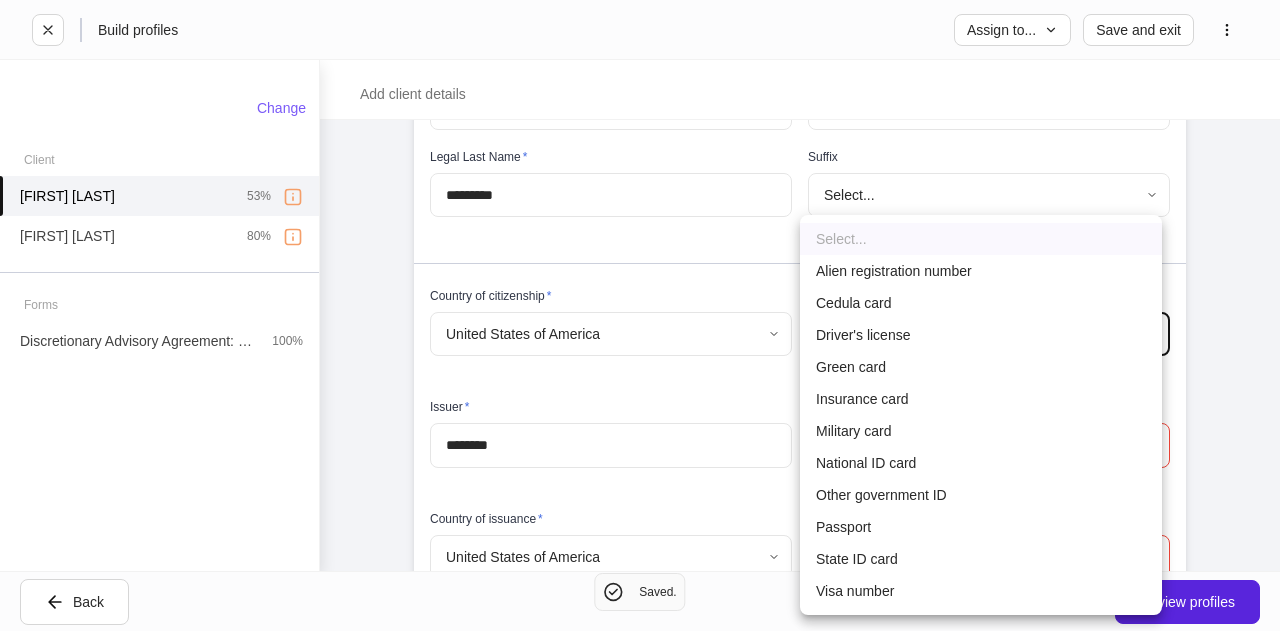 click on "Driver's license" at bounding box center (981, 335) 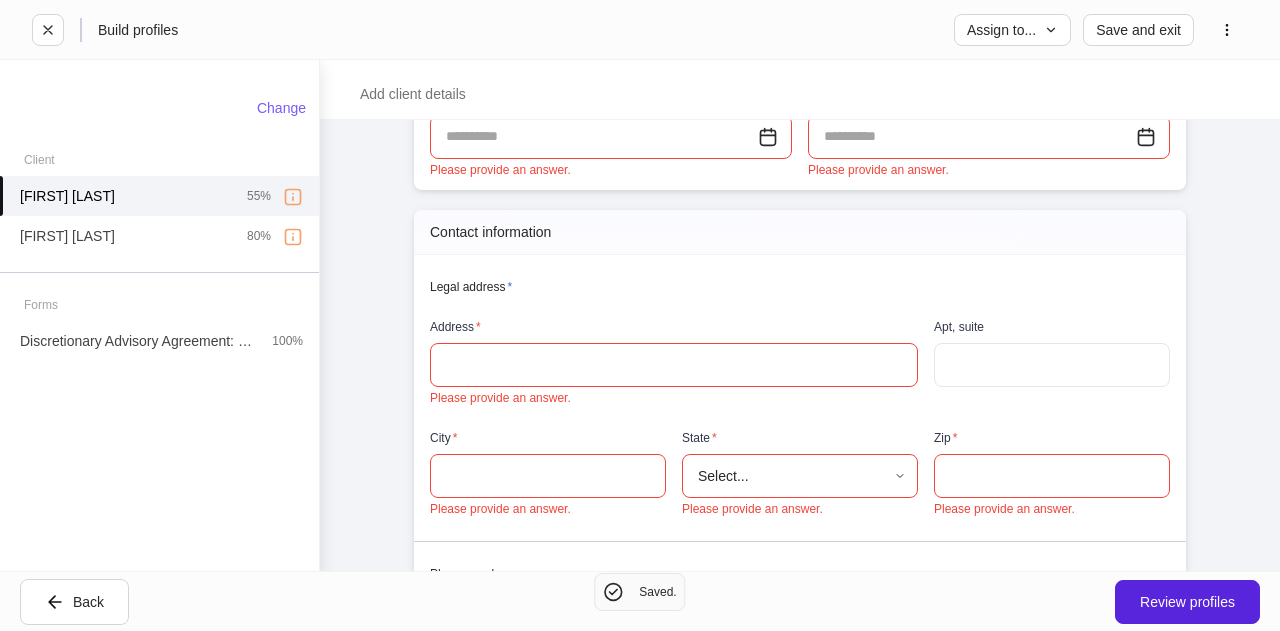scroll, scrollTop: 800, scrollLeft: 0, axis: vertical 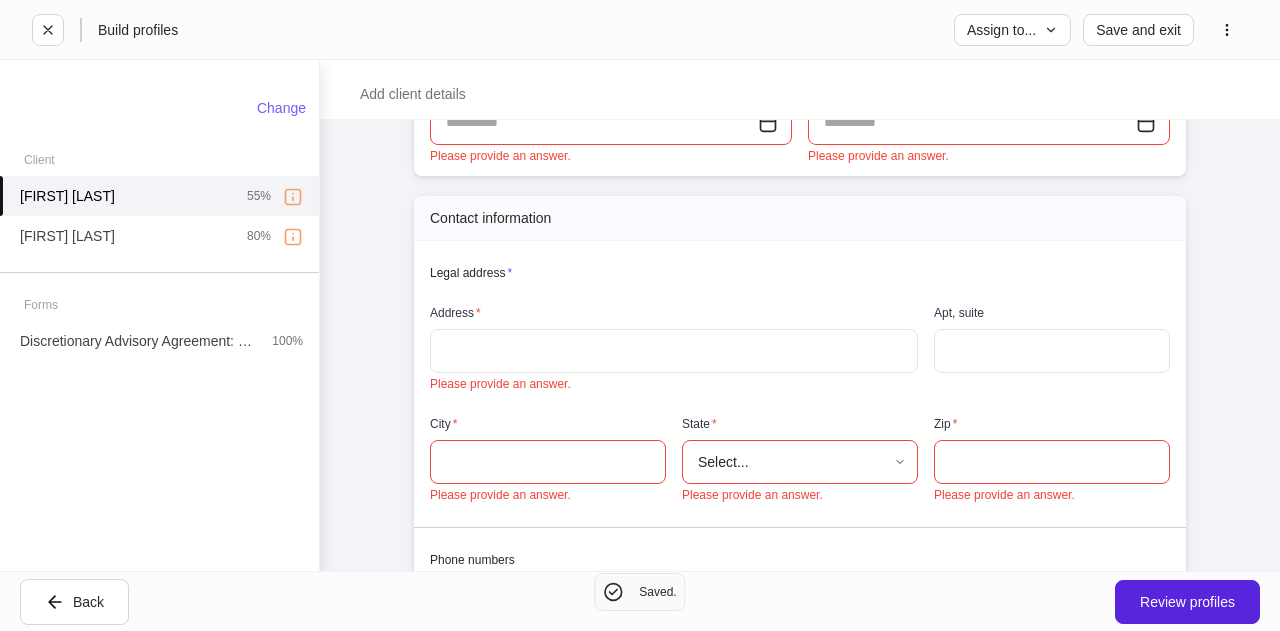 click at bounding box center [674, 351] 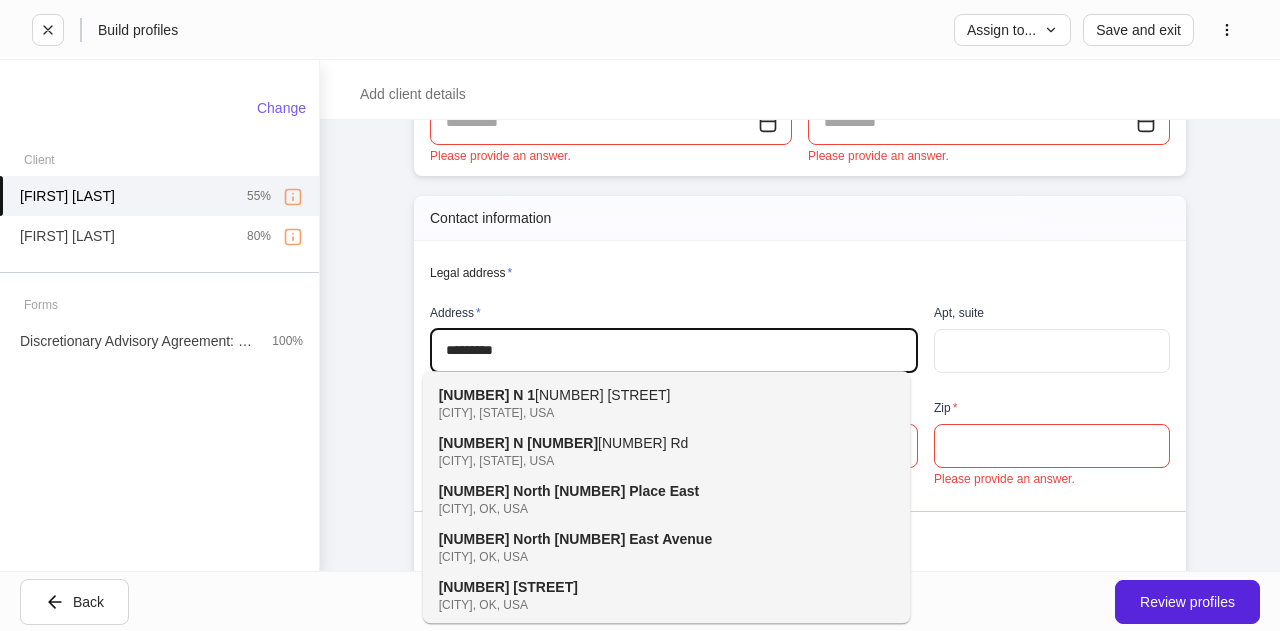 click on "[NUMBER] N [NUMBER] Rd [CITY], OK, USA" at bounding box center [645, 403] 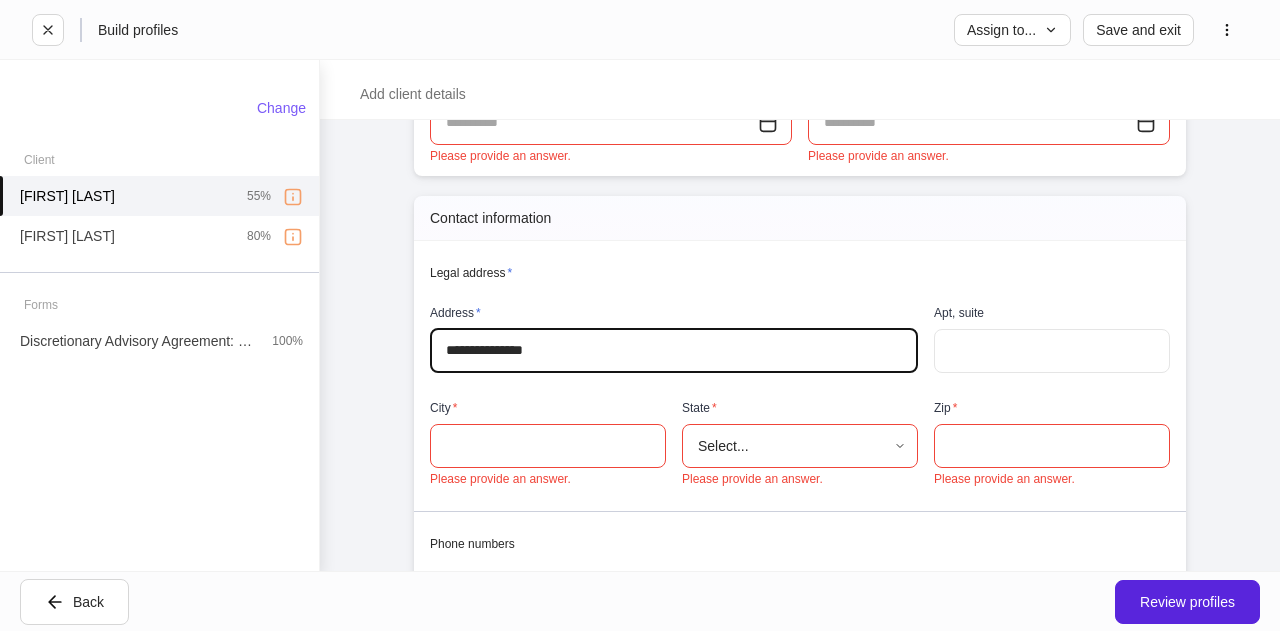 type on "********" 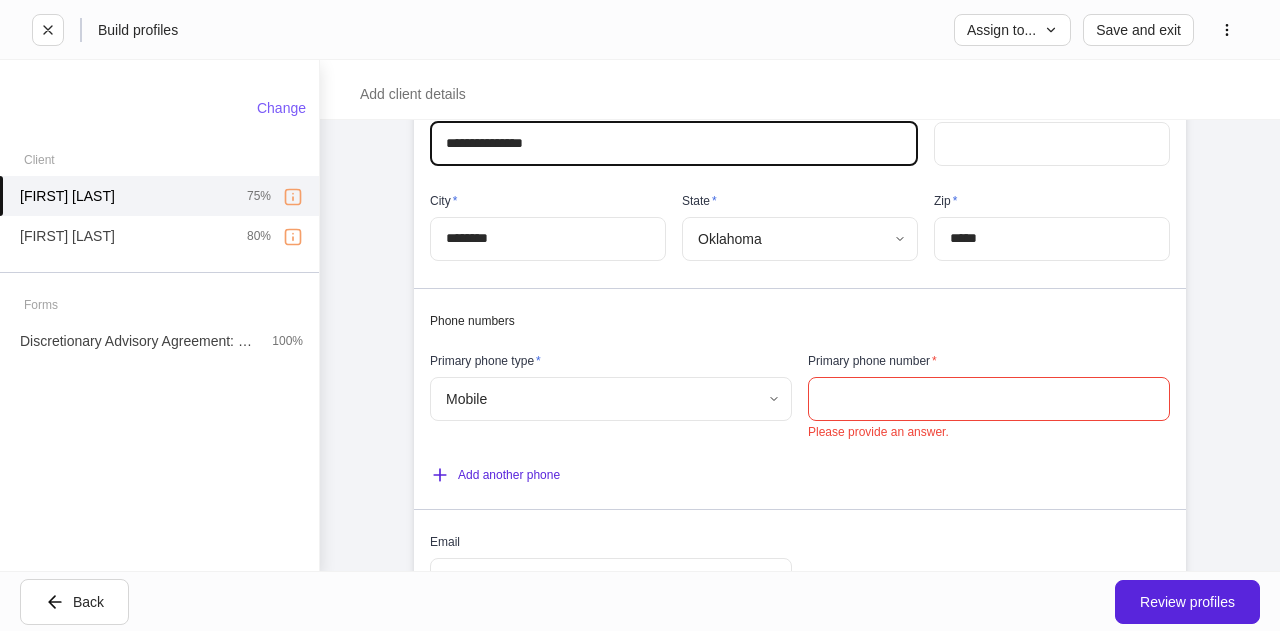 scroll, scrollTop: 1006, scrollLeft: 0, axis: vertical 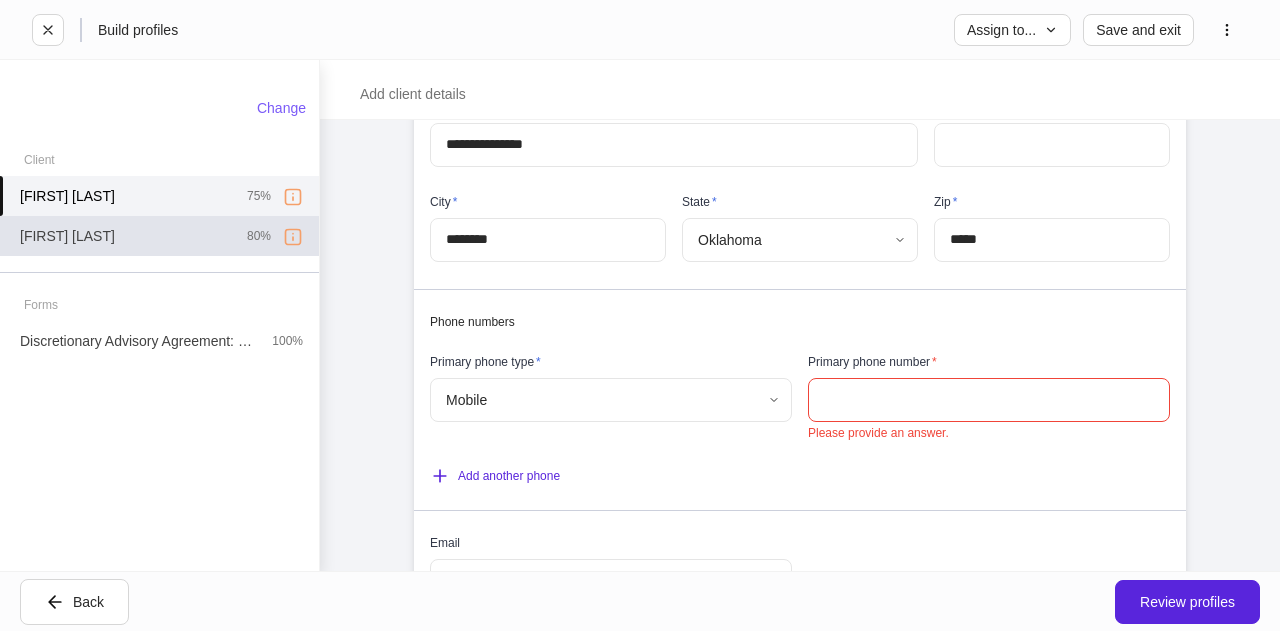 click on "[FIRST] [LAST] 80%" at bounding box center [159, 236] 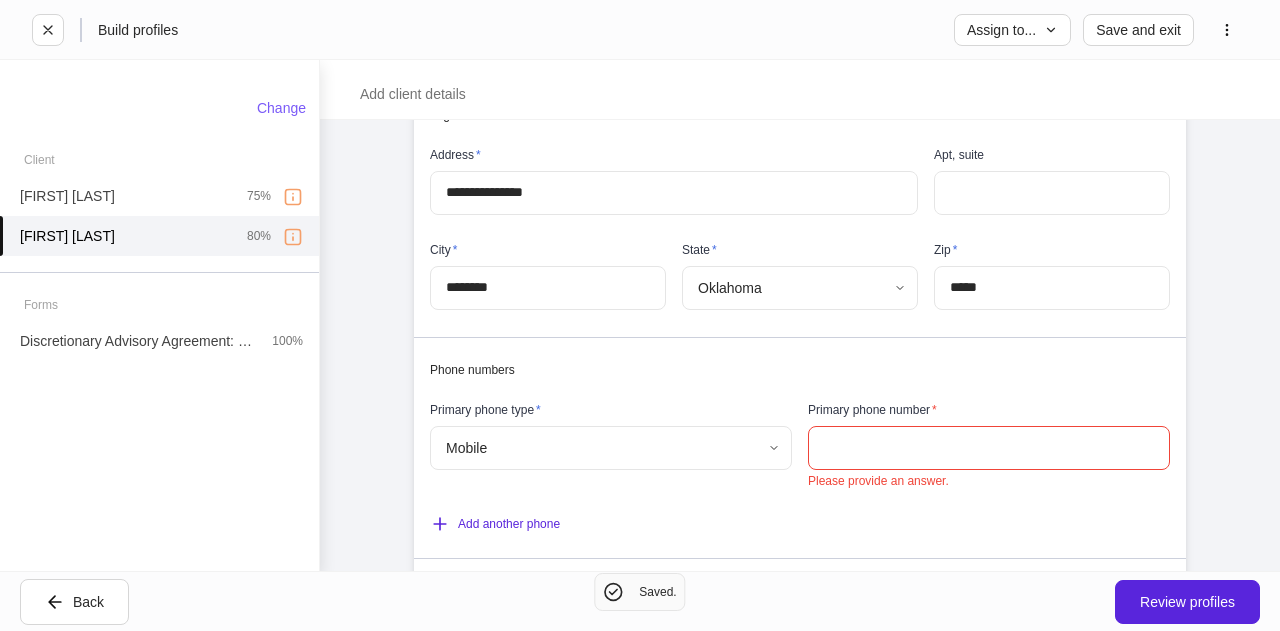 scroll, scrollTop: 989, scrollLeft: 0, axis: vertical 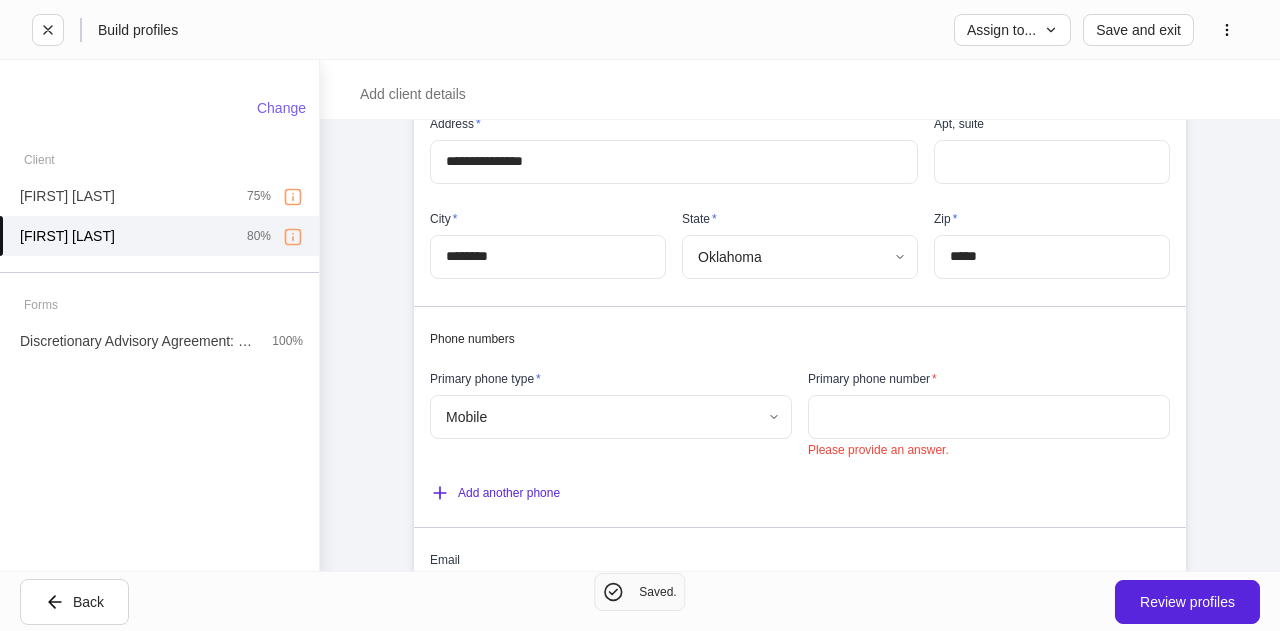 click at bounding box center (989, 417) 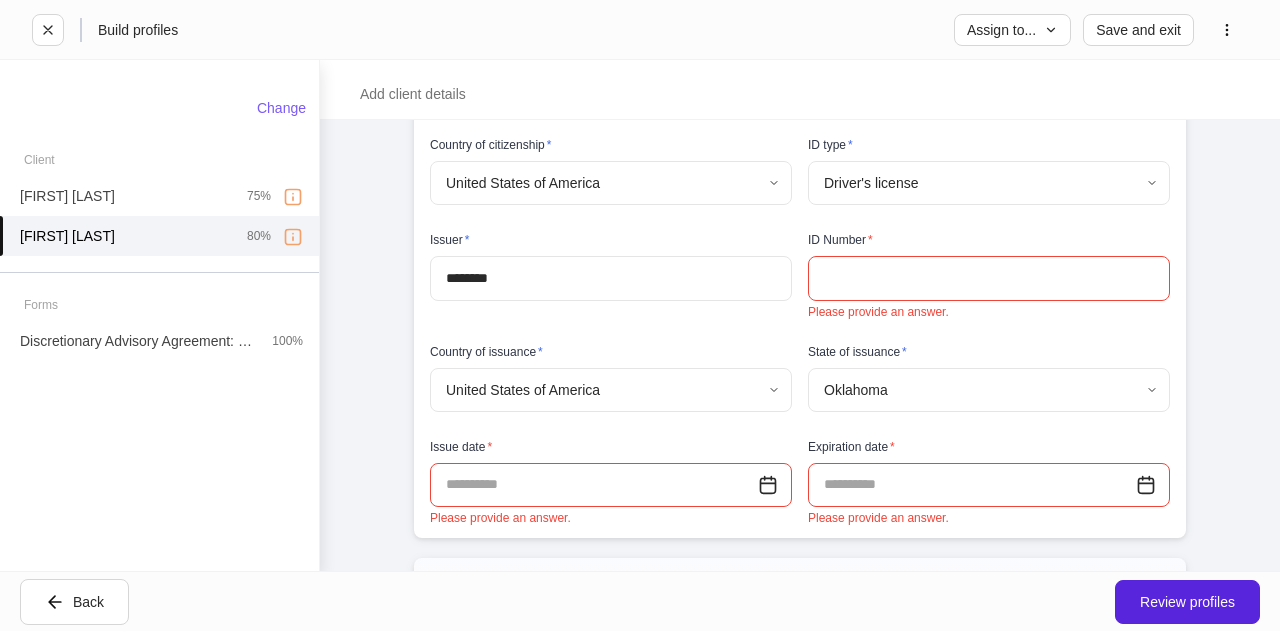 scroll, scrollTop: 445, scrollLeft: 0, axis: vertical 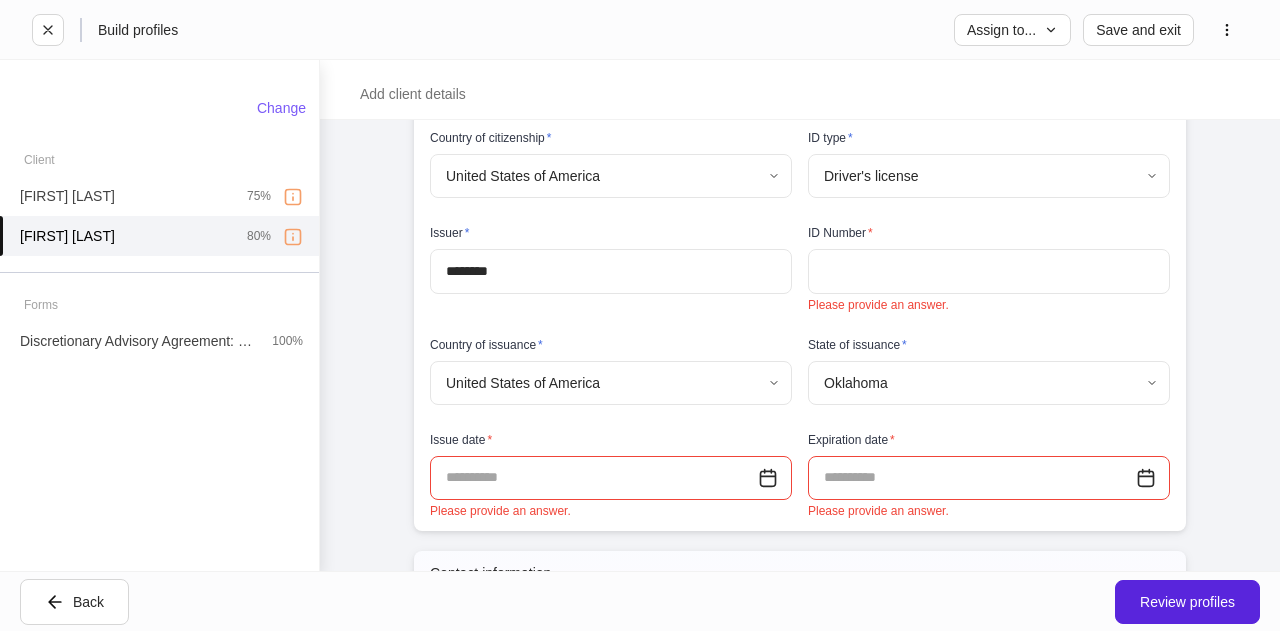 type on "**********" 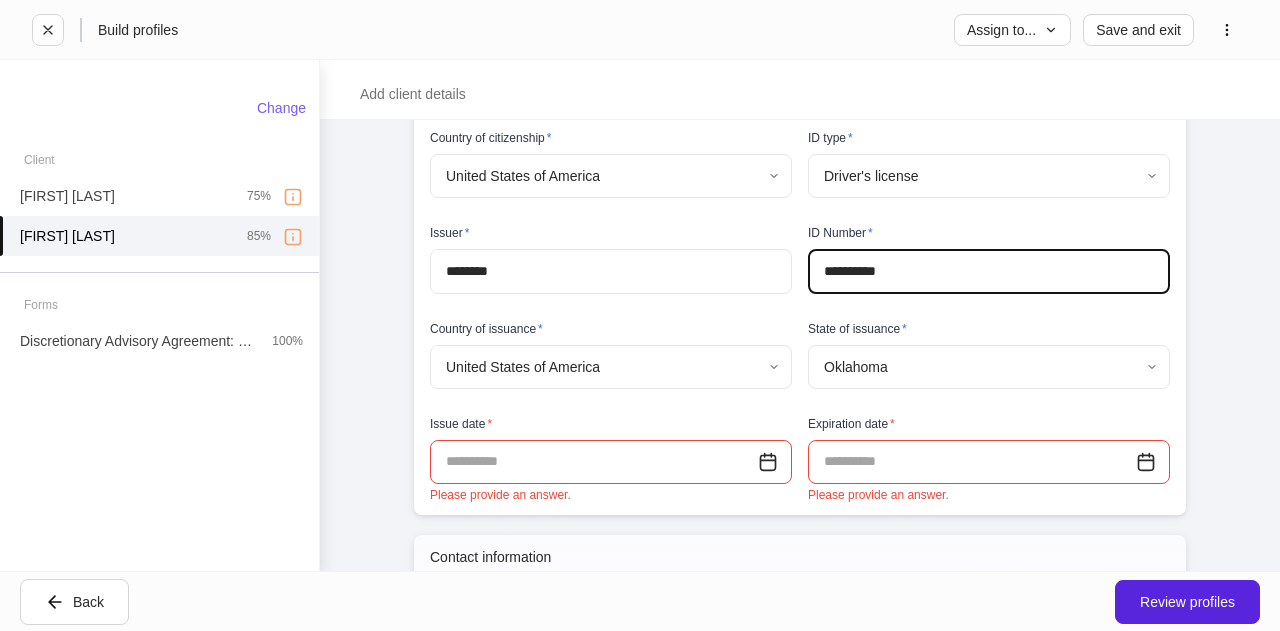 type on "**********" 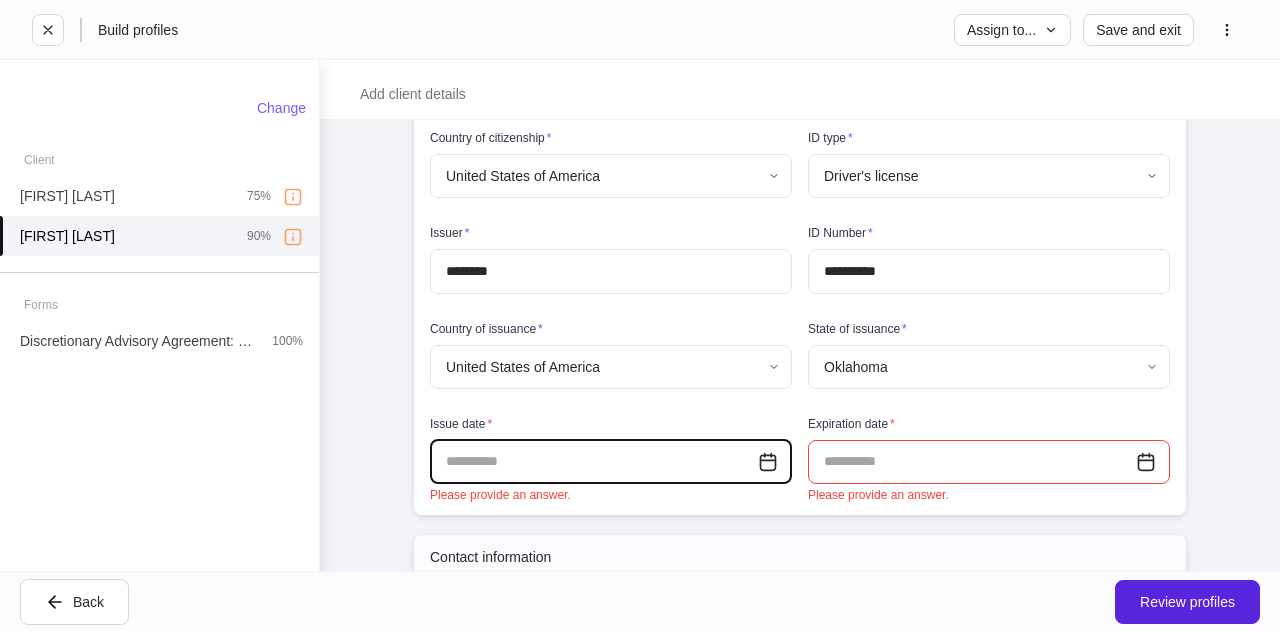 scroll, scrollTop: 876, scrollLeft: 0, axis: vertical 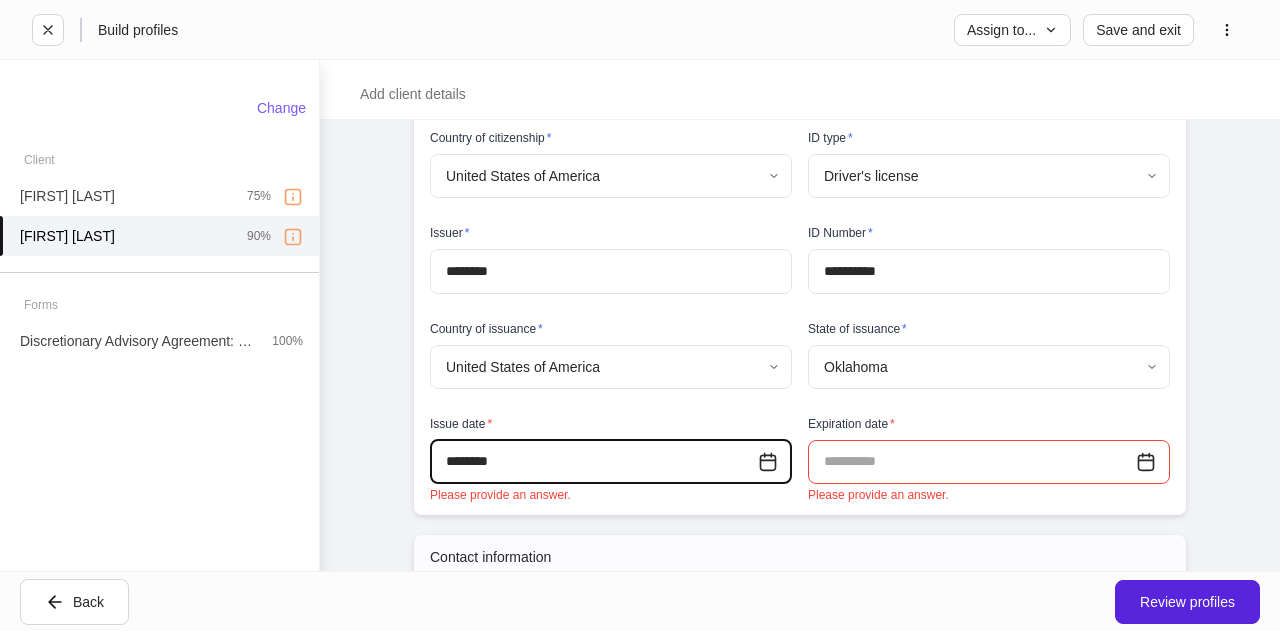 type on "**********" 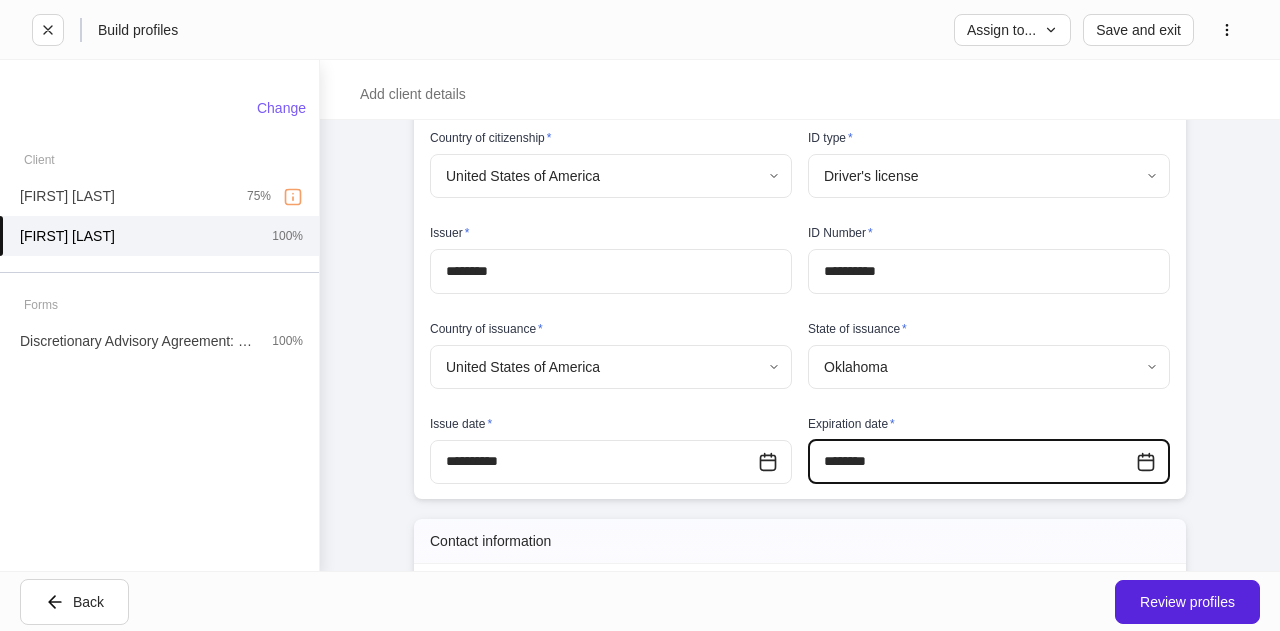 type on "**********" 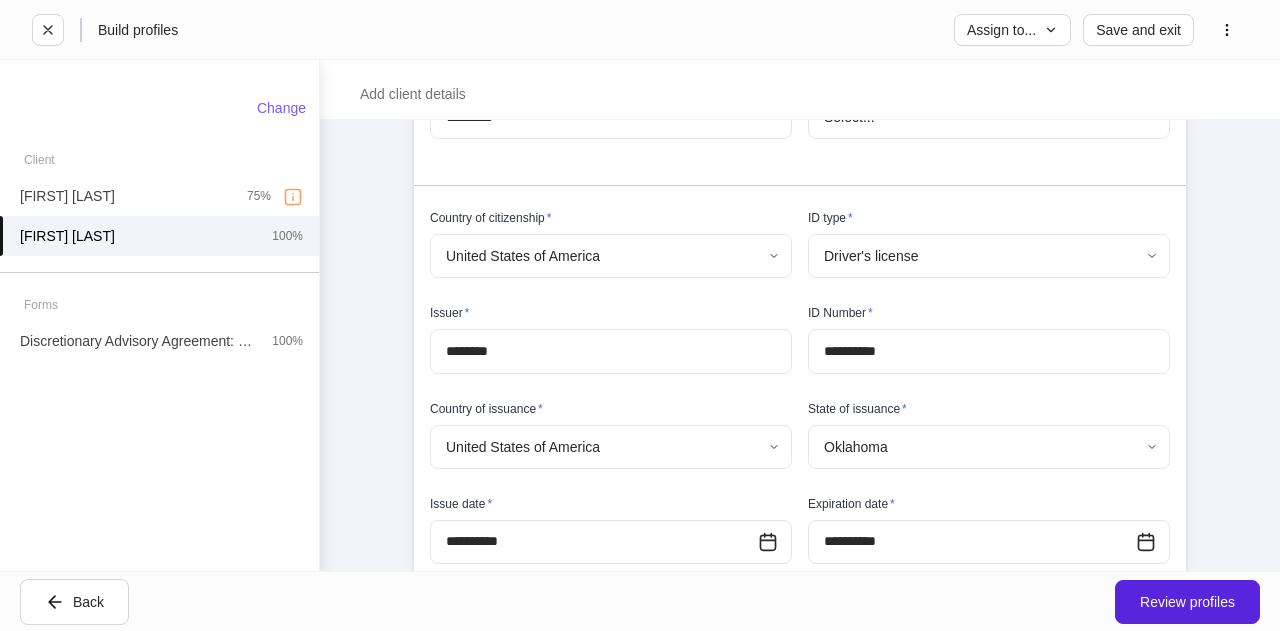 scroll, scrollTop: 370, scrollLeft: 0, axis: vertical 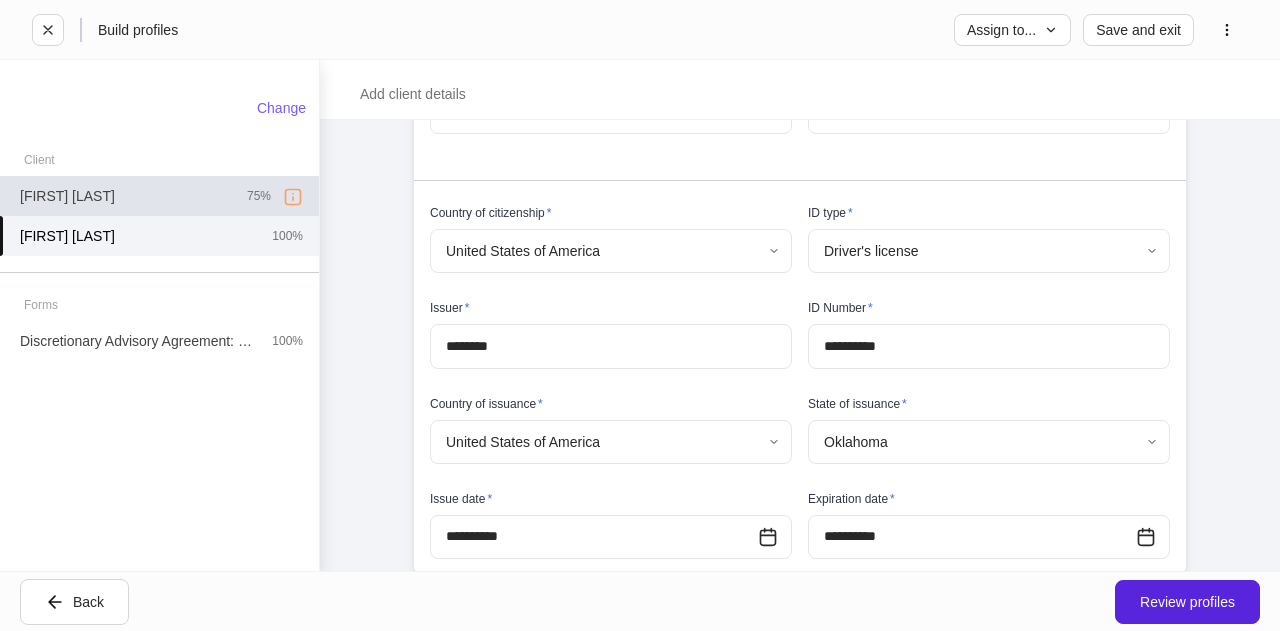 click on "[FIRST] [LAST]" at bounding box center (67, 196) 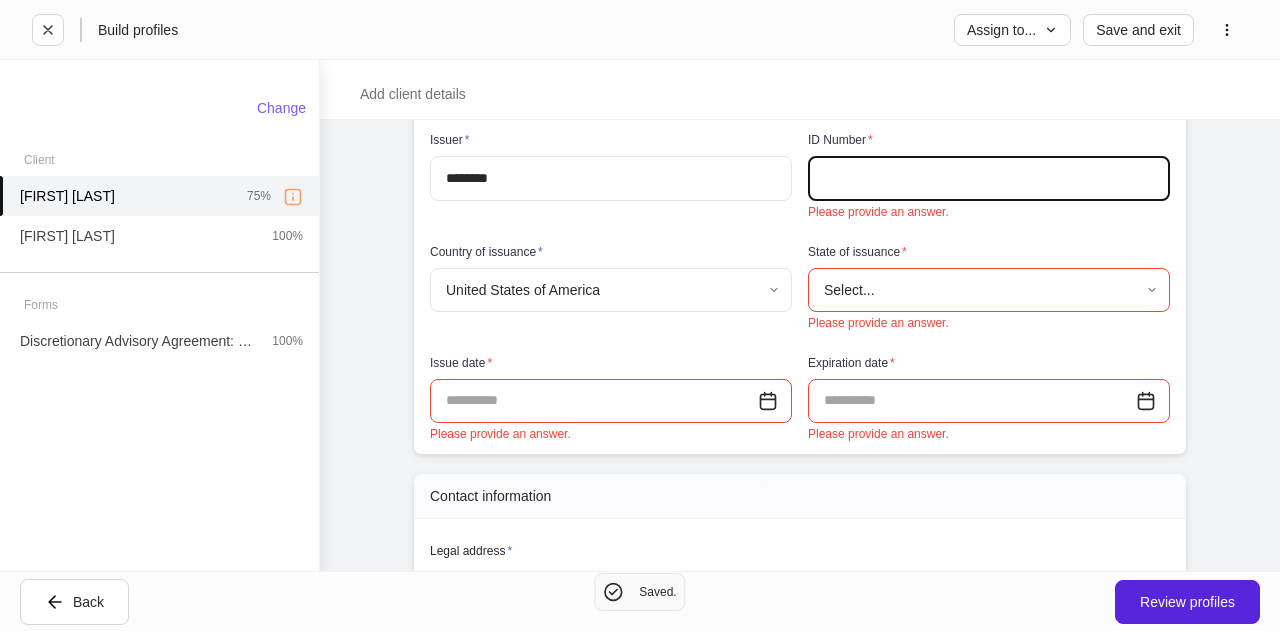 scroll, scrollTop: 537, scrollLeft: 0, axis: vertical 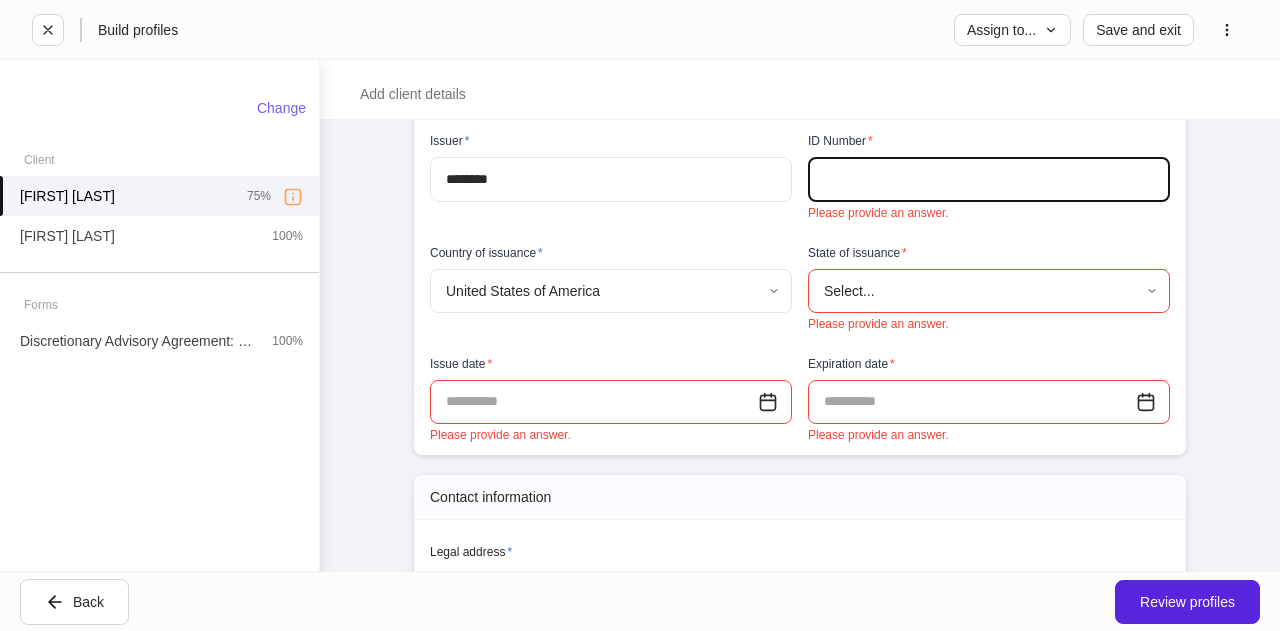 click on "**********" at bounding box center (640, 315) 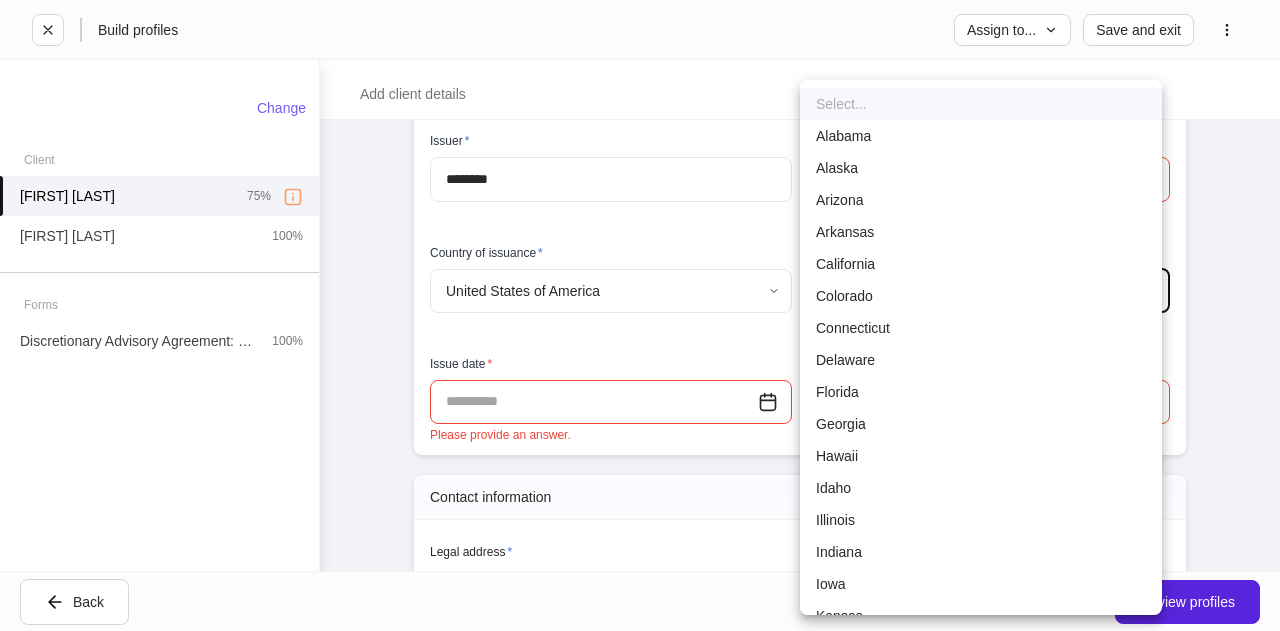 type 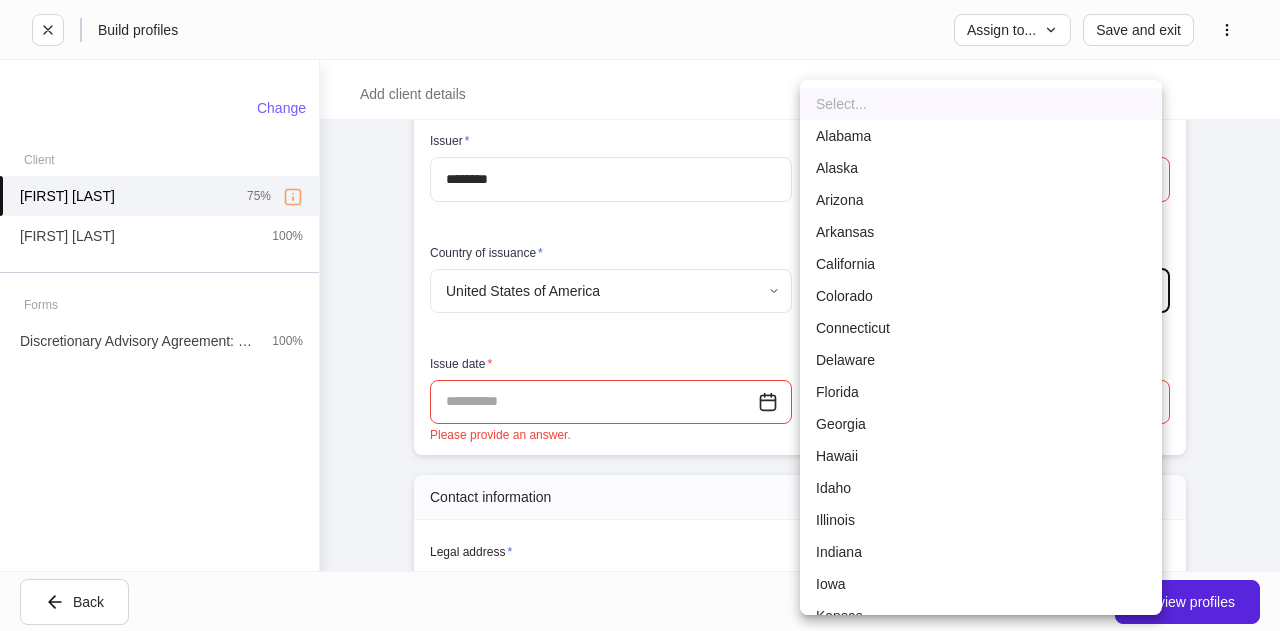 scroll, scrollTop: 876, scrollLeft: 0, axis: vertical 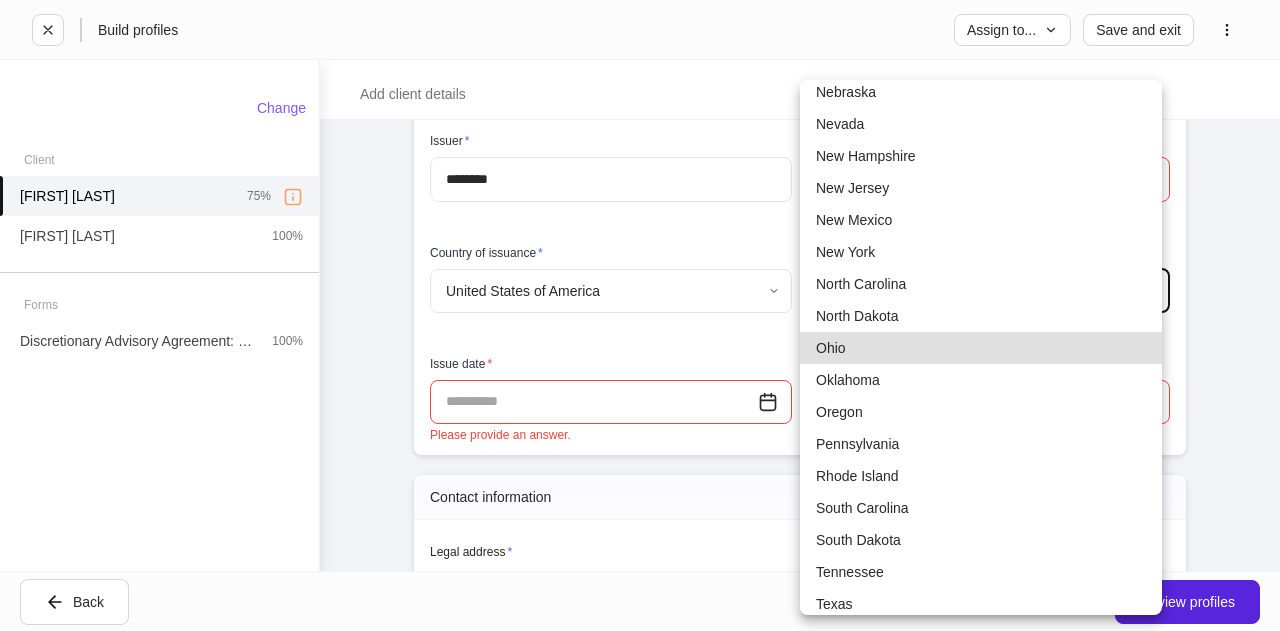 type 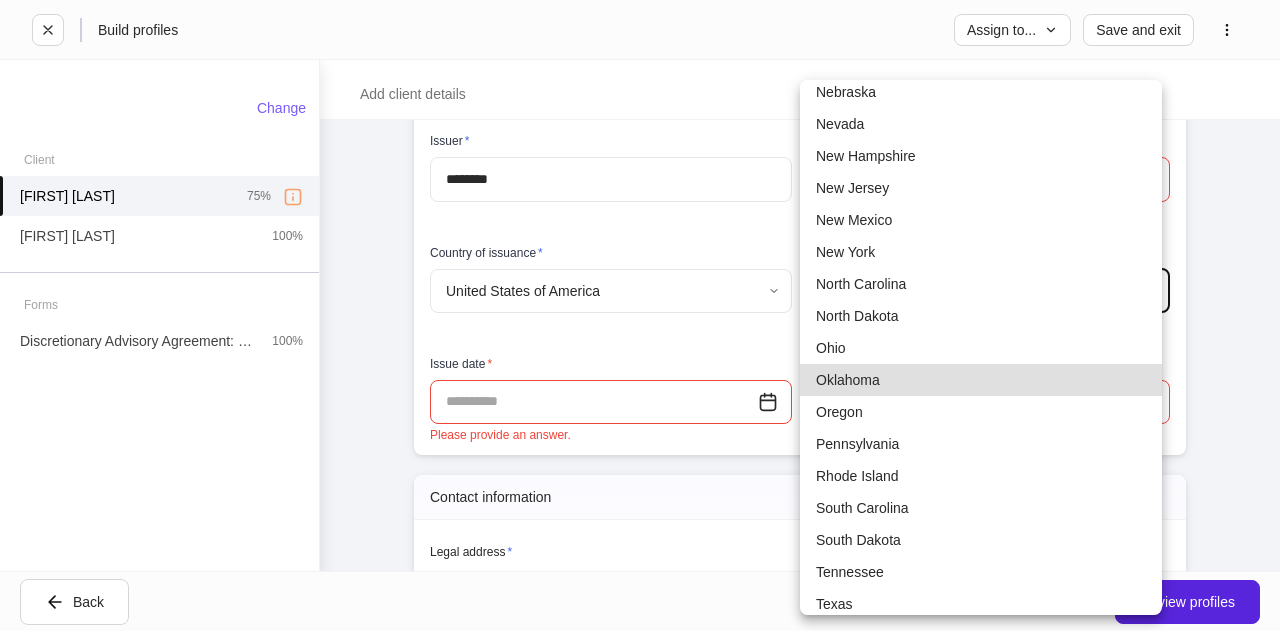 type on "**" 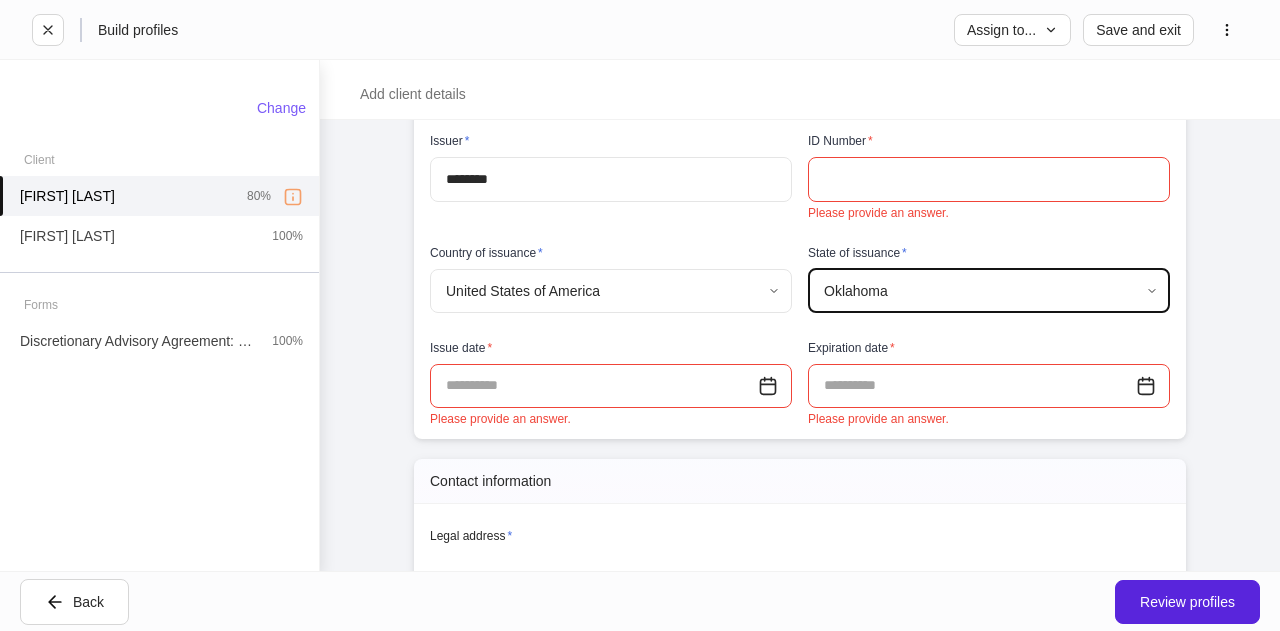 scroll, scrollTop: 0, scrollLeft: 0, axis: both 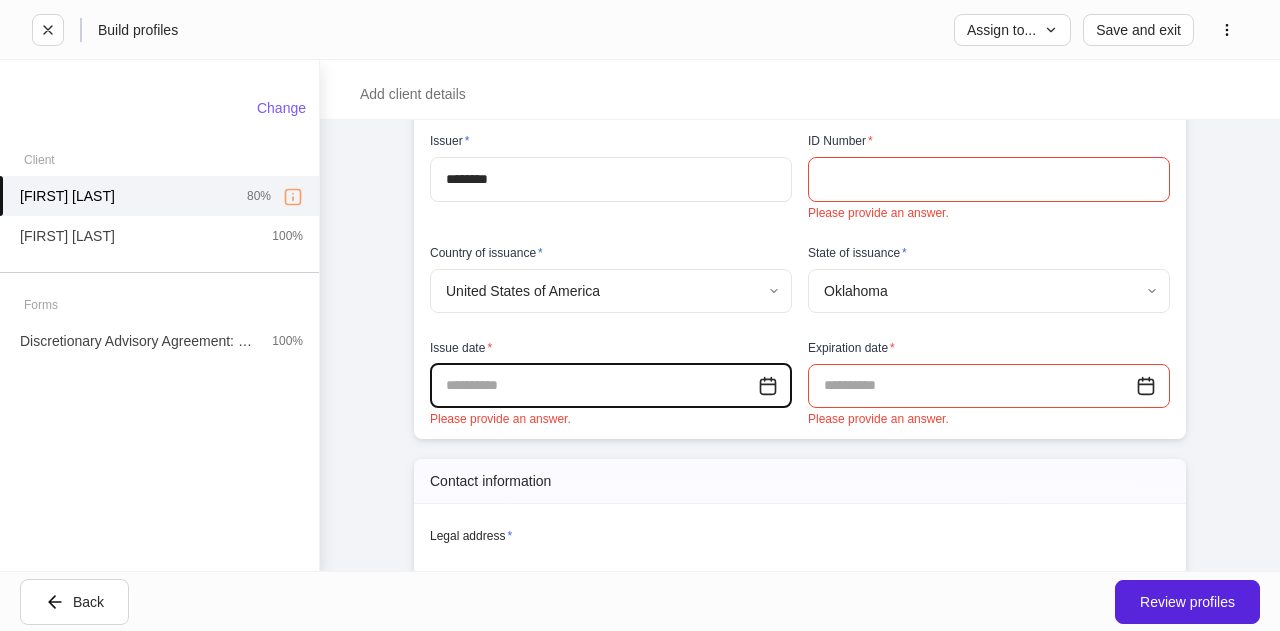 click at bounding box center (594, 386) 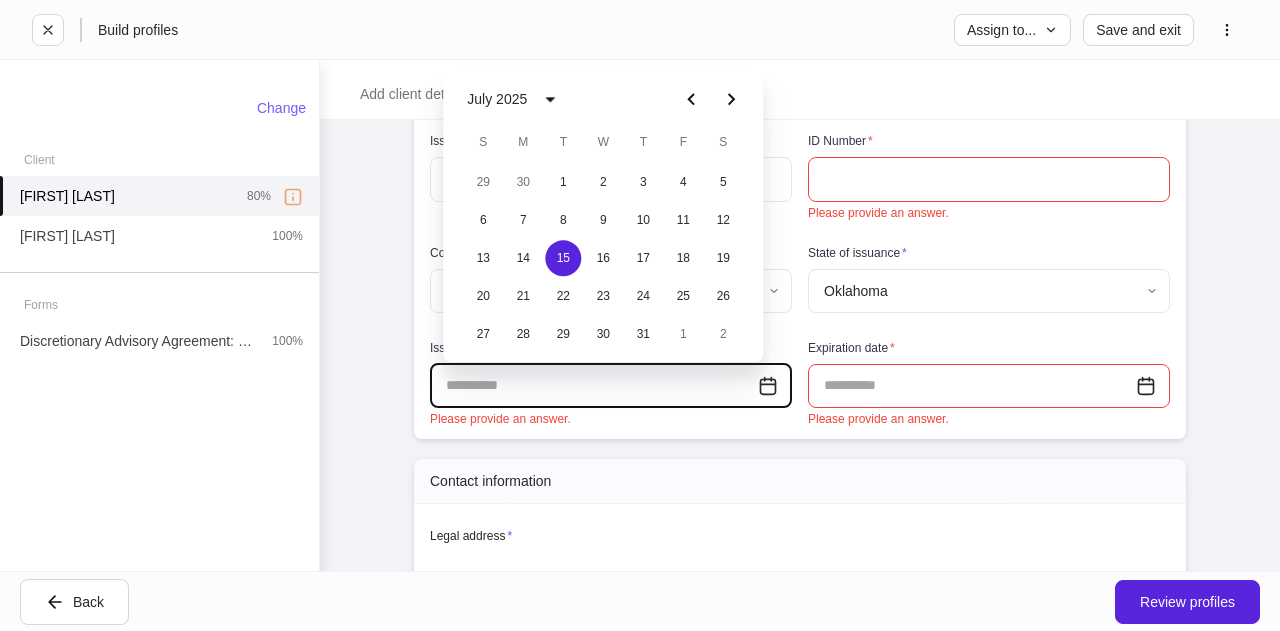 click on "**********" at bounding box center [800, 411] 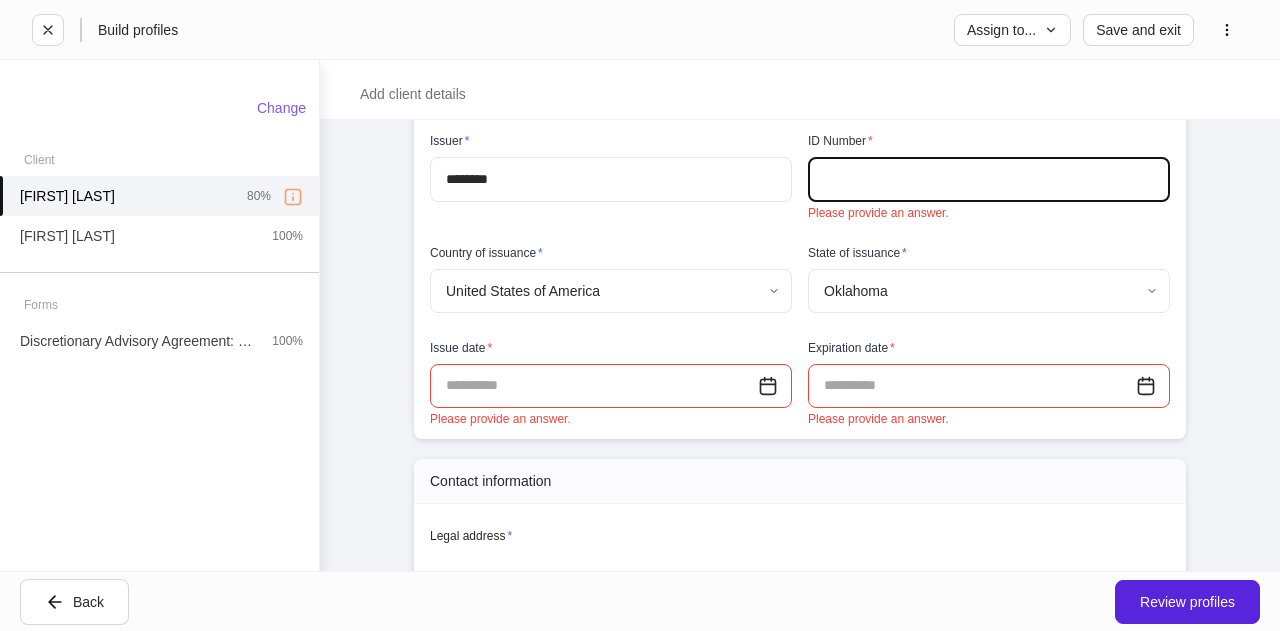 click at bounding box center (989, 179) 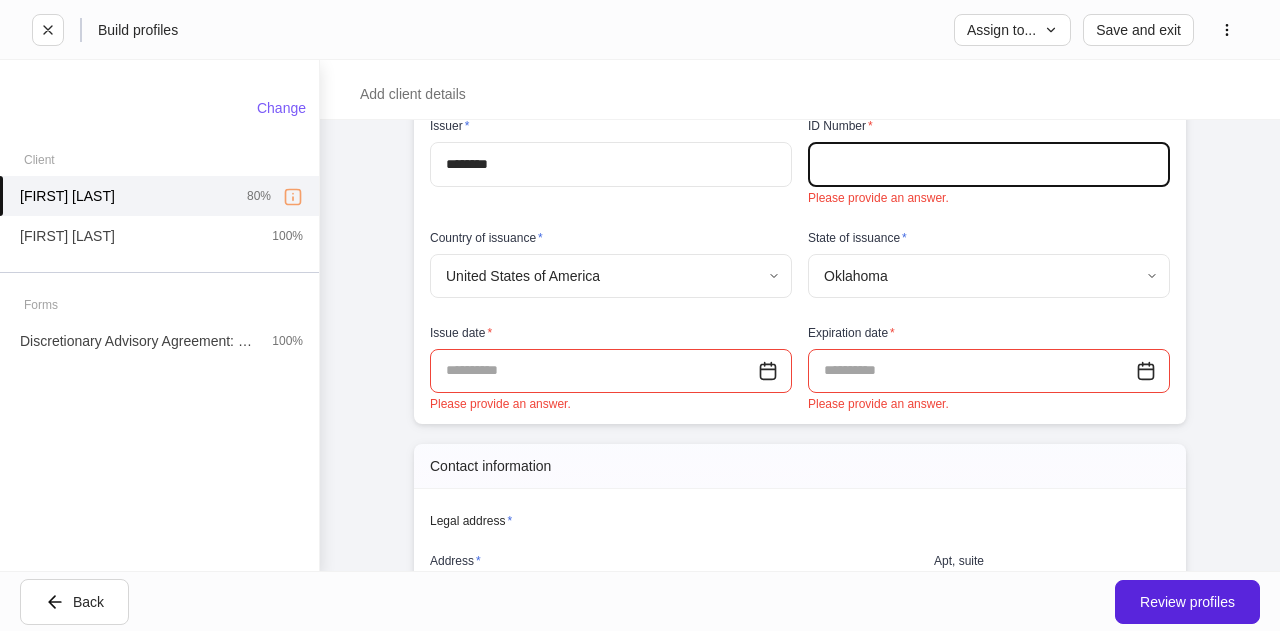 scroll, scrollTop: 551, scrollLeft: 0, axis: vertical 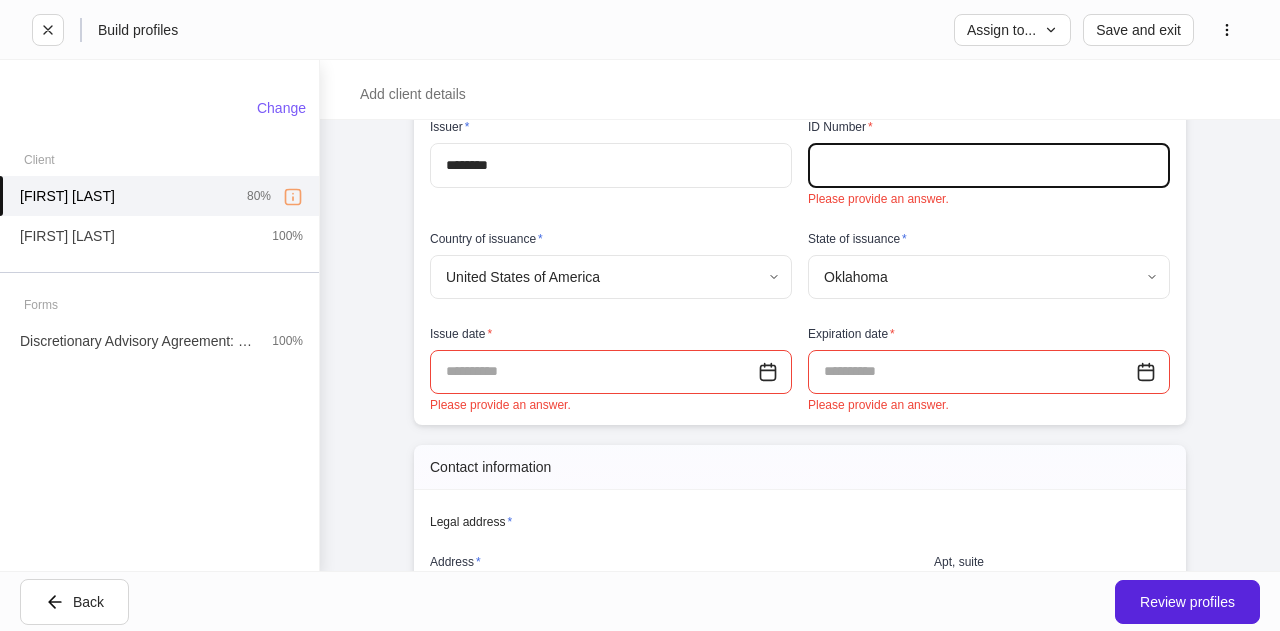 click at bounding box center [989, 165] 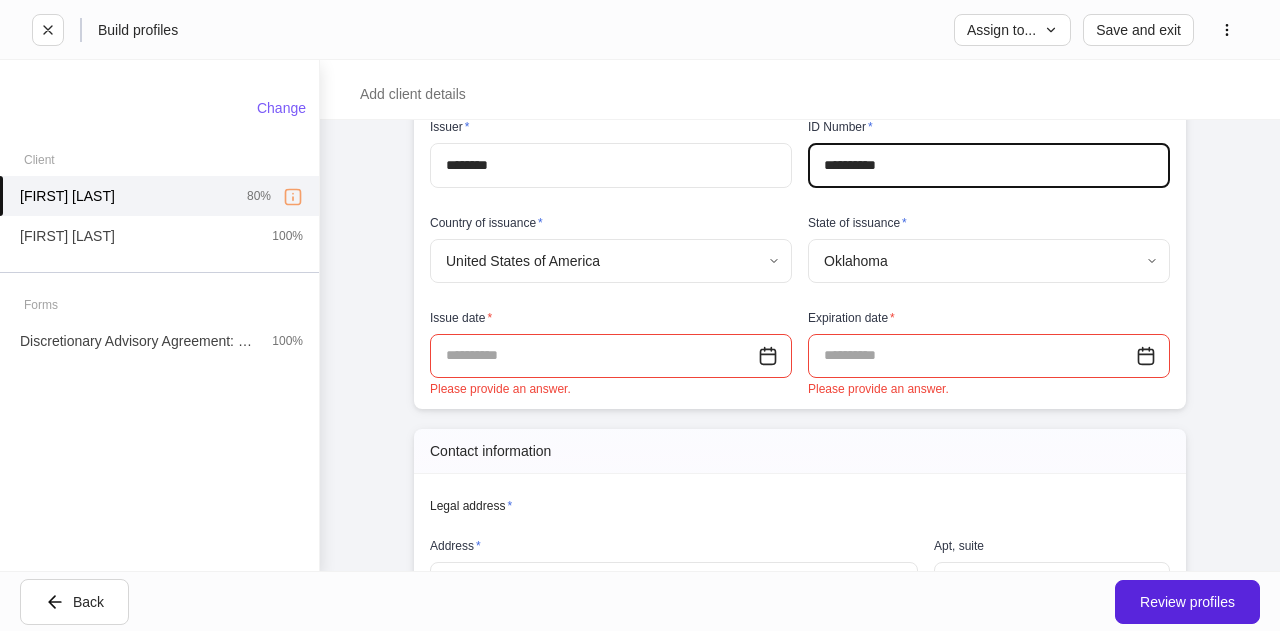 type on "**********" 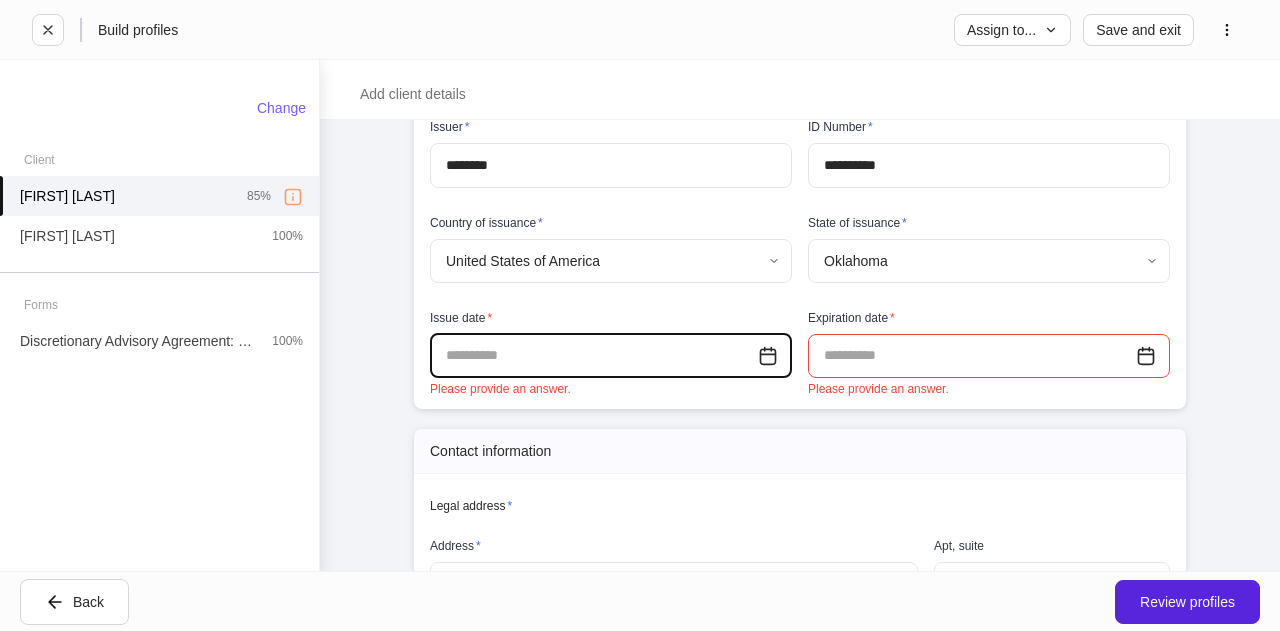 scroll, scrollTop: 876, scrollLeft: 0, axis: vertical 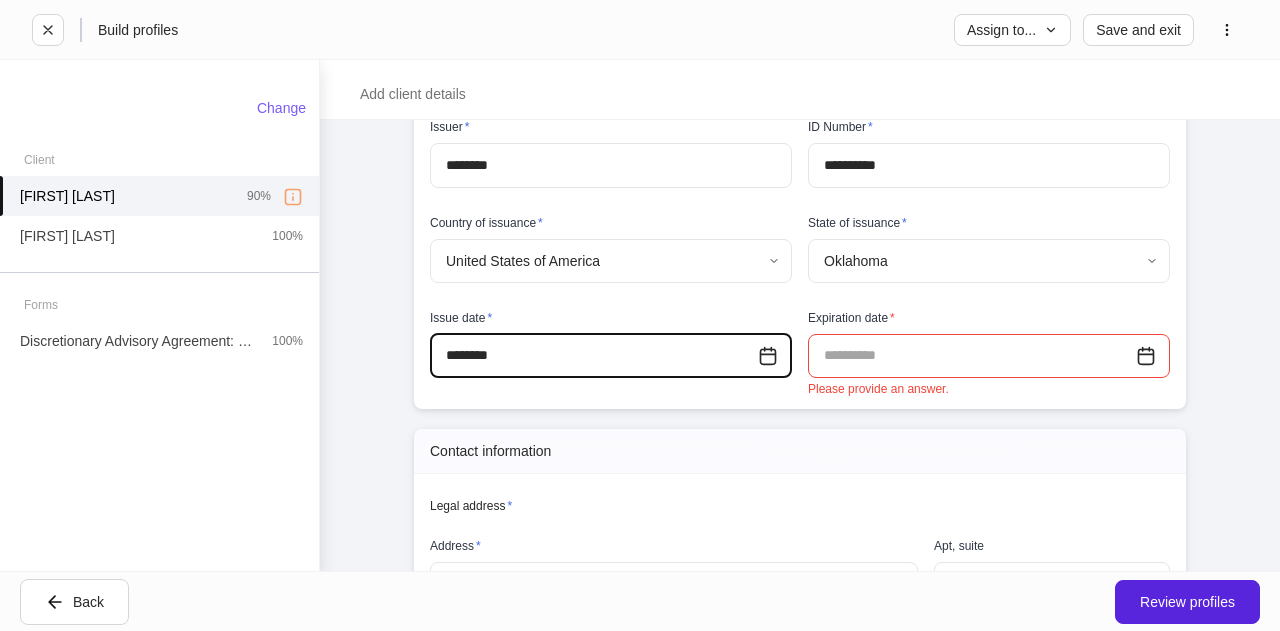 type on "**********" 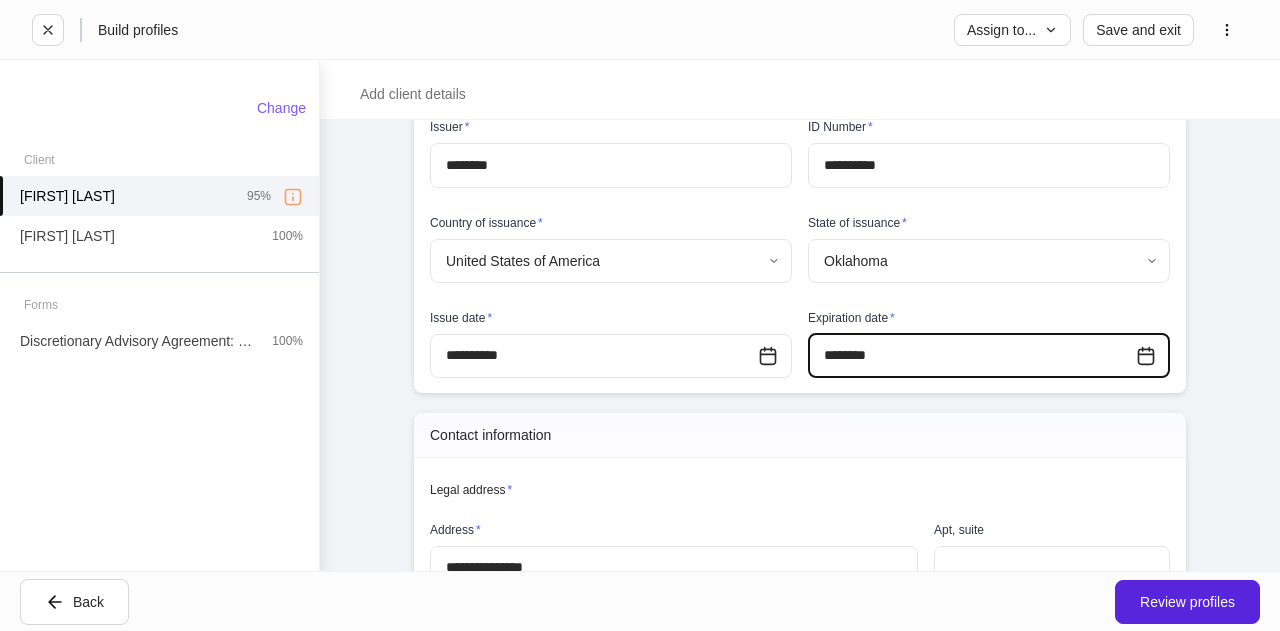 type on "**********" 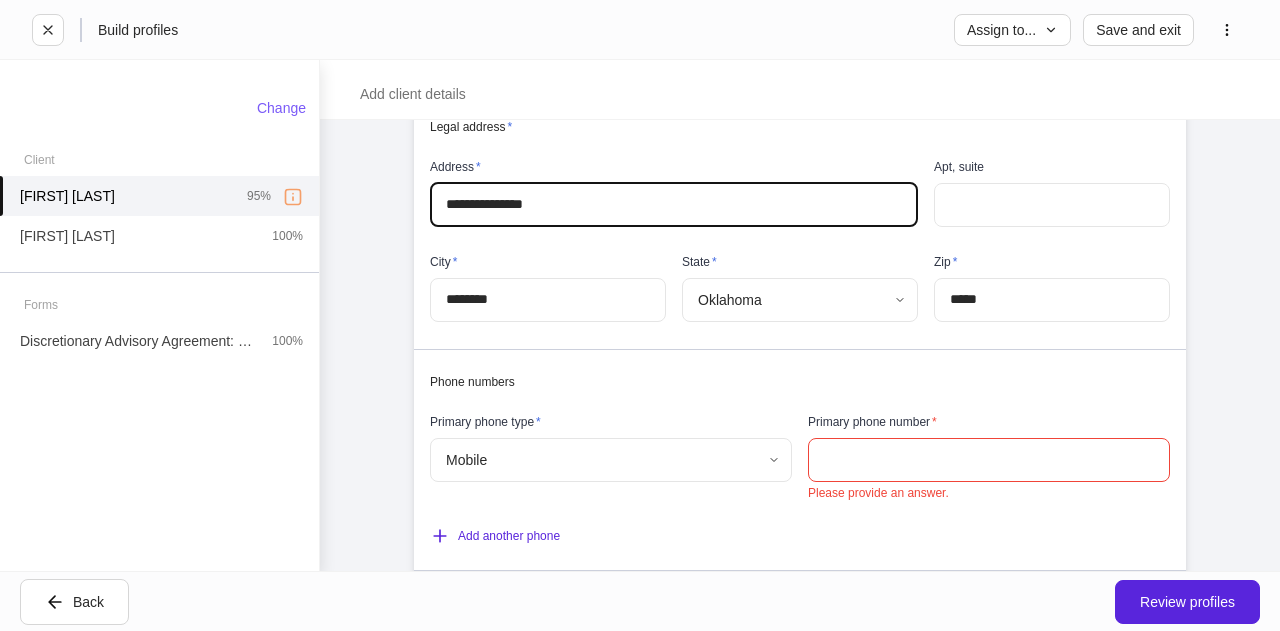scroll, scrollTop: 910, scrollLeft: 0, axis: vertical 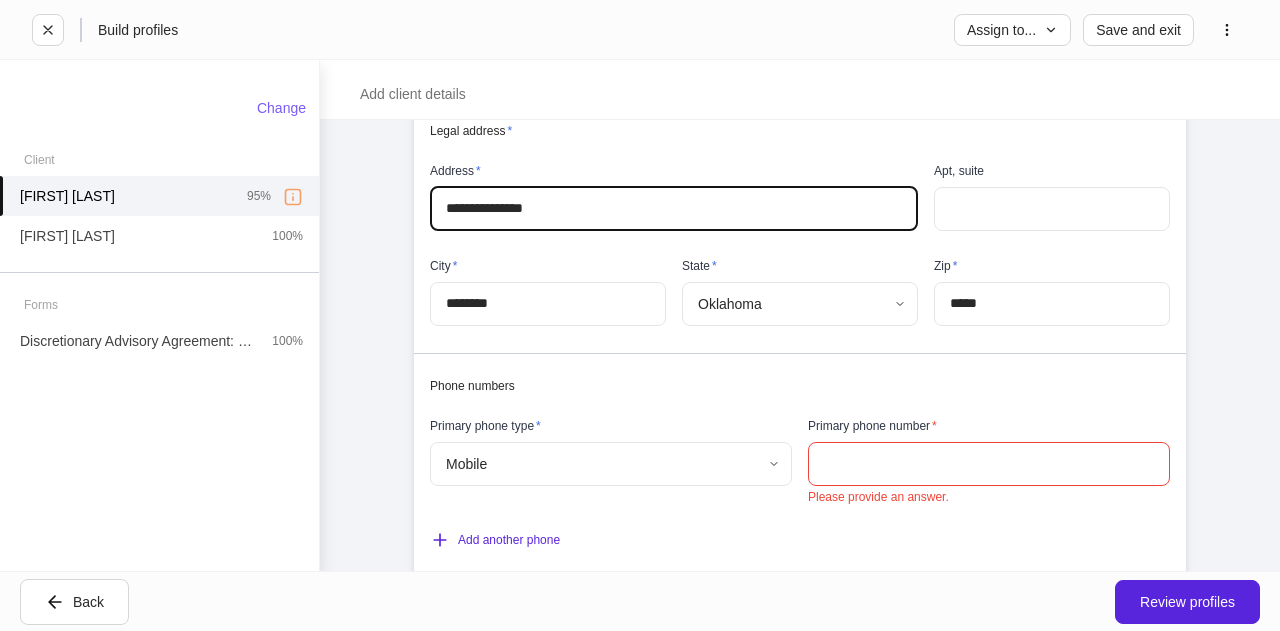 click at bounding box center [989, 464] 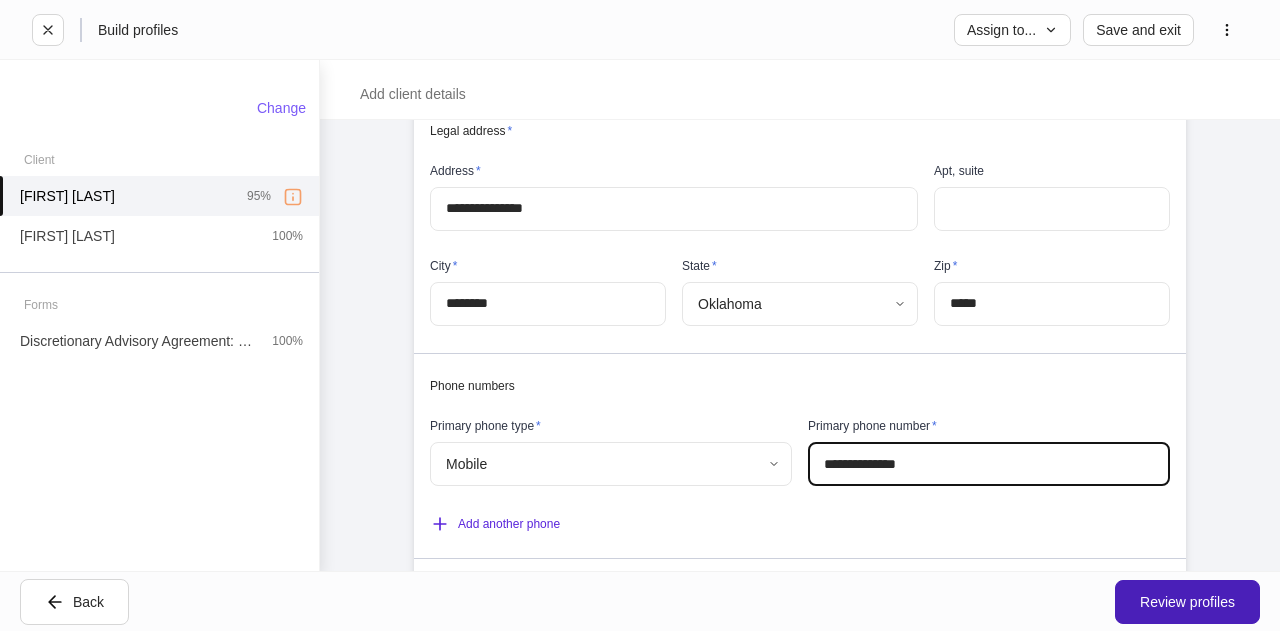 type on "**********" 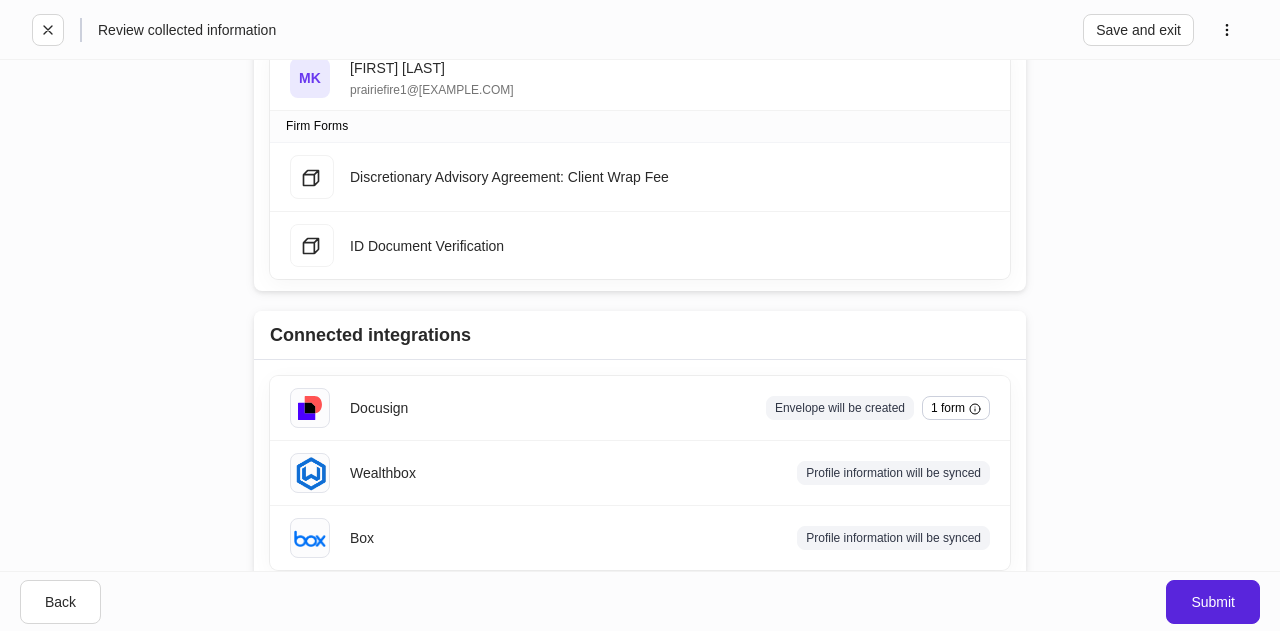 scroll, scrollTop: 457, scrollLeft: 0, axis: vertical 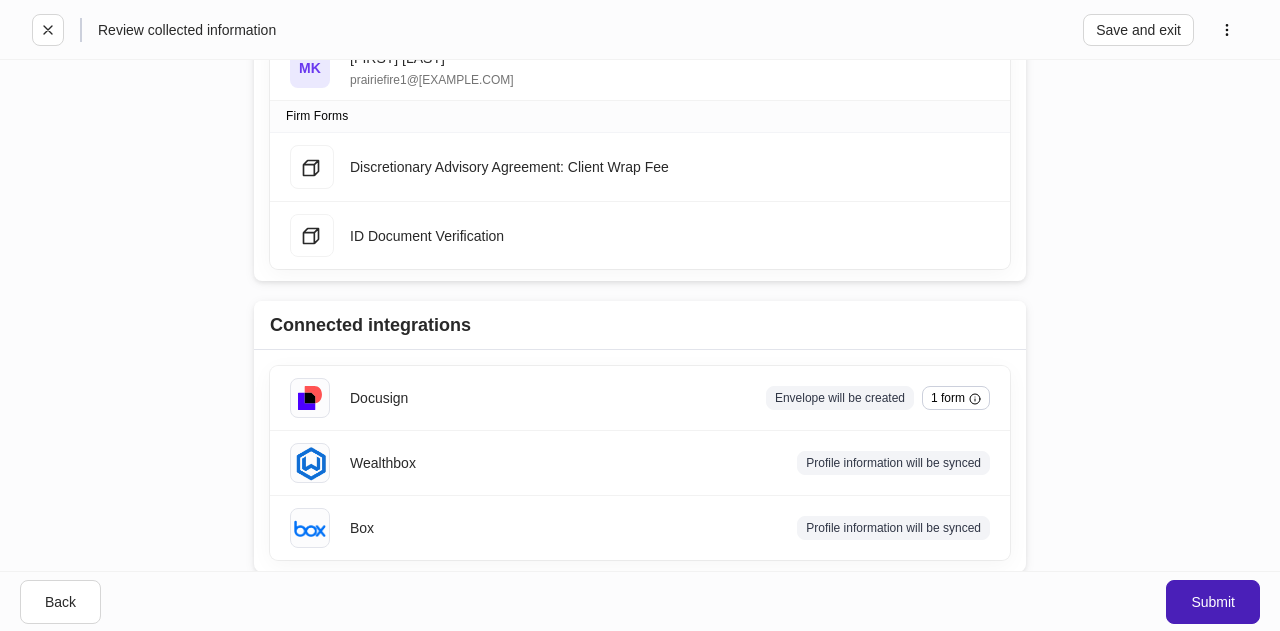 click on "Submit" at bounding box center (1213, 602) 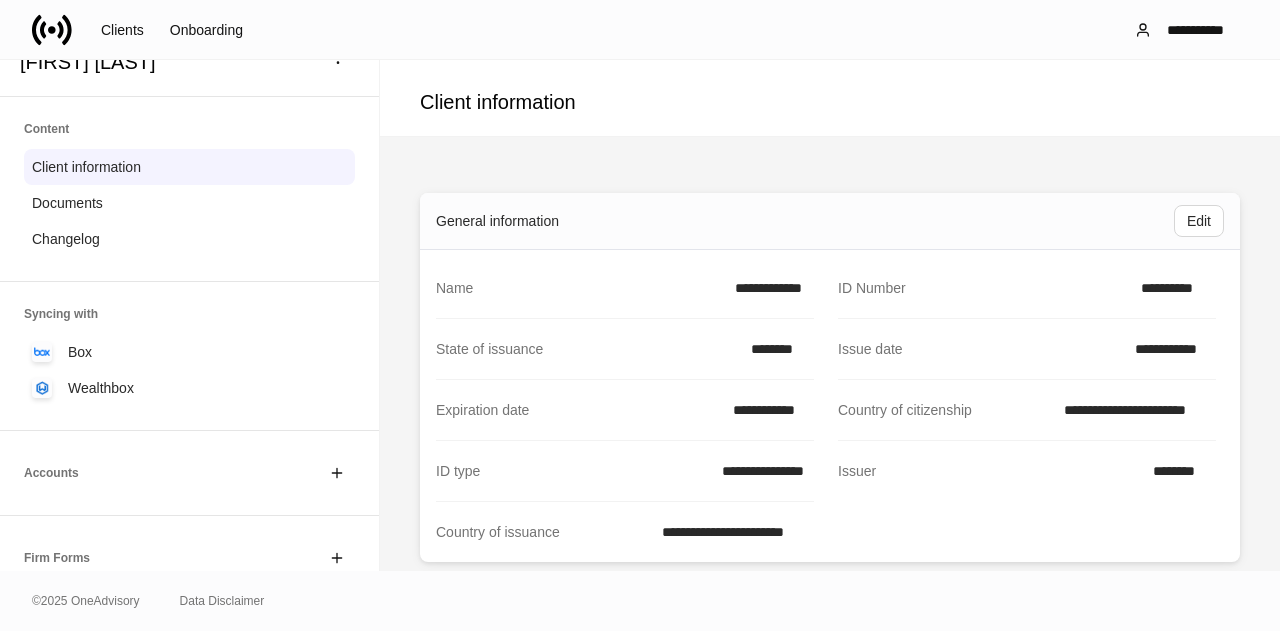 scroll, scrollTop: 52, scrollLeft: 0, axis: vertical 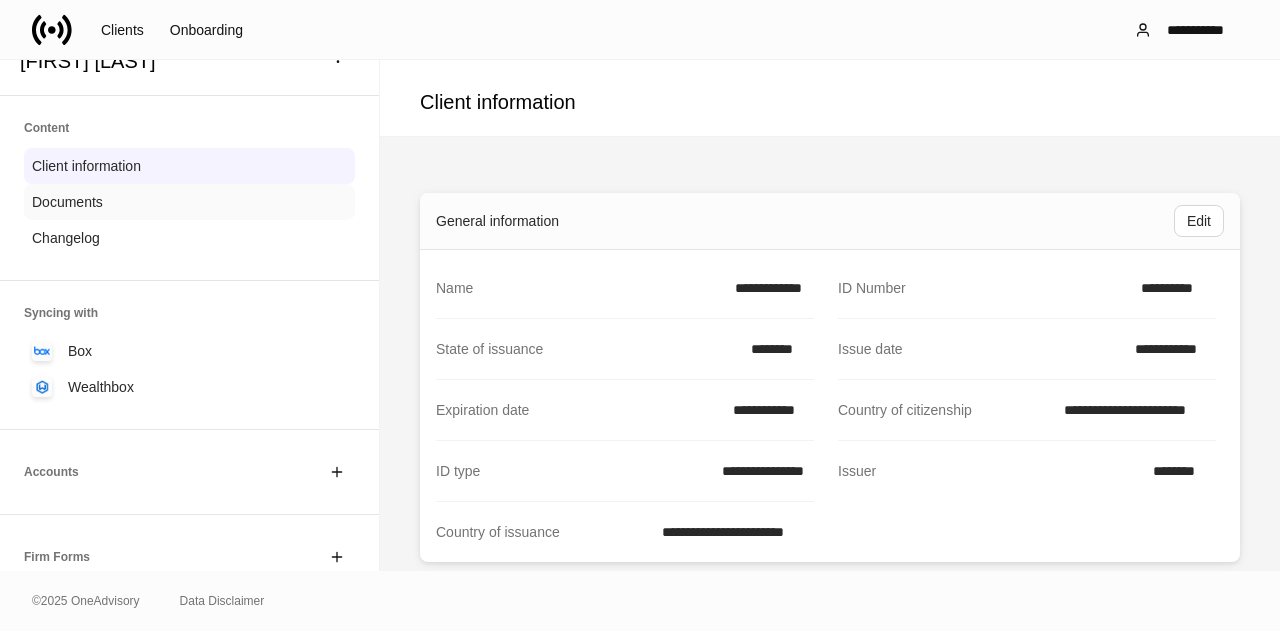 click on "Documents" at bounding box center [189, 202] 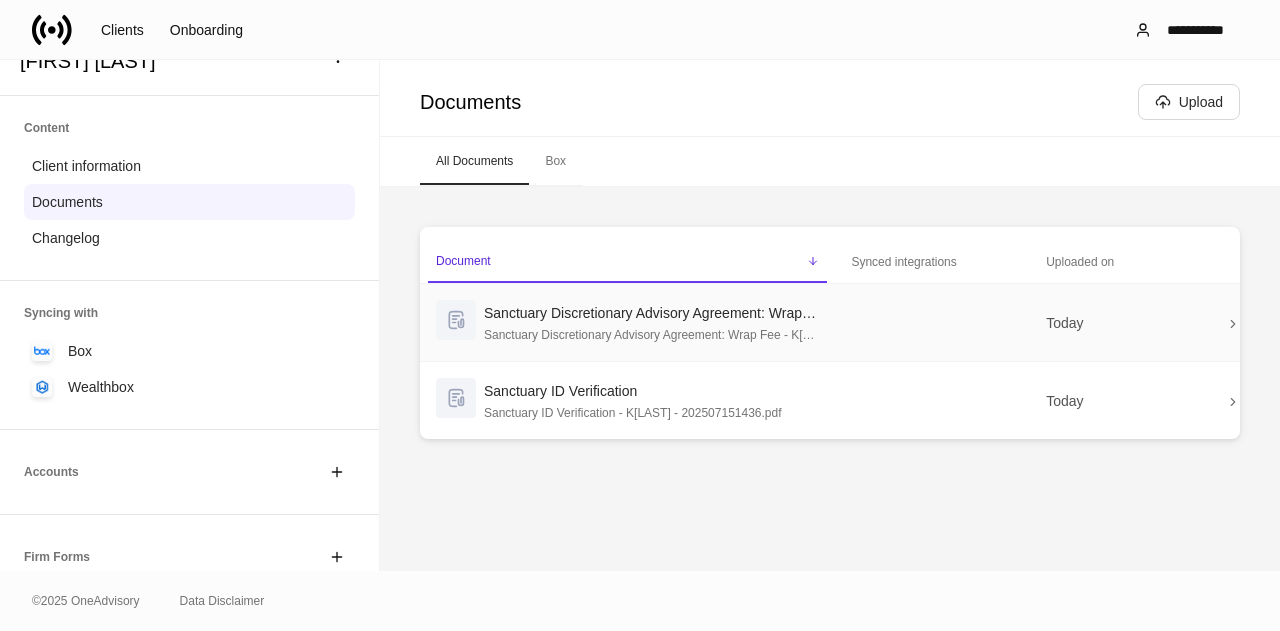 click on "Sanctuary Discretionary Advisory Agreement: Wrap Fee - K[LAST], M[LAST] - 202507151436.pdf" at bounding box center (651, 333) 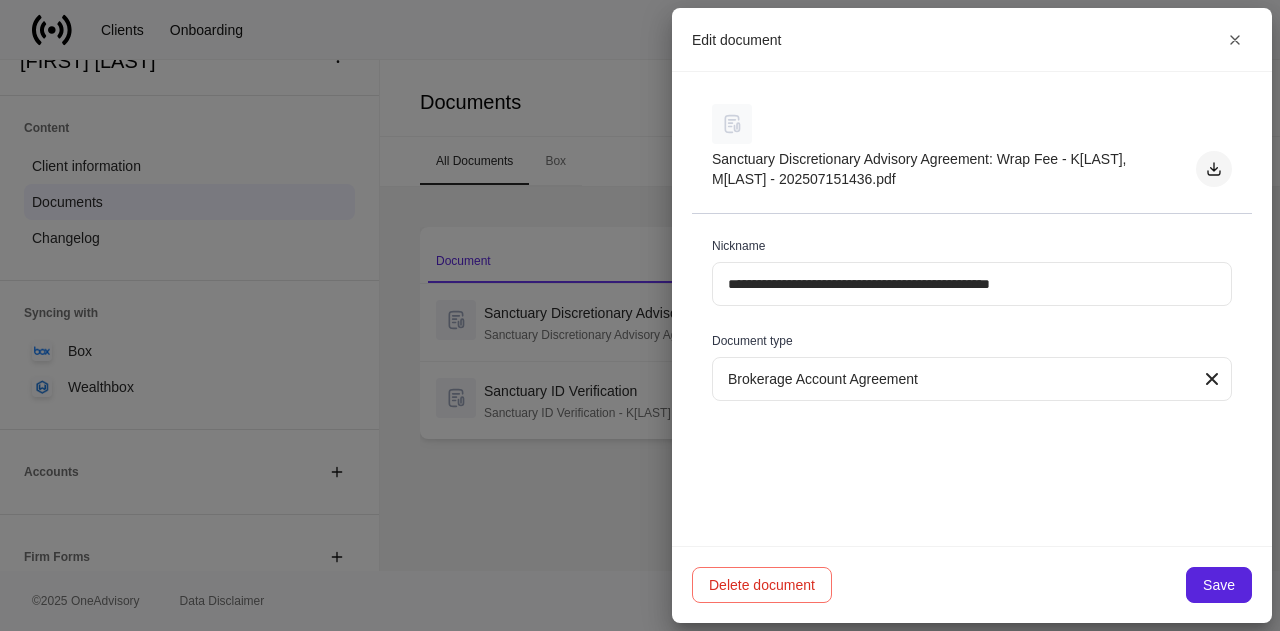 click 